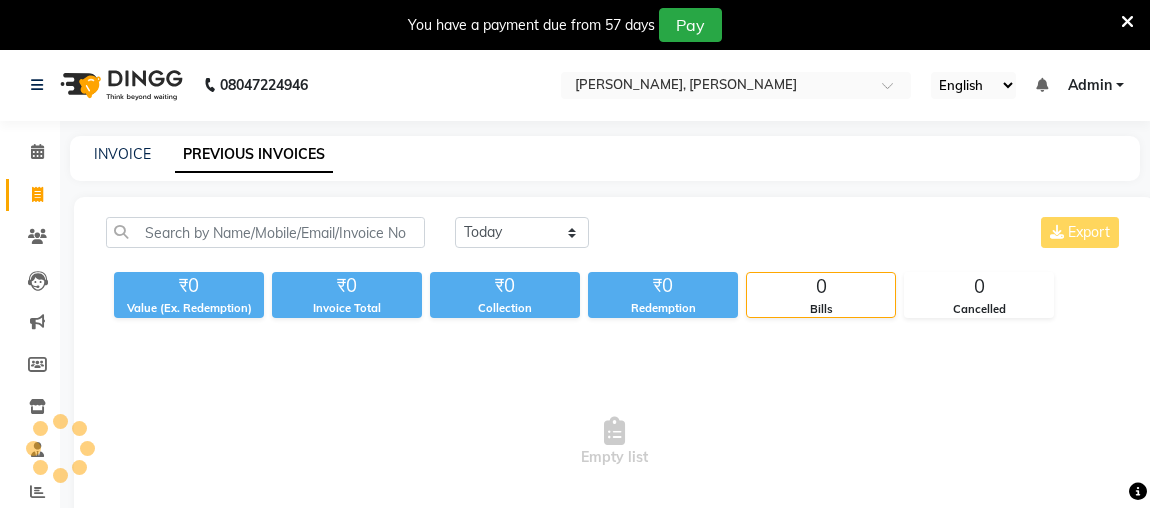 scroll, scrollTop: 0, scrollLeft: 0, axis: both 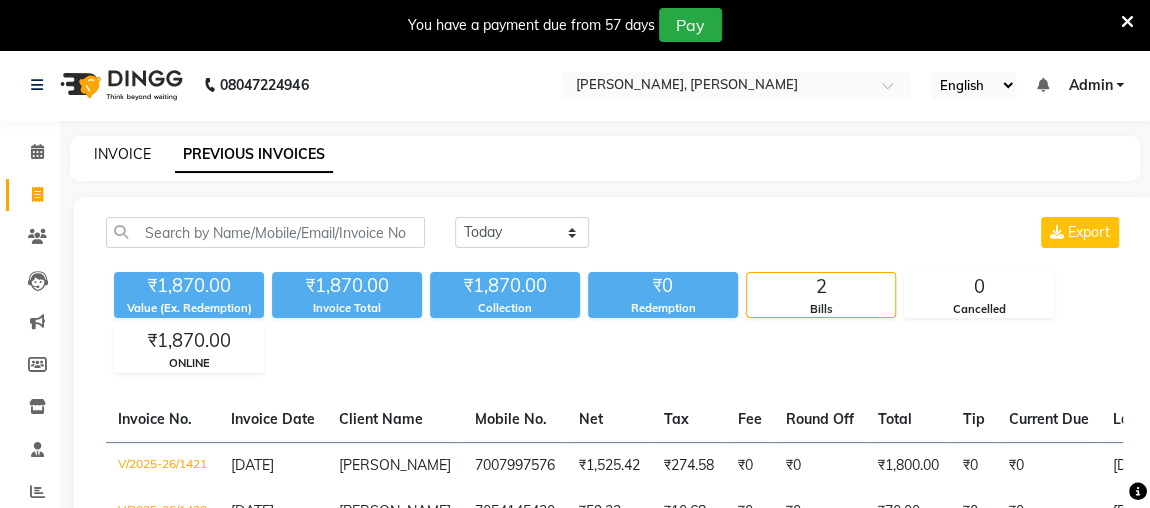click on "INVOICE" 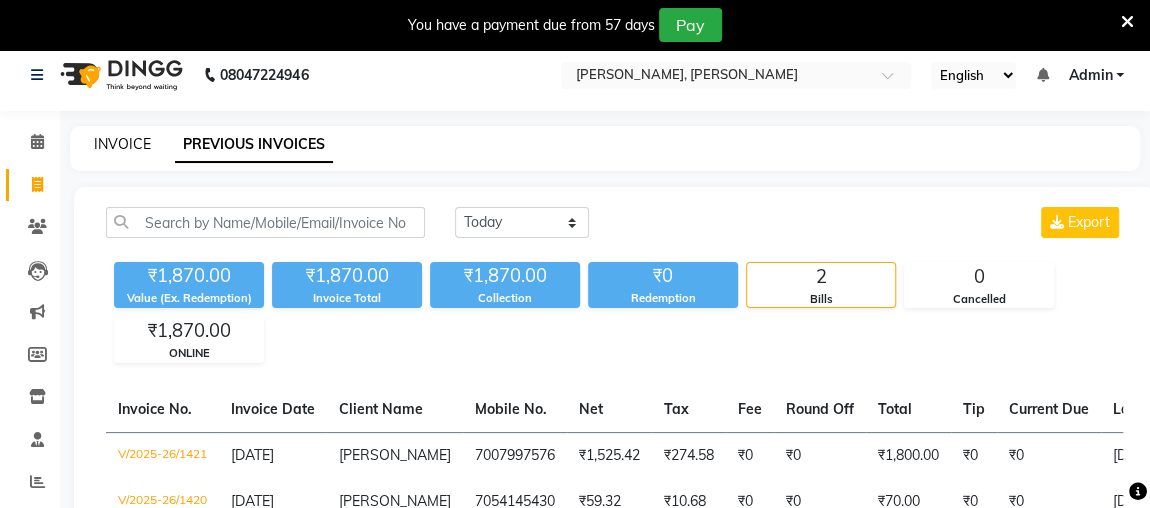 select on "service" 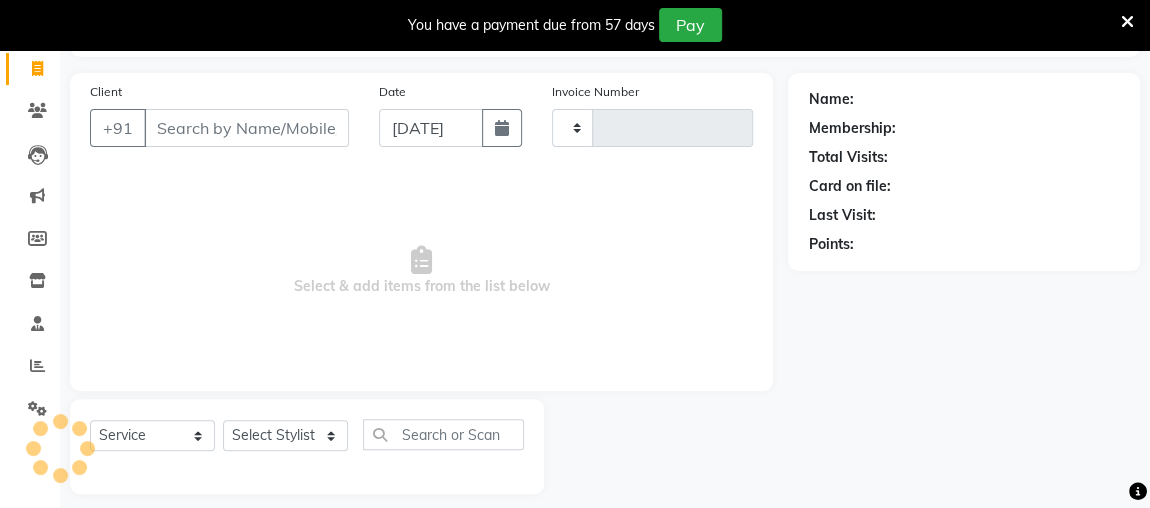 scroll, scrollTop: 140, scrollLeft: 0, axis: vertical 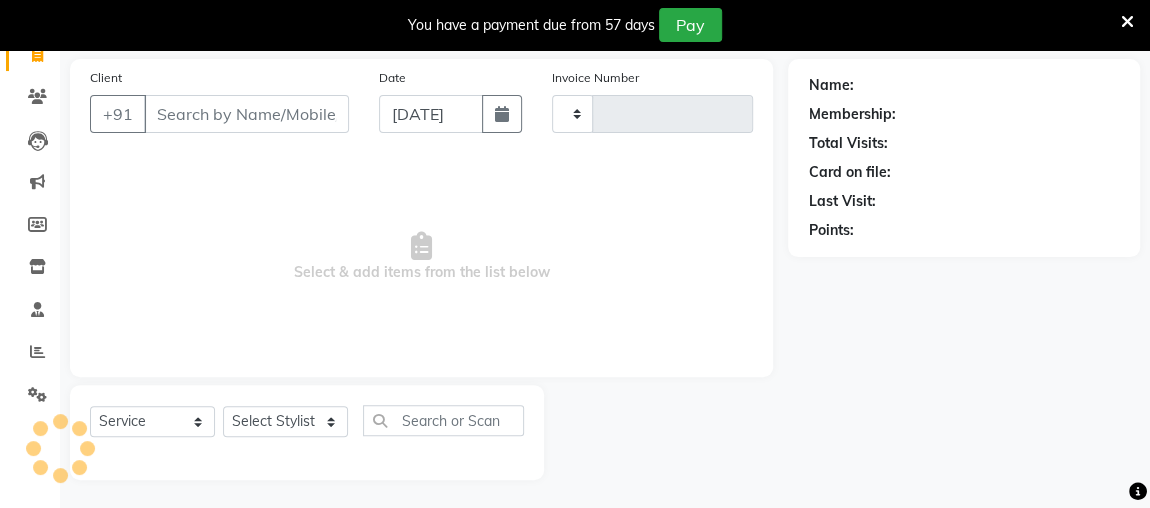 type on "1422" 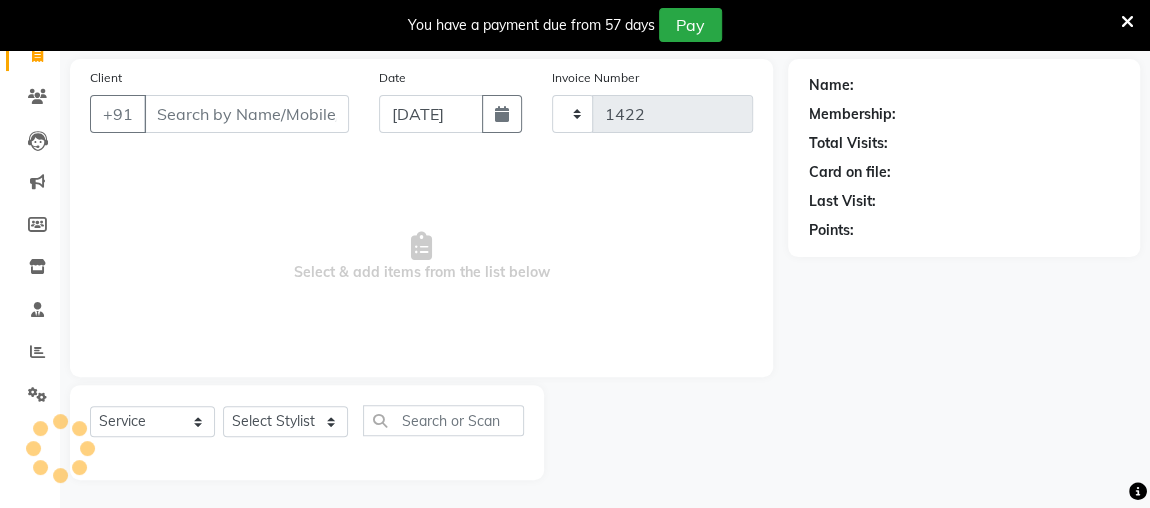 select on "4362" 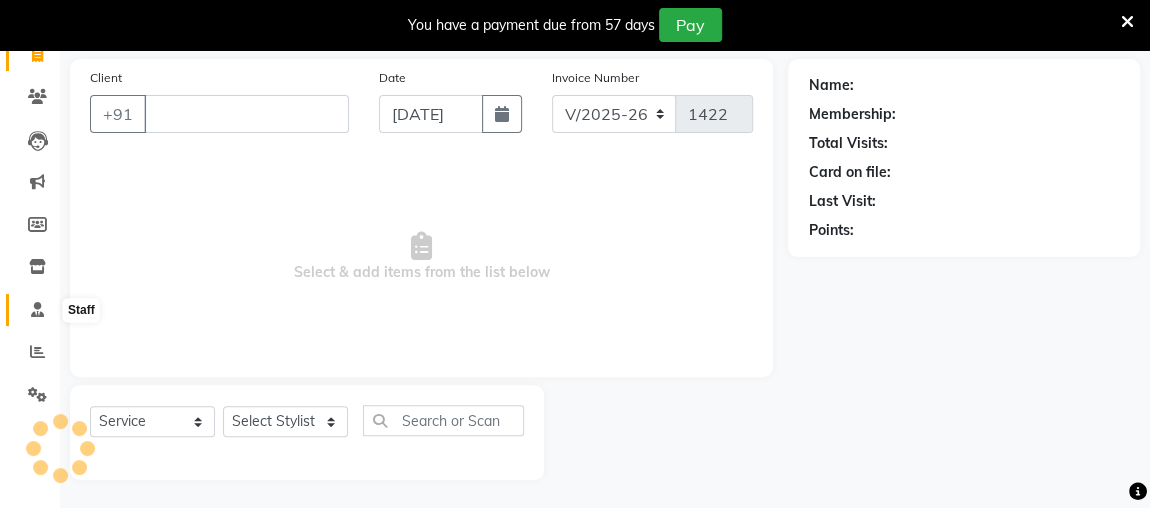 type 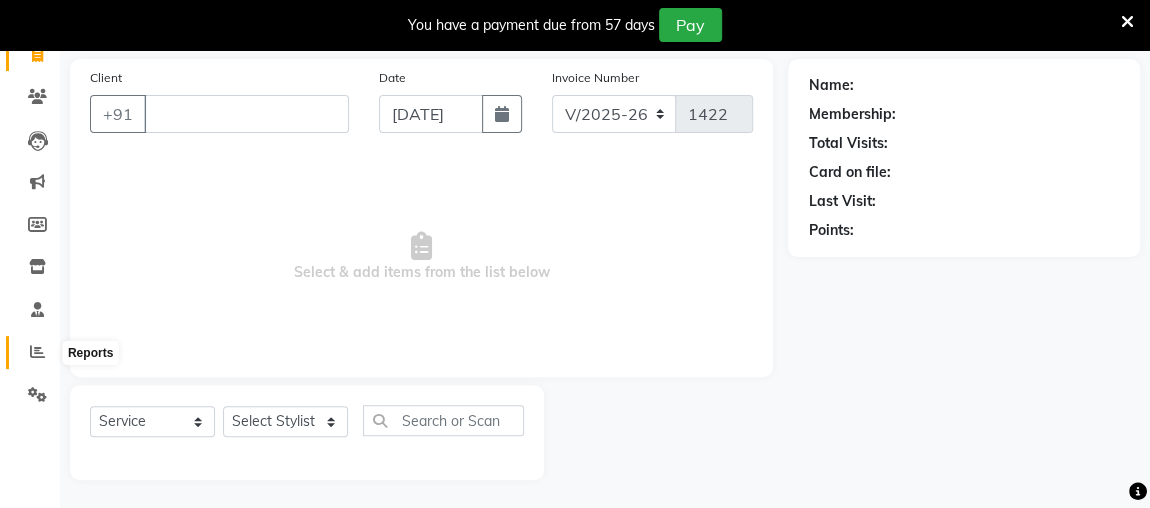 click 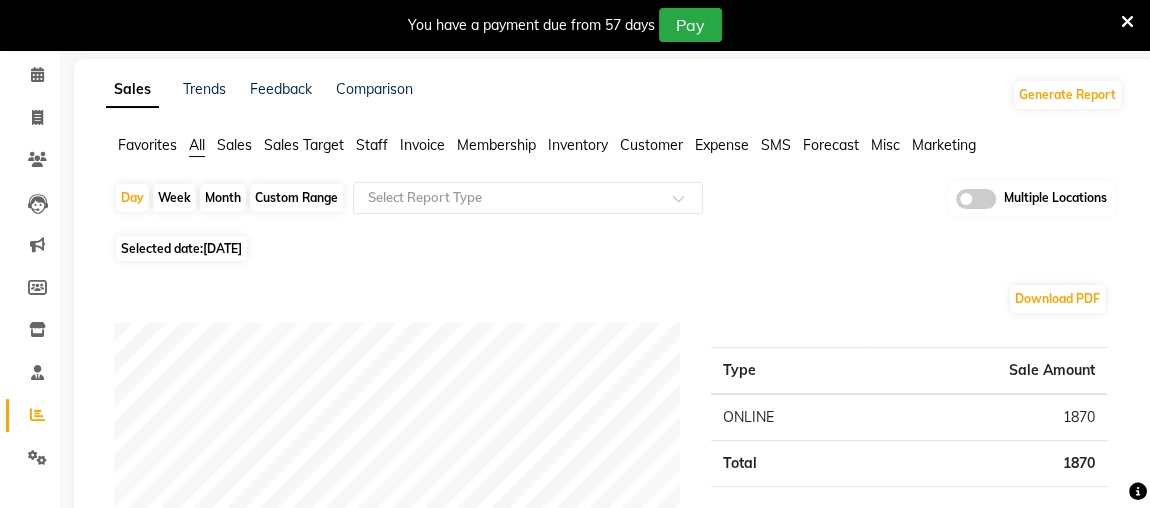 scroll, scrollTop: 140, scrollLeft: 0, axis: vertical 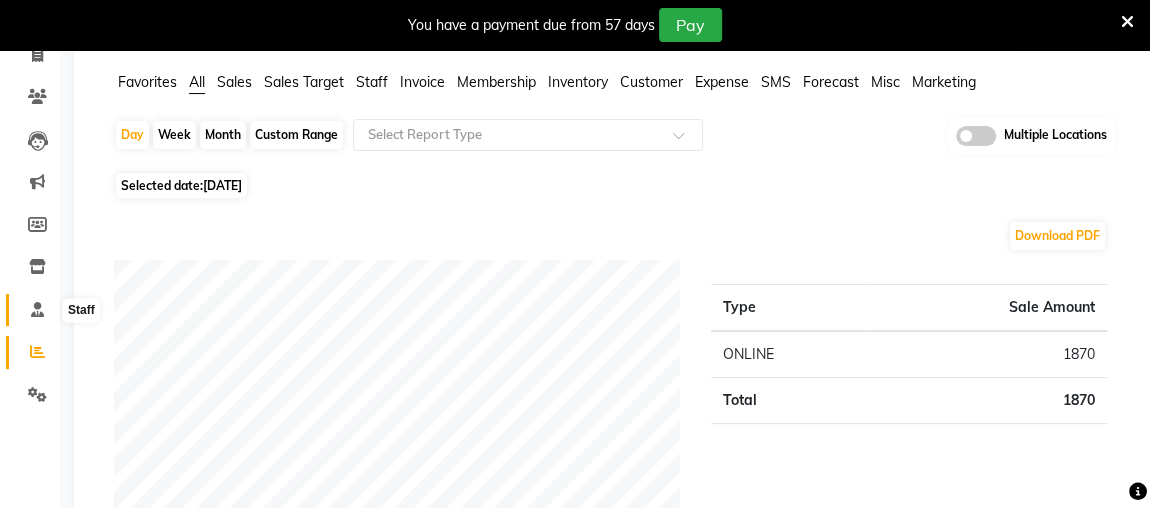 click 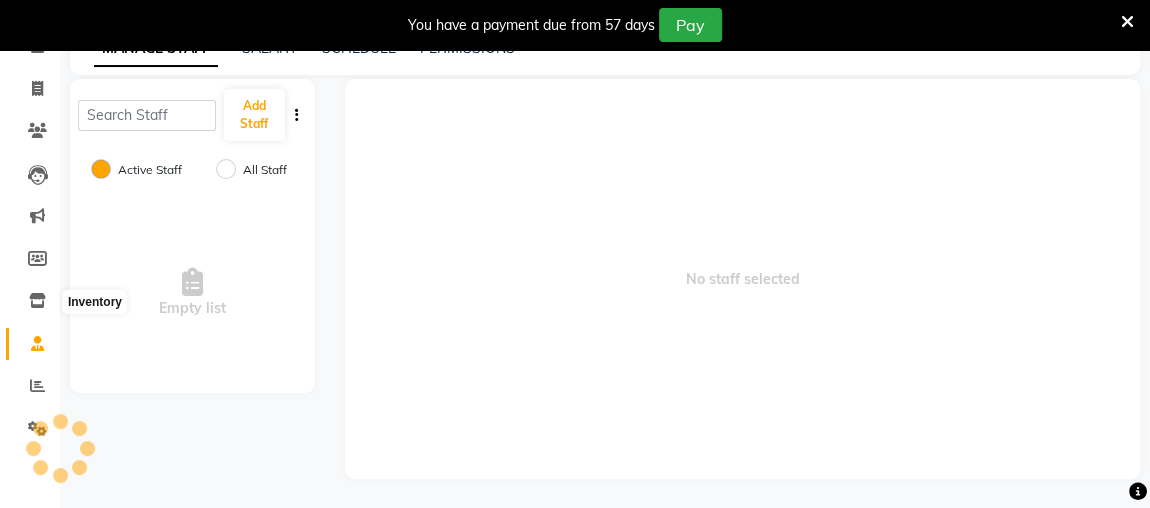 scroll, scrollTop: 140, scrollLeft: 0, axis: vertical 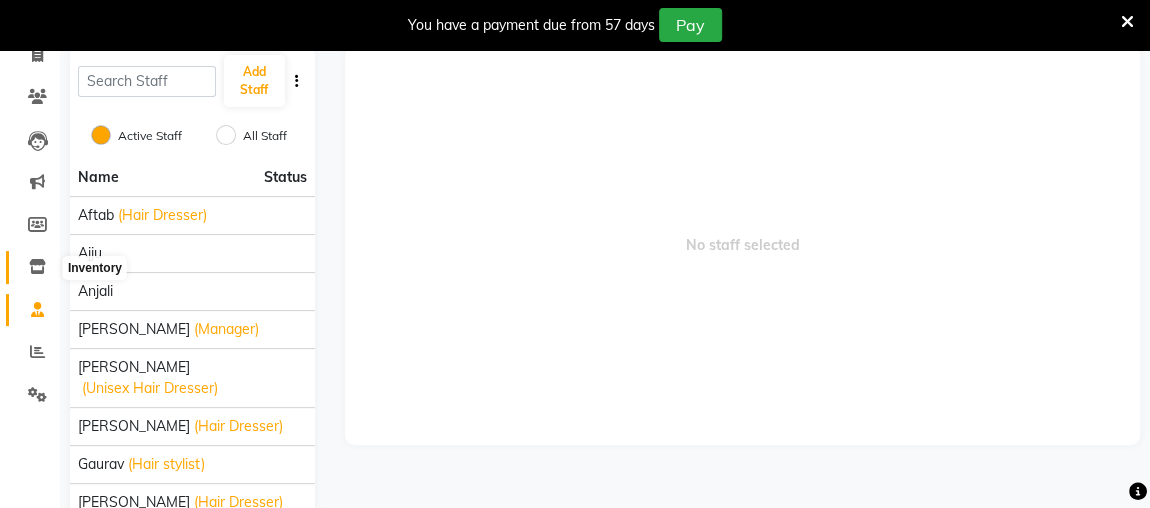 click 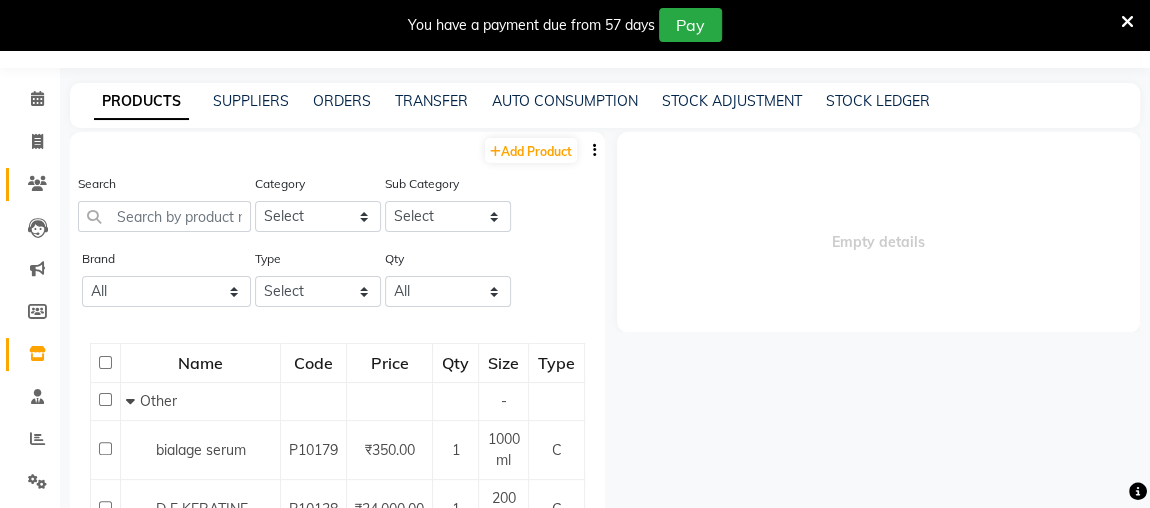 scroll, scrollTop: 61, scrollLeft: 0, axis: vertical 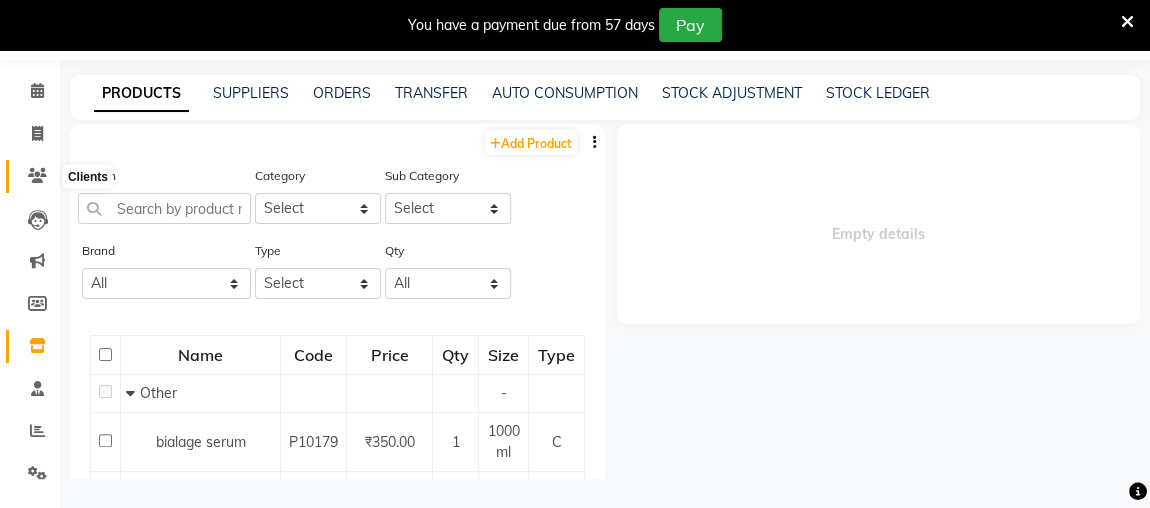 click 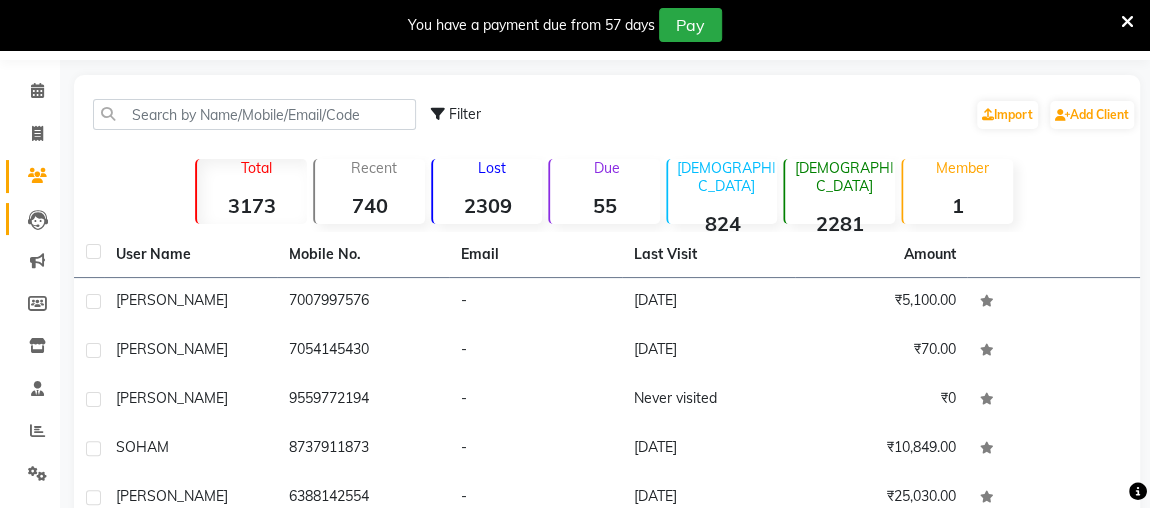 click on "Leads" 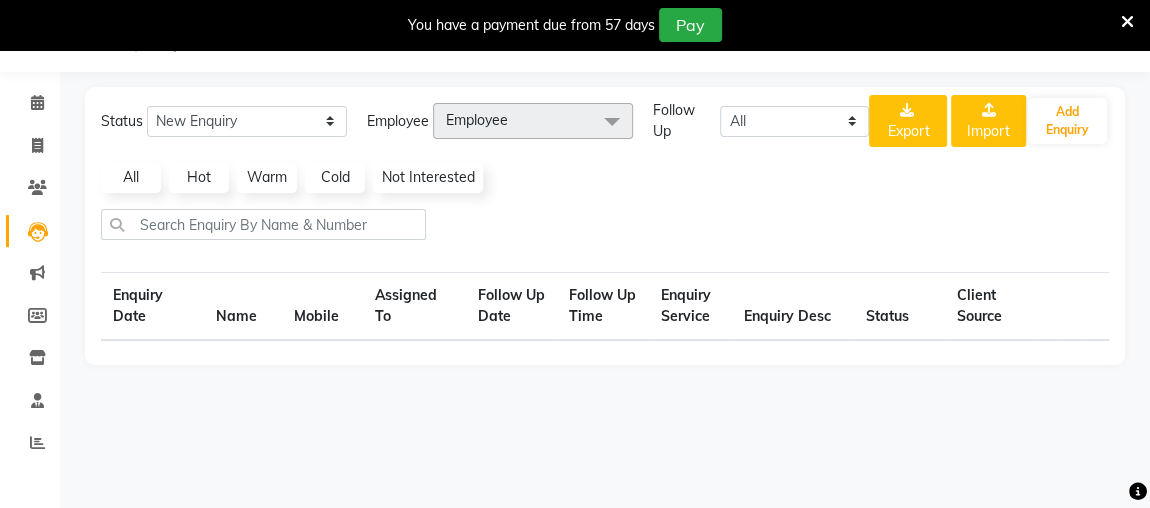 scroll, scrollTop: 49, scrollLeft: 0, axis: vertical 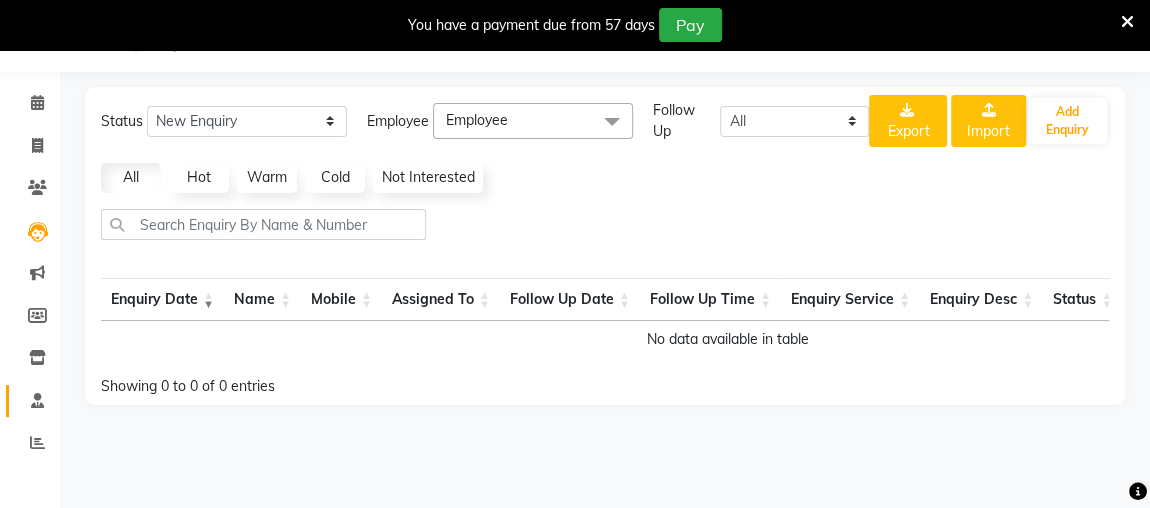 click 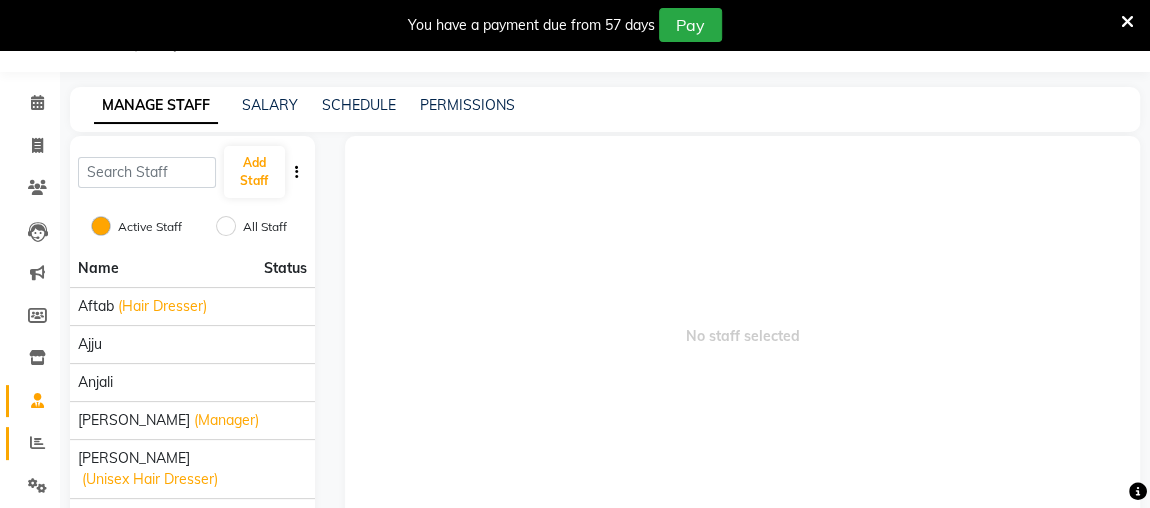click 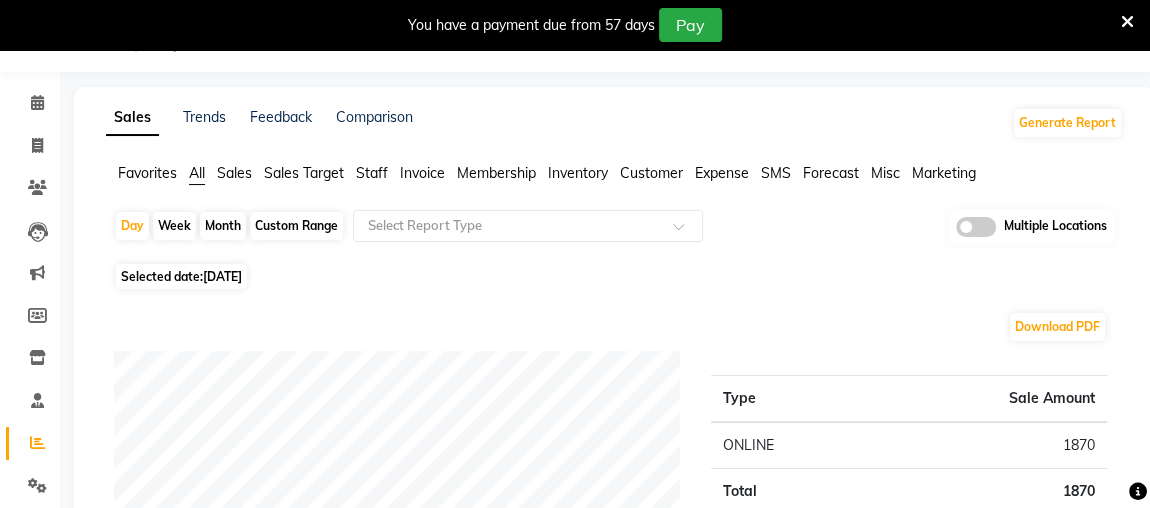 click on "Day   Week   Month   Custom Range  Select Report Type Multiple Locations Selected date:  10-07-2025  Download PDF Payment mode Type Sale Amount ONLINE 1870 Total 1870 Staff summary Type Sale Amount Varsha  1800 Janisha 70 Total 1870 Sales summary Type Sale Amount Memberships 0 Gift card 0 Prepaid 0 Vouchers 0 Products 0 Packages 0 Tips 0 Services 1870 Fee 0 Total 1870 Service by category Type Sale Amount Premium Engagement Package 1800 Threading 70 Total 1870 Service sales Type Sale Amount Premium Engagement Package    -   Nail Extensions + Nail Art 1800 Threading   -   Eyebrow Shaping 30 Threading   -   Forehead 20 Threading   -   Upper Lips 20 Total 1870 ★ Mark as Favorite  Choose how you'd like to save "" report to favorites  Save to Personal Favorites:   Only you can see this report in your favorites tab. Share with Organization:   Everyone in your organization can see this report in their favorites tab.  Save to Favorites" 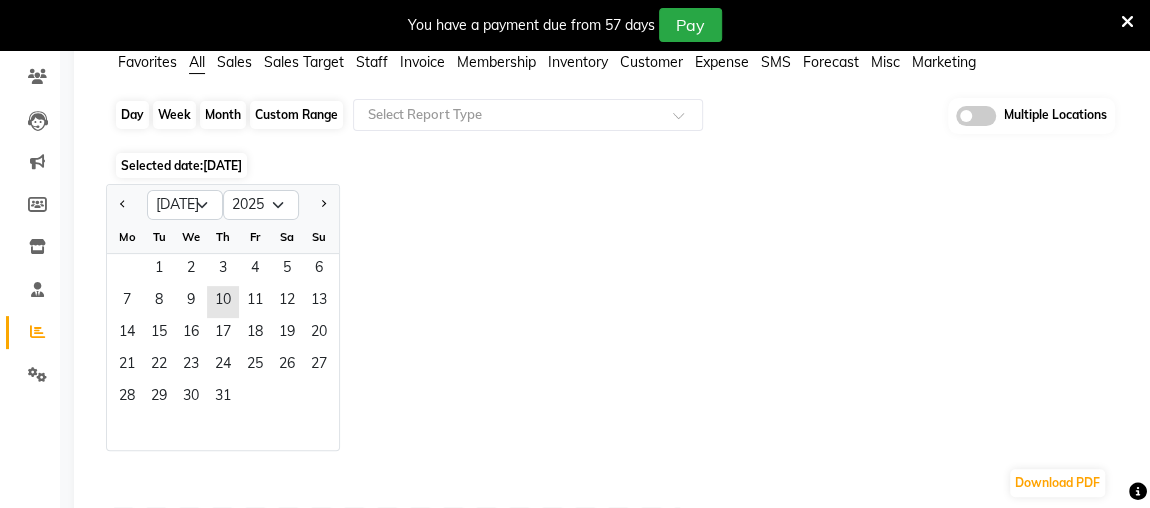 scroll, scrollTop: 161, scrollLeft: 0, axis: vertical 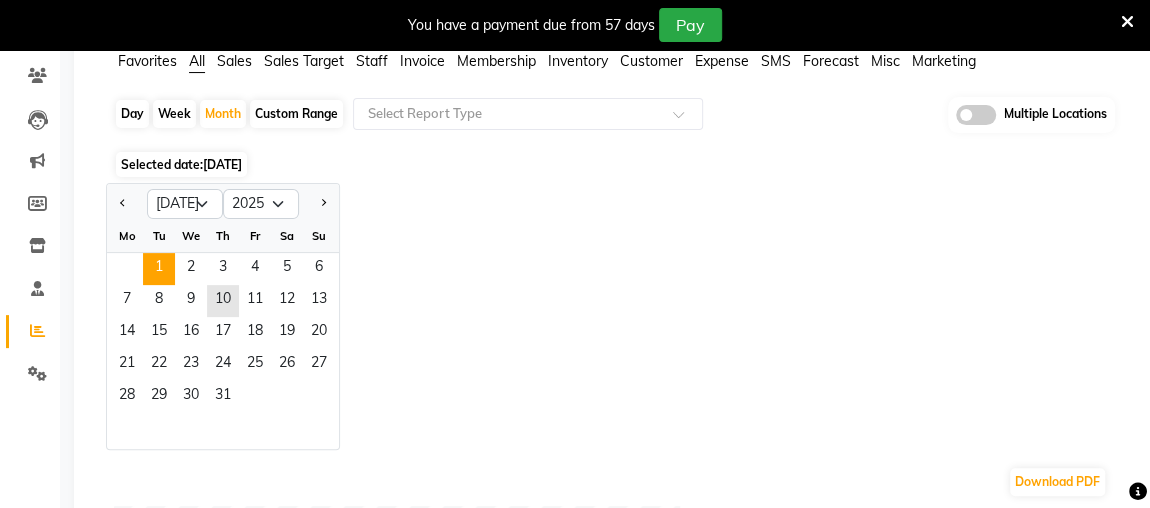 click on "1" 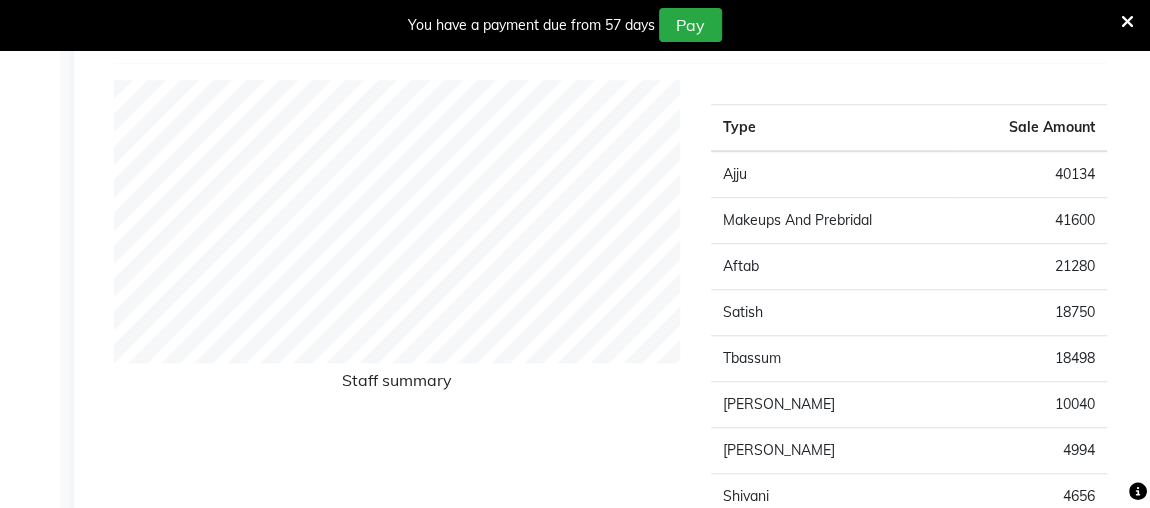 scroll, scrollTop: 706, scrollLeft: 0, axis: vertical 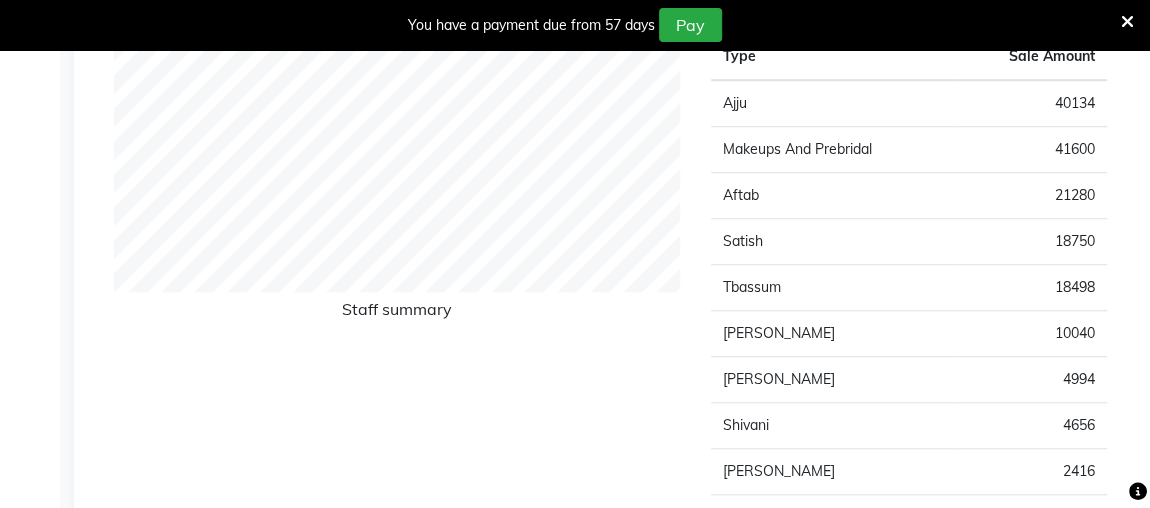 click on "21280" 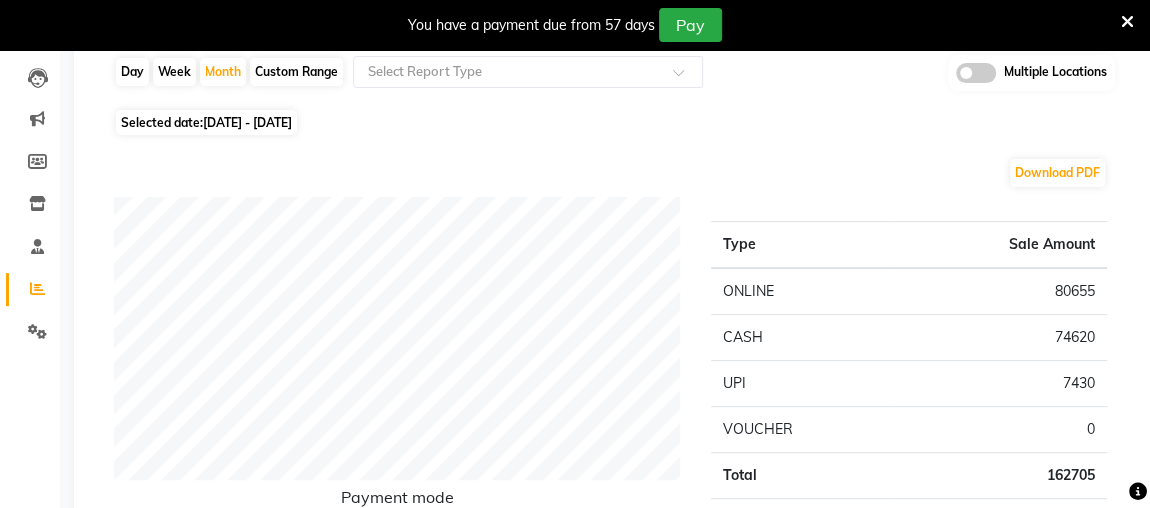 scroll, scrollTop: 0, scrollLeft: 0, axis: both 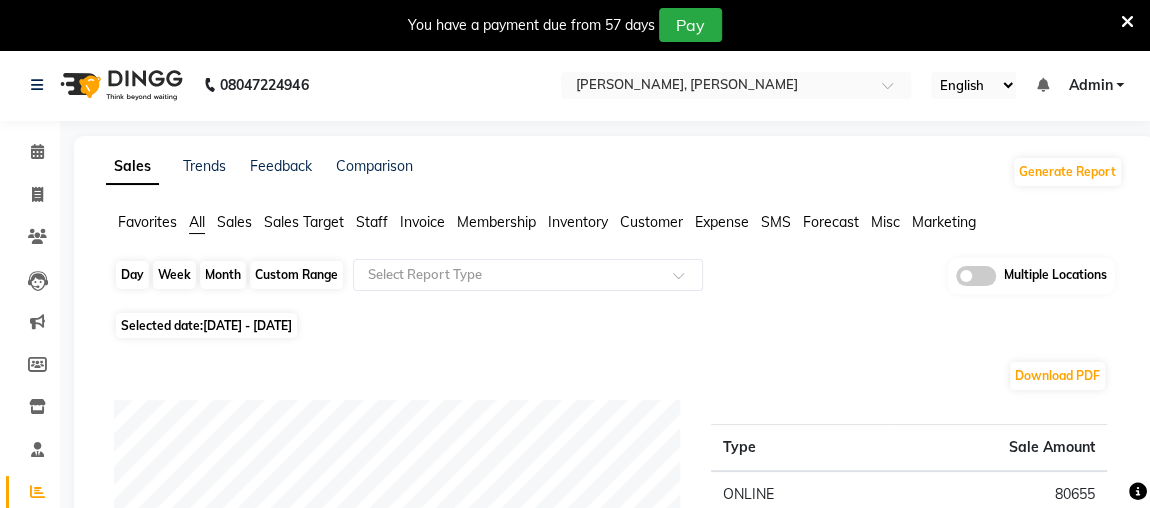 click on "Month" 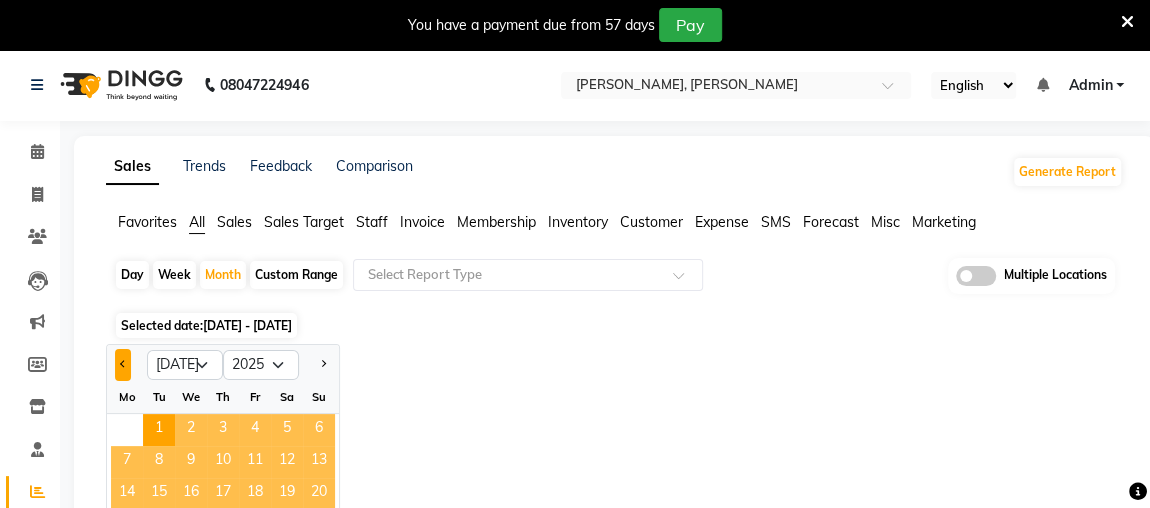 click 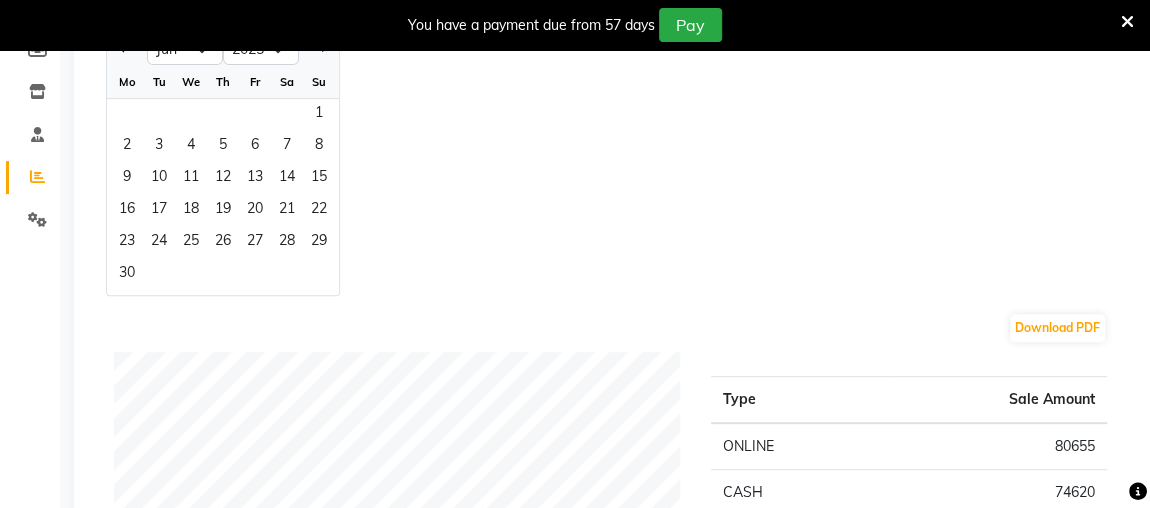scroll, scrollTop: 301, scrollLeft: 0, axis: vertical 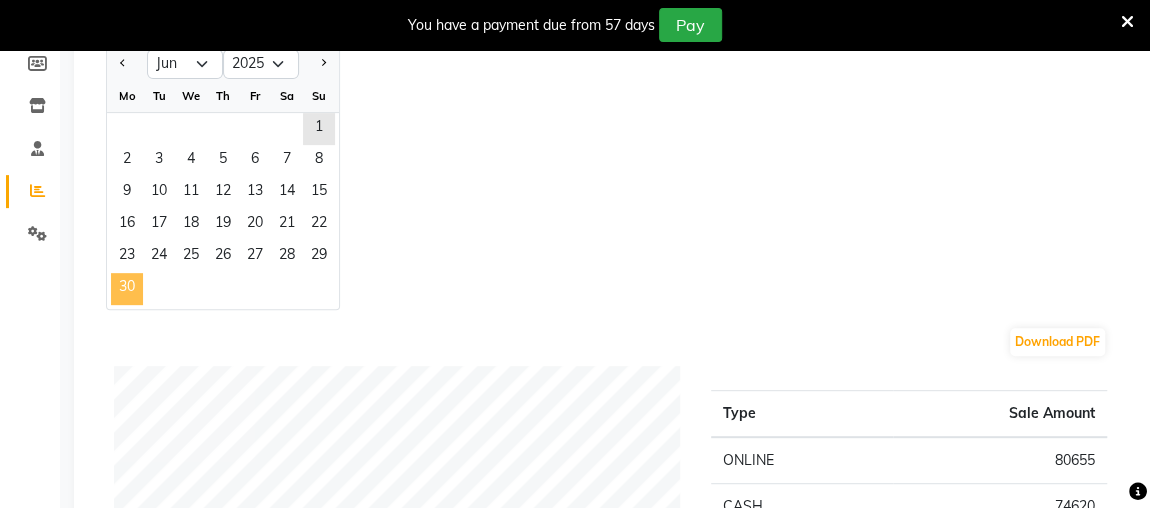 click on "30" 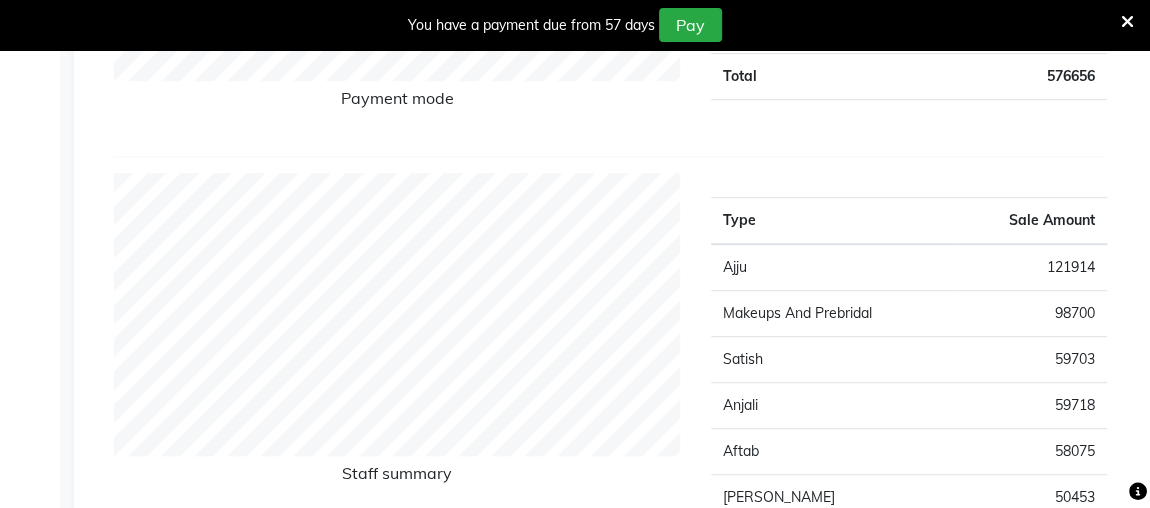 scroll, scrollTop: 615, scrollLeft: 0, axis: vertical 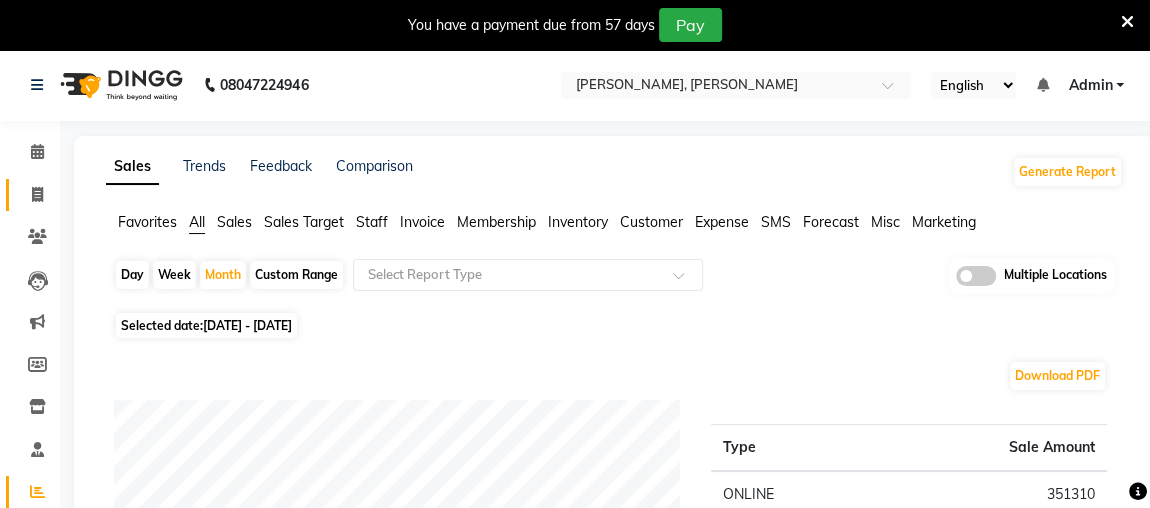 click 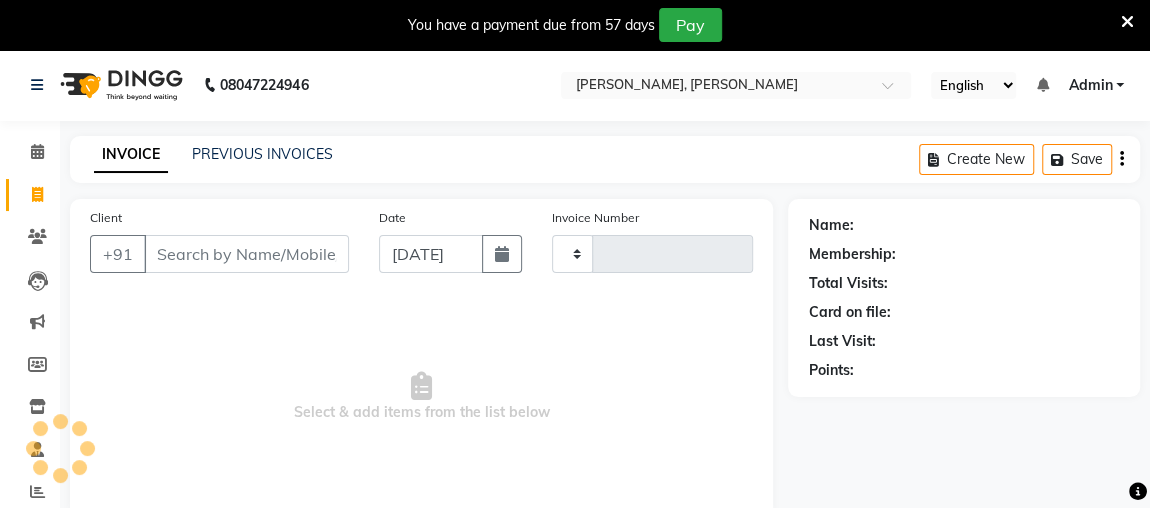 scroll, scrollTop: 140, scrollLeft: 0, axis: vertical 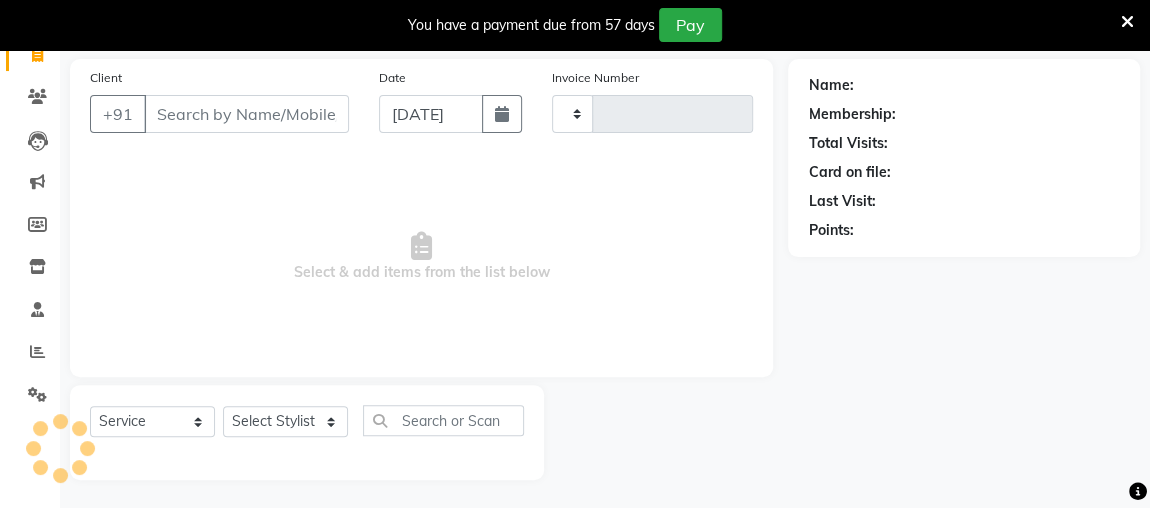 type on "1422" 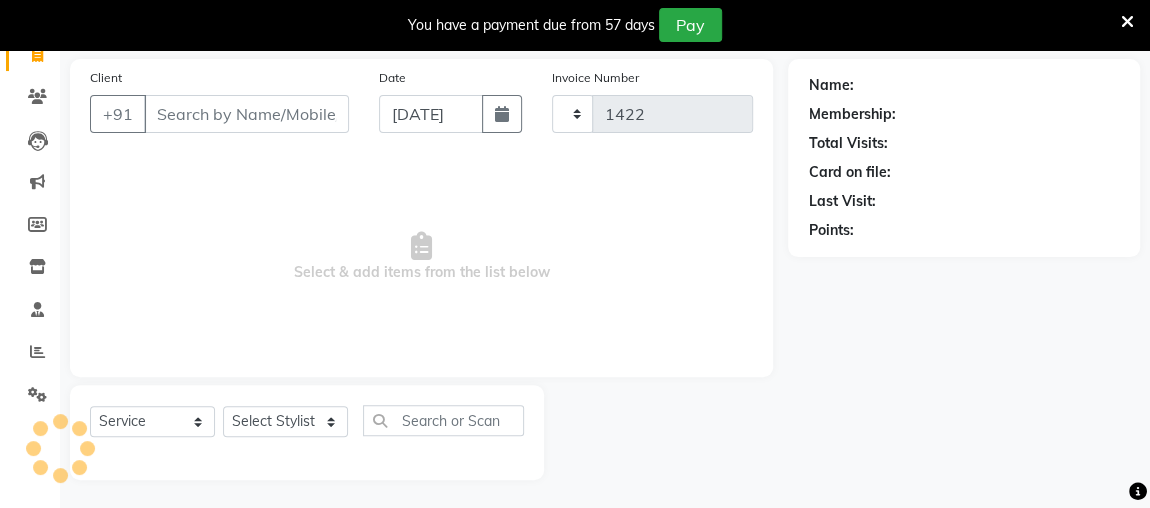 select on "4362" 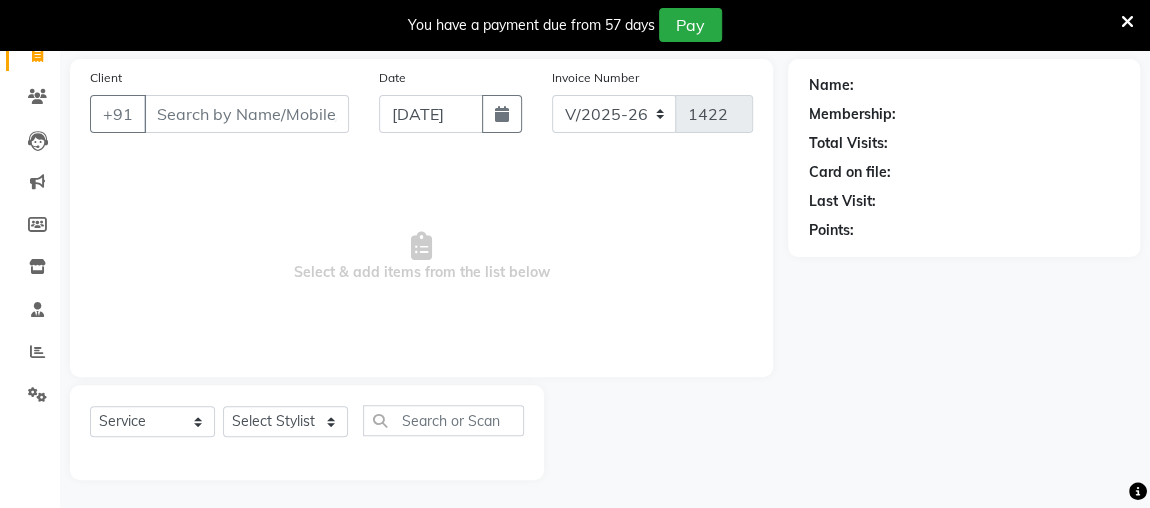 scroll, scrollTop: 0, scrollLeft: 0, axis: both 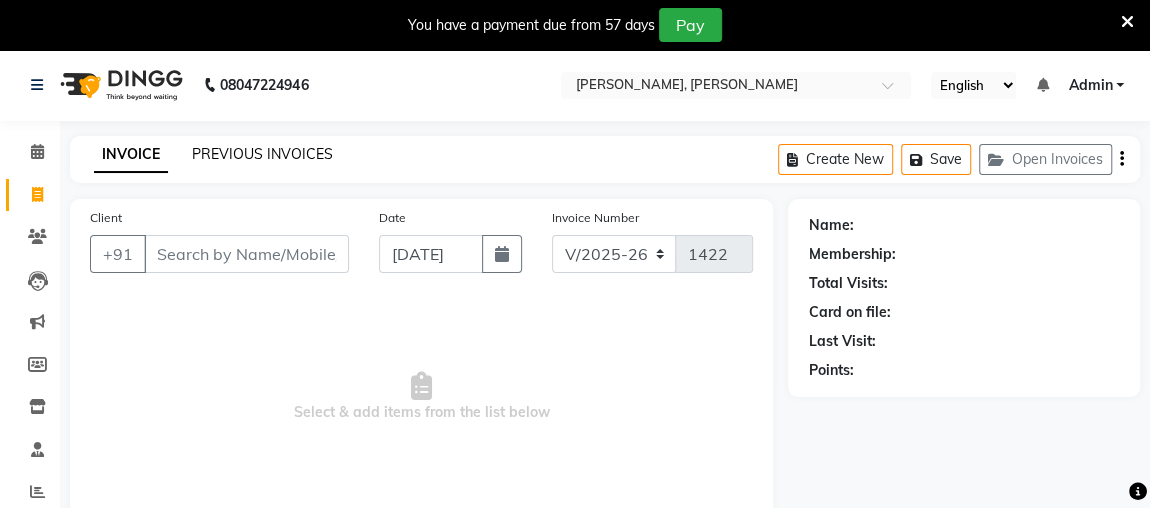 click on "PREVIOUS INVOICES" 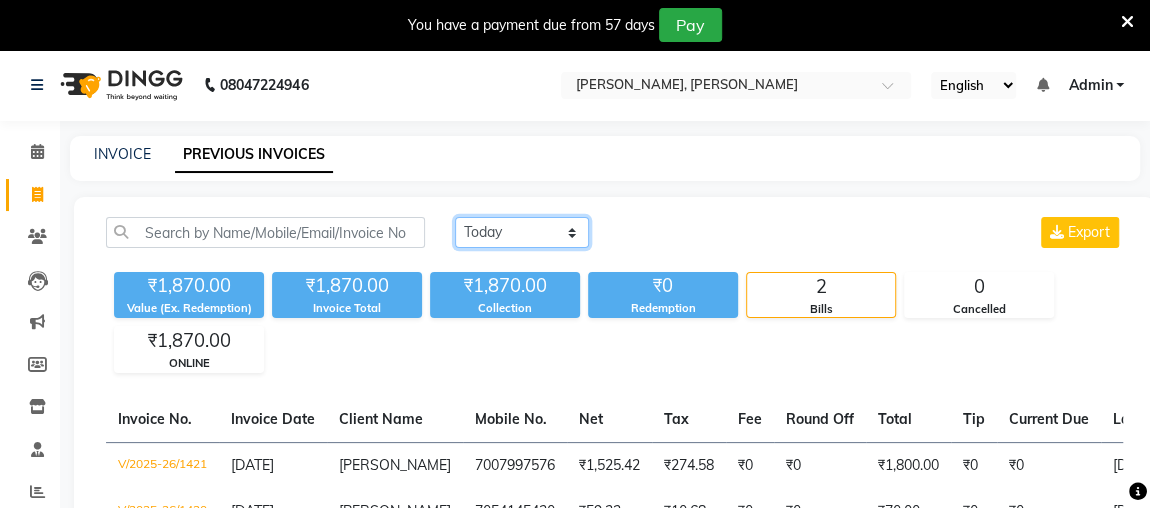 click on "Today Yesterday Custom Range" 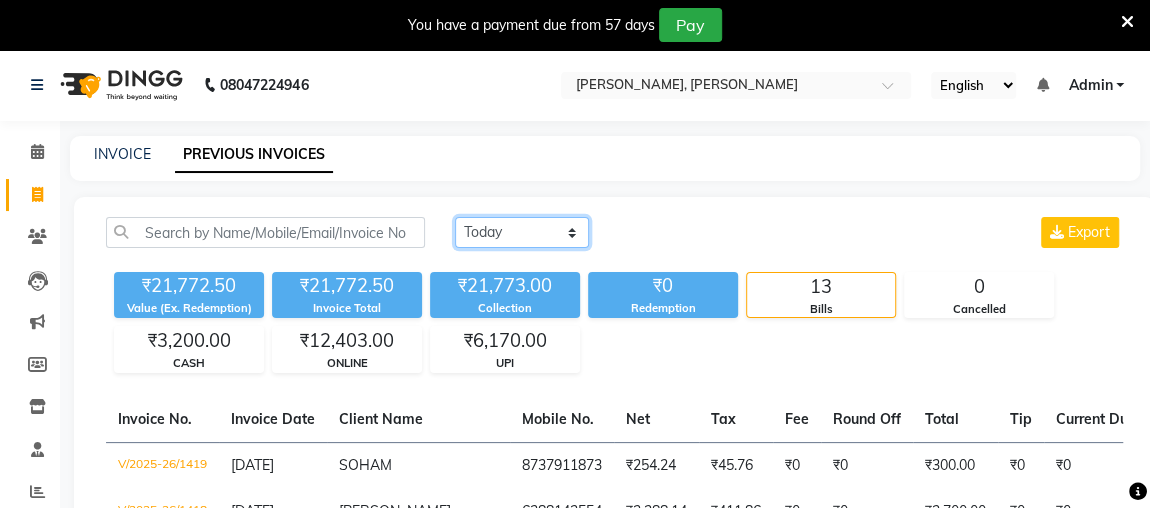 click on "Today Yesterday Custom Range" 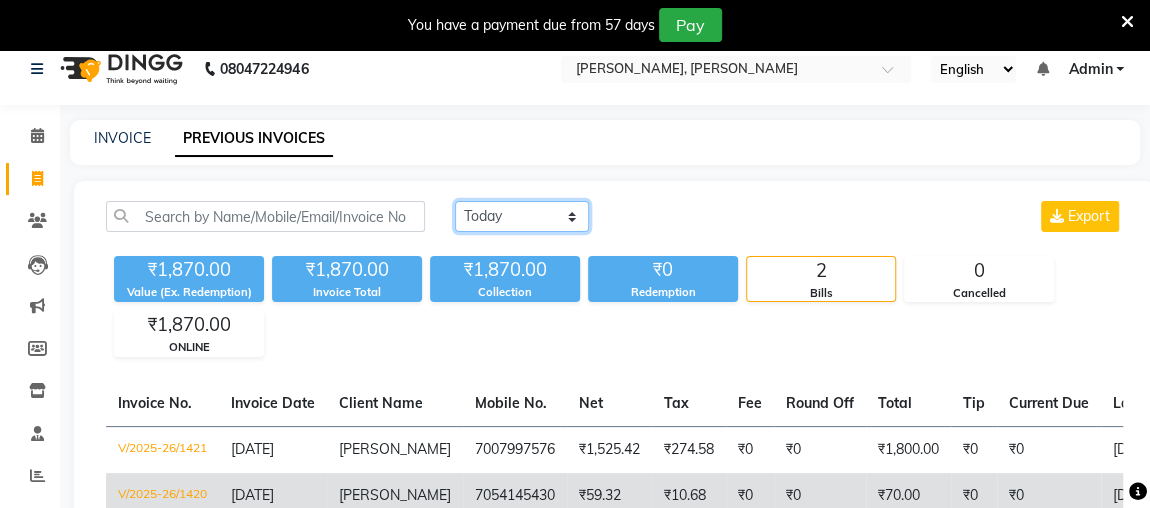 scroll, scrollTop: 0, scrollLeft: 0, axis: both 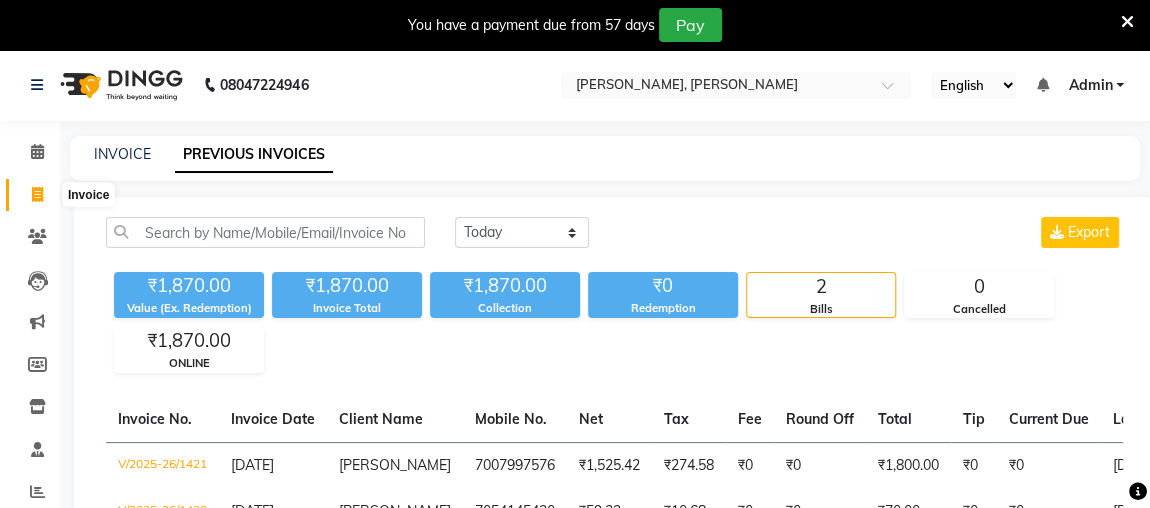 click 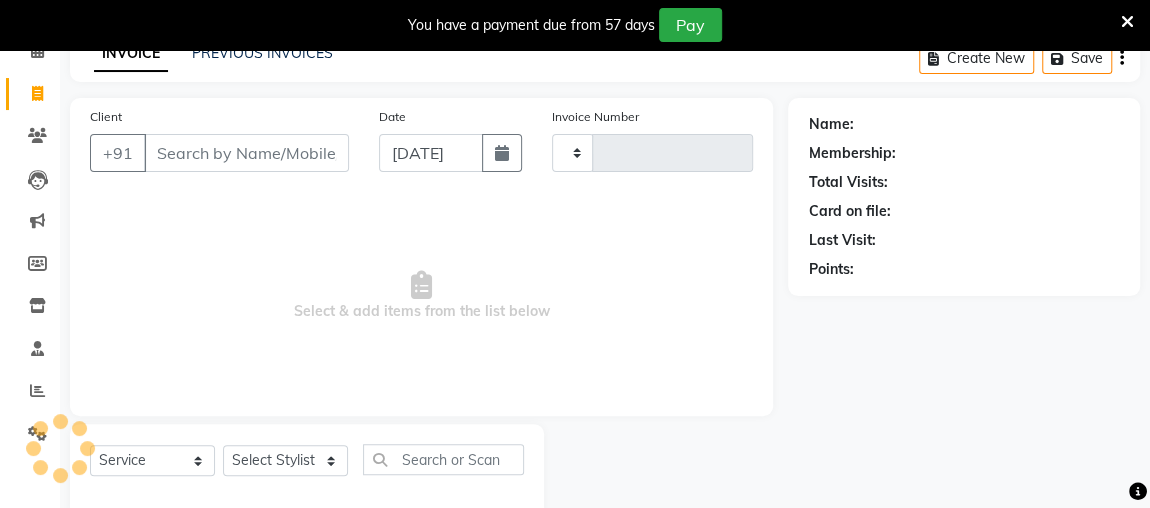 scroll, scrollTop: 140, scrollLeft: 0, axis: vertical 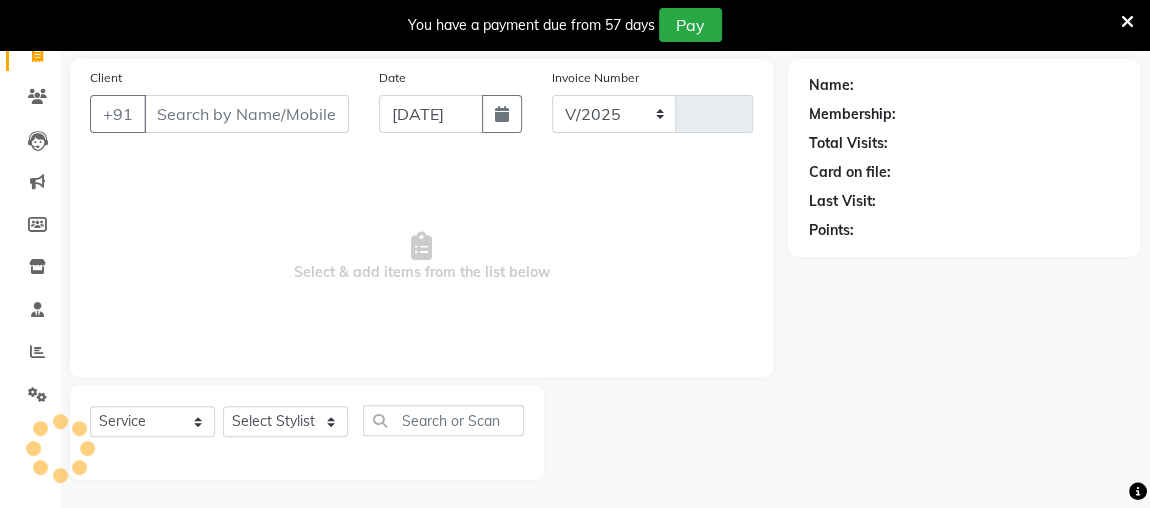 select on "4362" 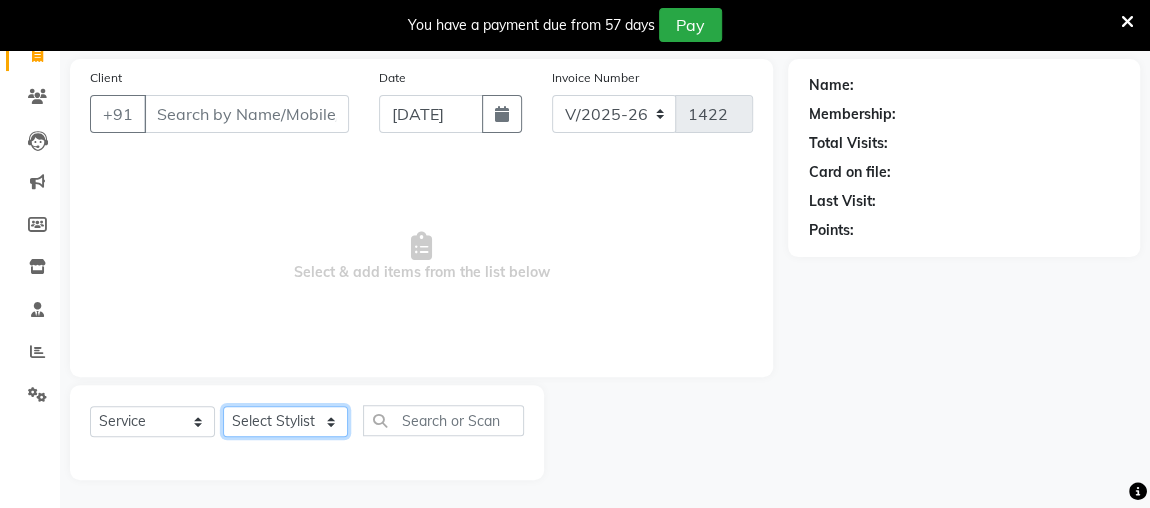 click on "Select Stylist [PERSON_NAME] anjali [PERSON_NAME] [PERSON_NAME] [PERSON_NAME] [PERSON_NAME] MAKEUPS AND PREBRIDAL [PERSON_NAME]  [PERSON_NAME] [PERSON_NAME]  [PERSON_NAME] [PERSON_NAME] [PERSON_NAME] cant TBASSUM [PERSON_NAME]  VISHAL" 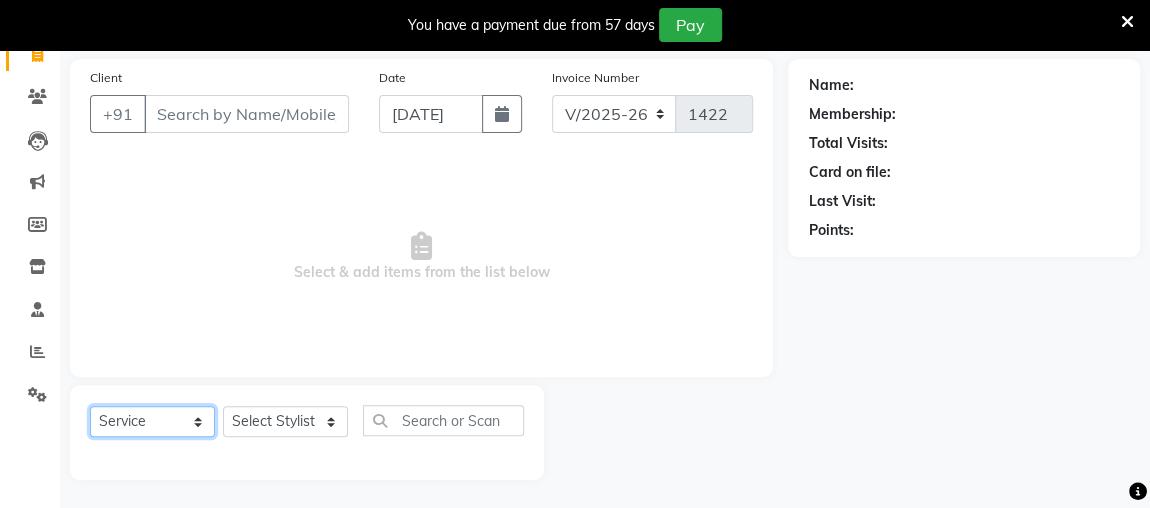click on "Select  Service  Product  Membership  Package Voucher Prepaid Gift Card" 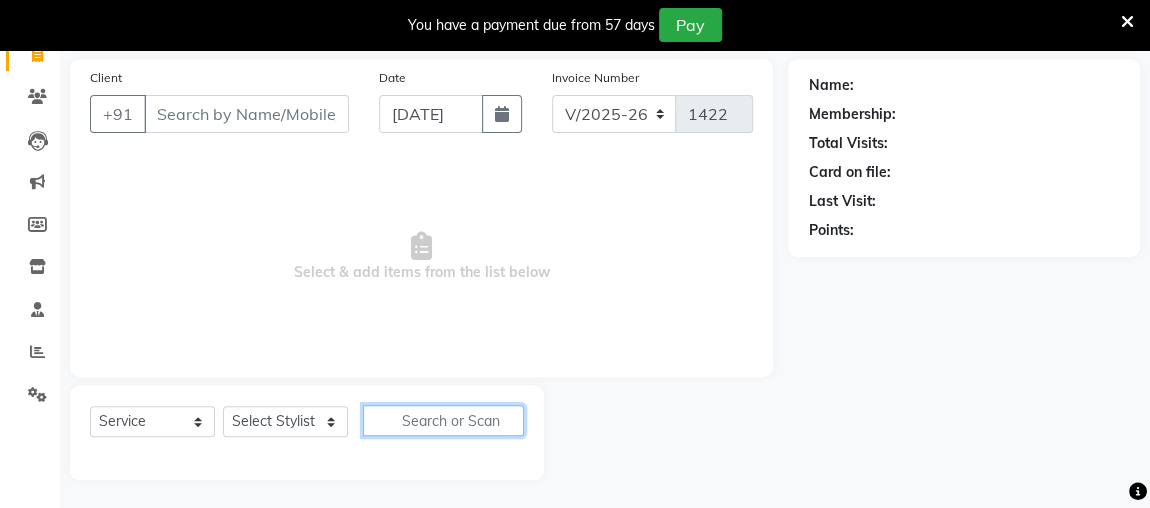 click 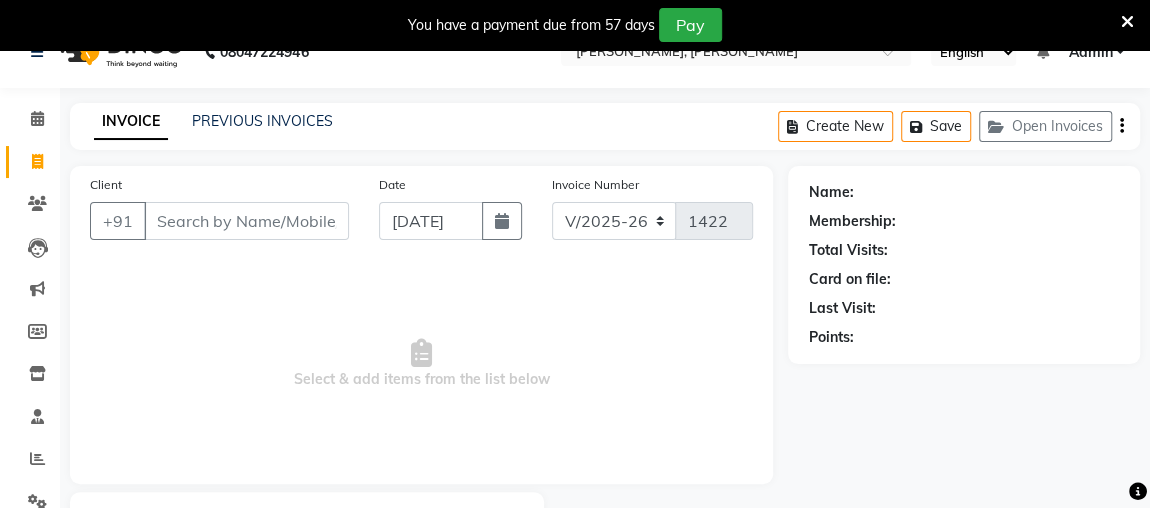 scroll, scrollTop: 140, scrollLeft: 0, axis: vertical 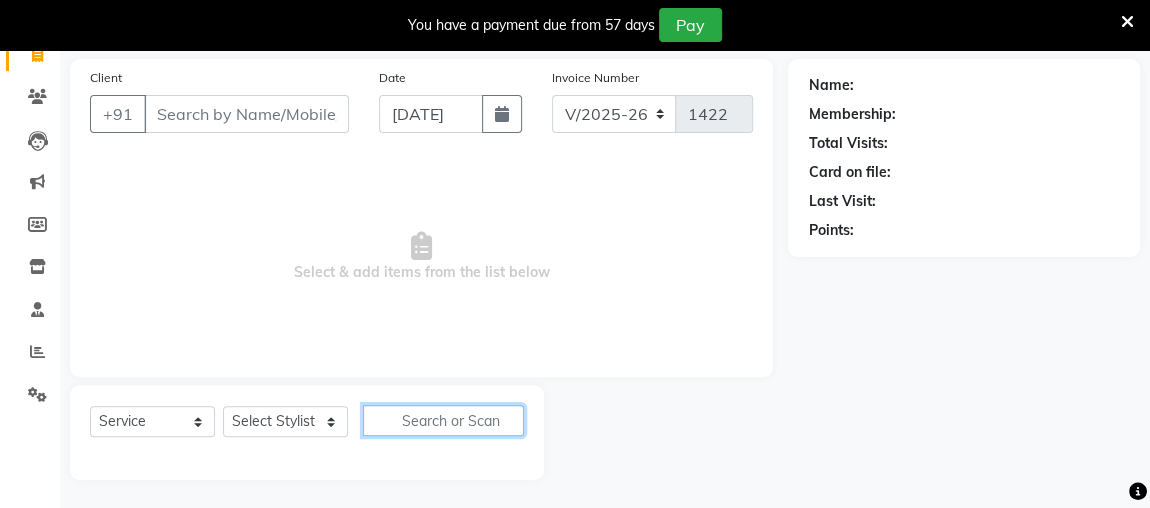 click 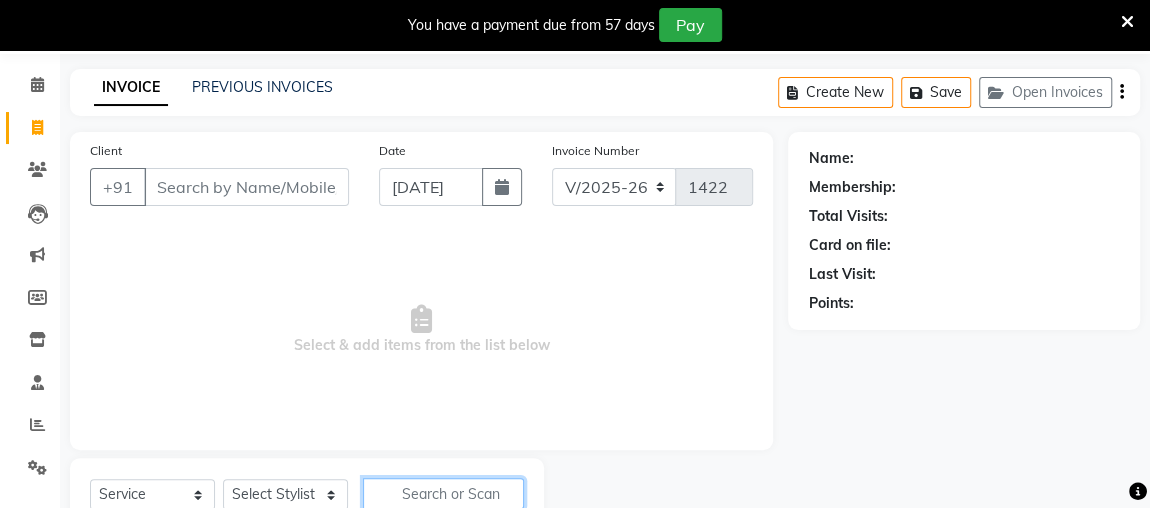 scroll, scrollTop: 0, scrollLeft: 0, axis: both 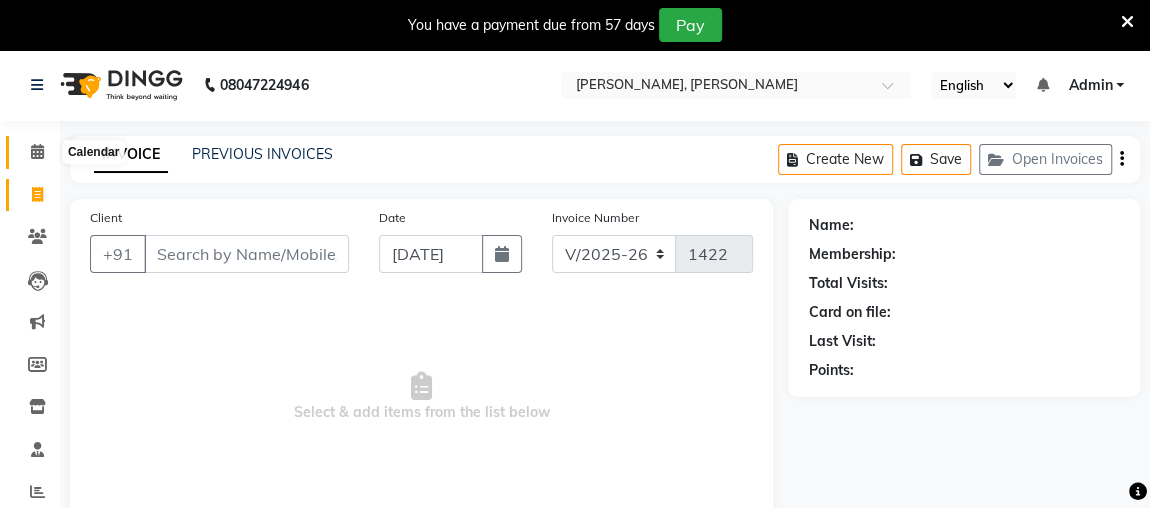 click 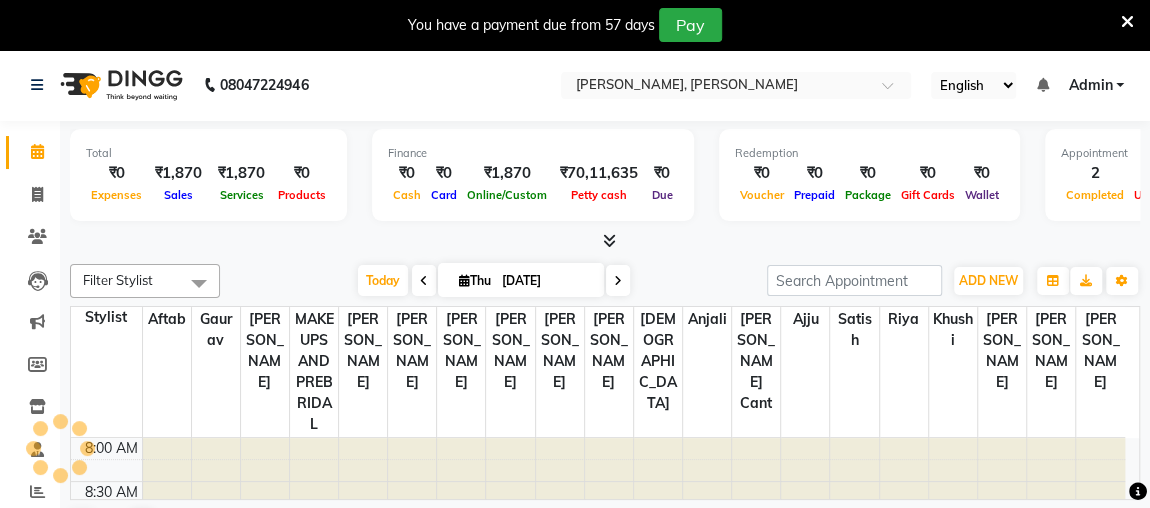 scroll, scrollTop: 0, scrollLeft: 0, axis: both 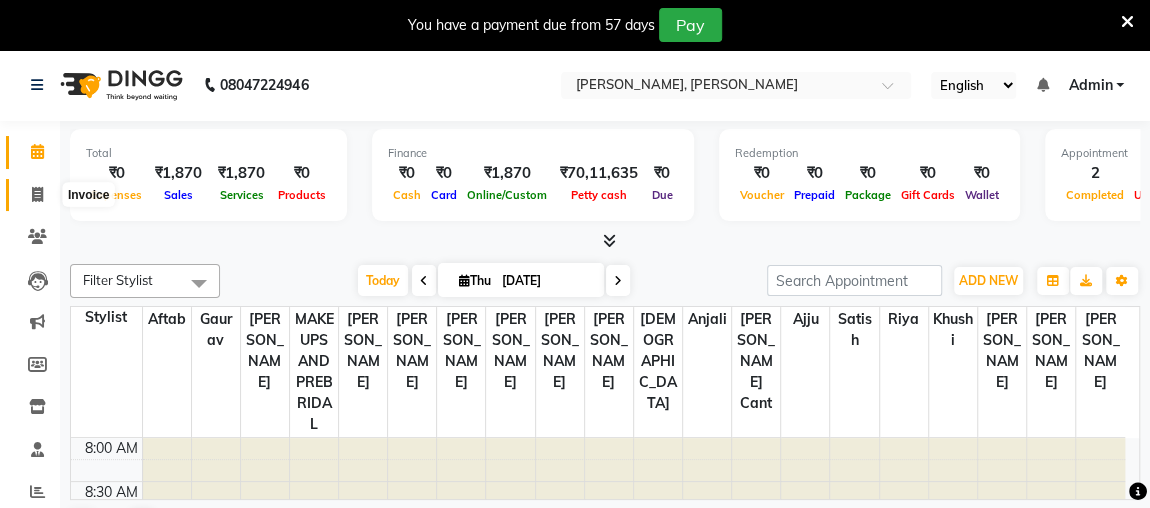 click 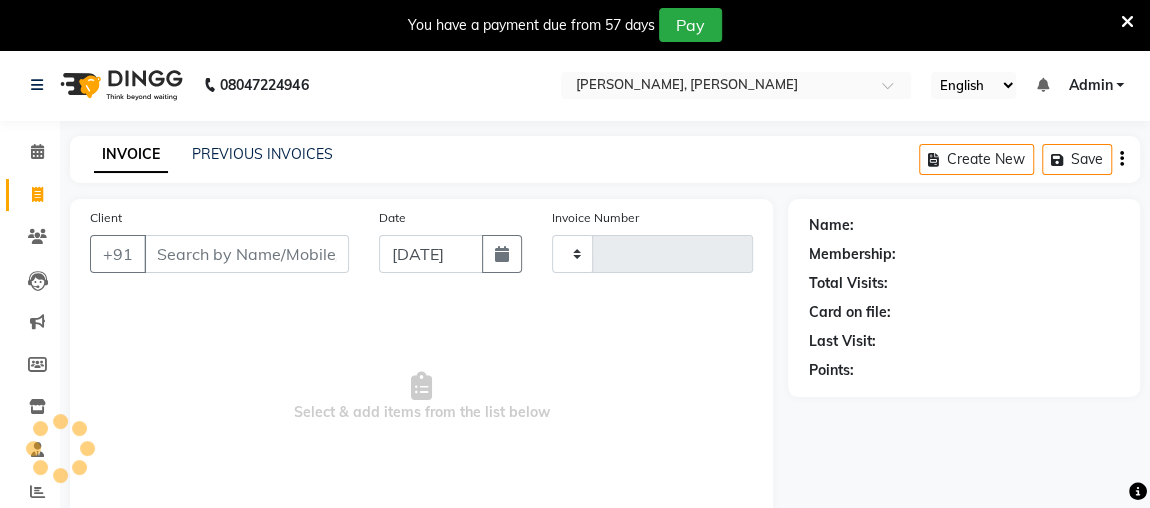 scroll, scrollTop: 6, scrollLeft: 0, axis: vertical 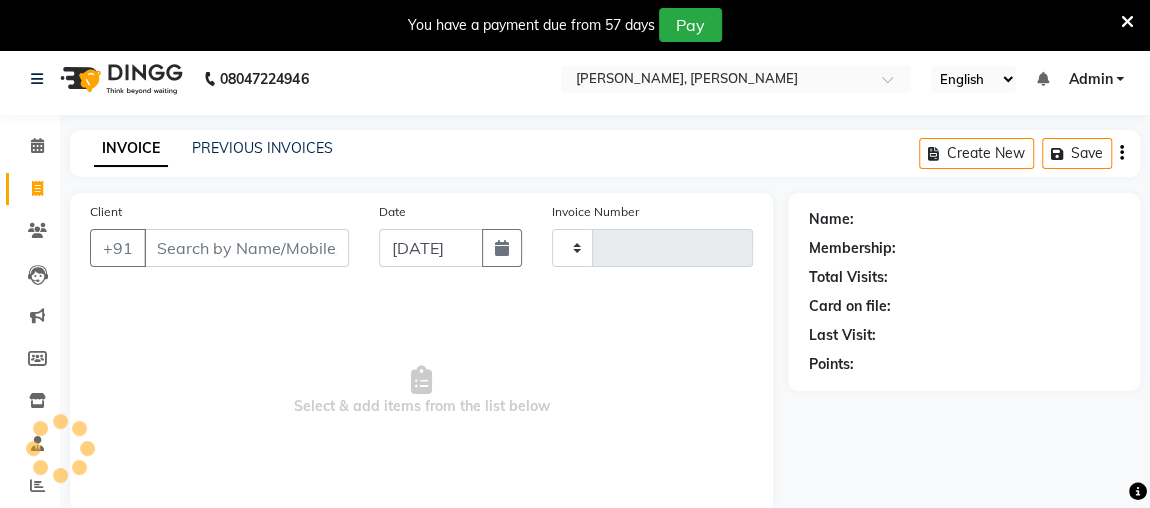 type on "1422" 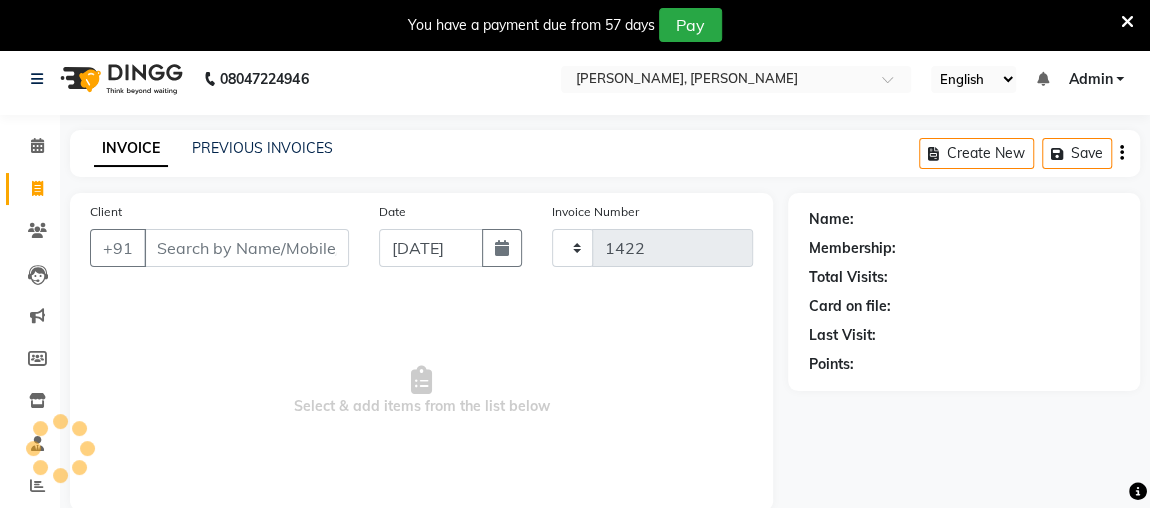 select on "4362" 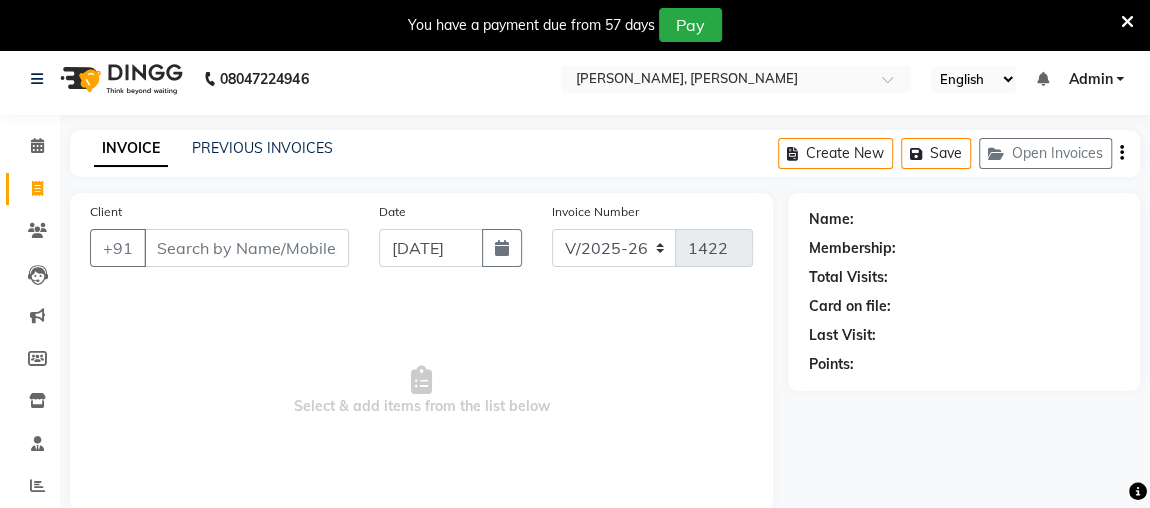 click on "INVOICE PREVIOUS INVOICES Create New   Save   Open Invoices" 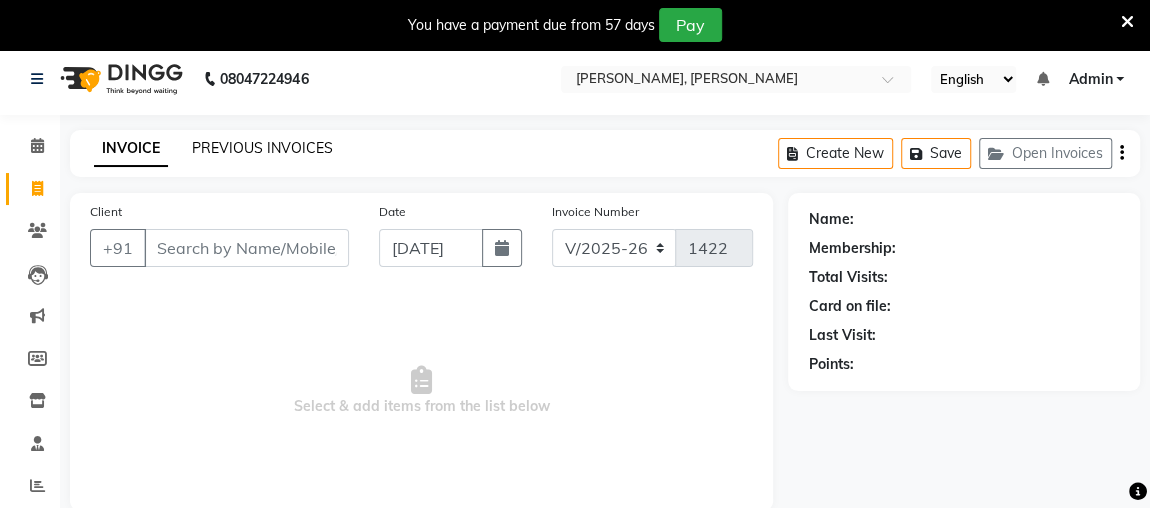 click on "PREVIOUS INVOICES" 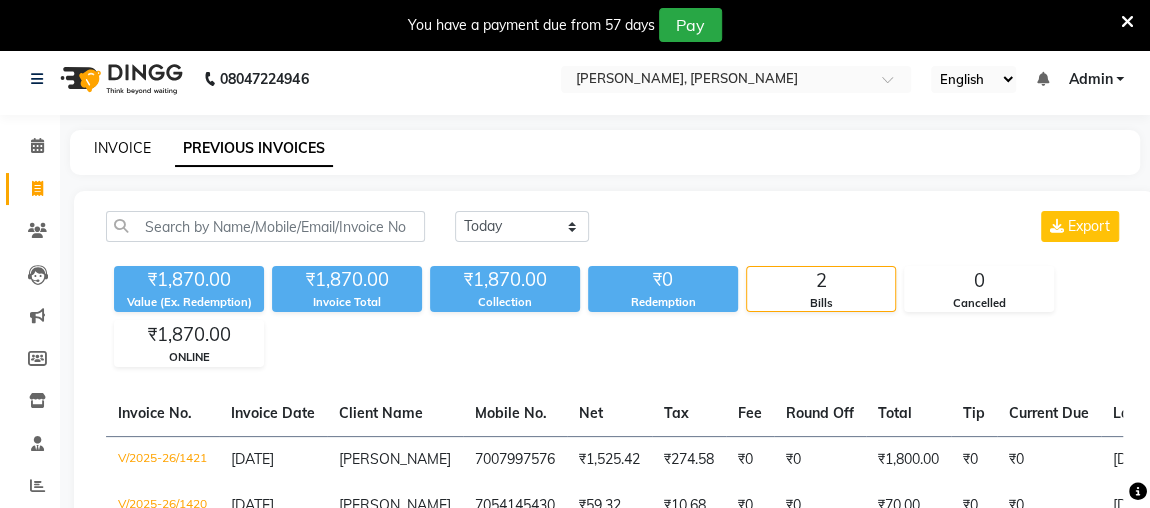 click on "INVOICE" 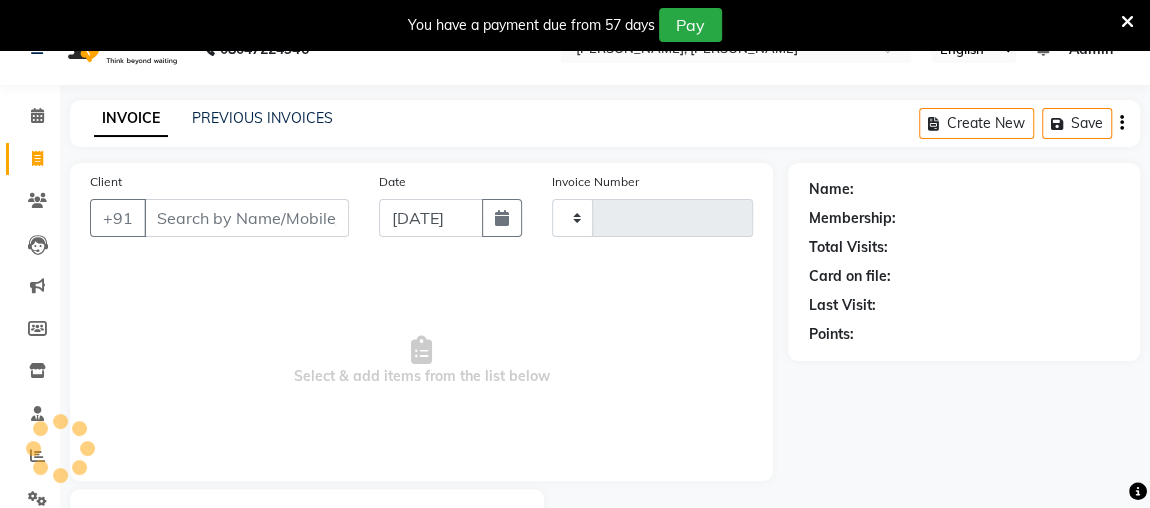 type on "1422" 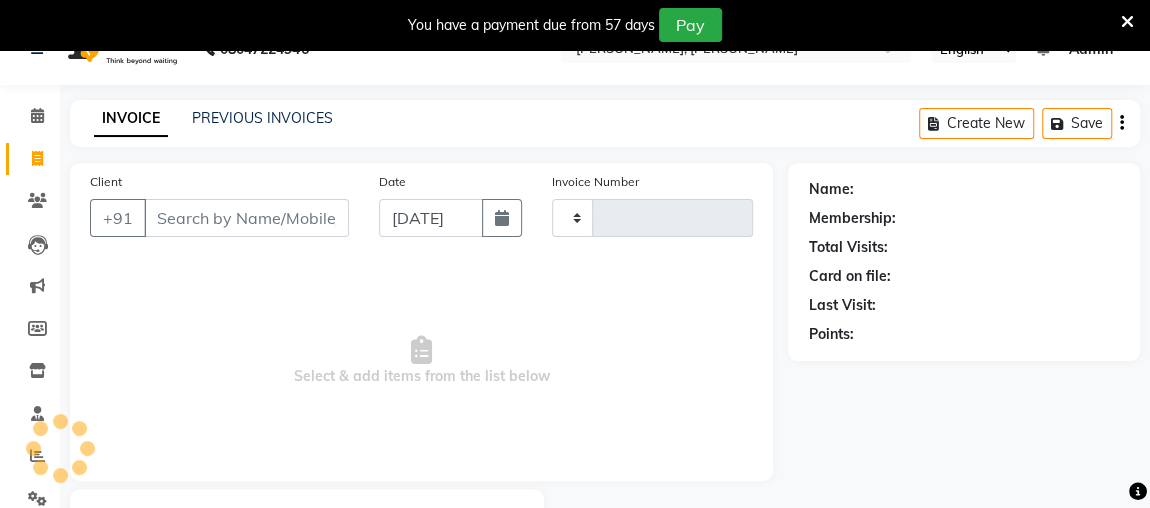 select on "4362" 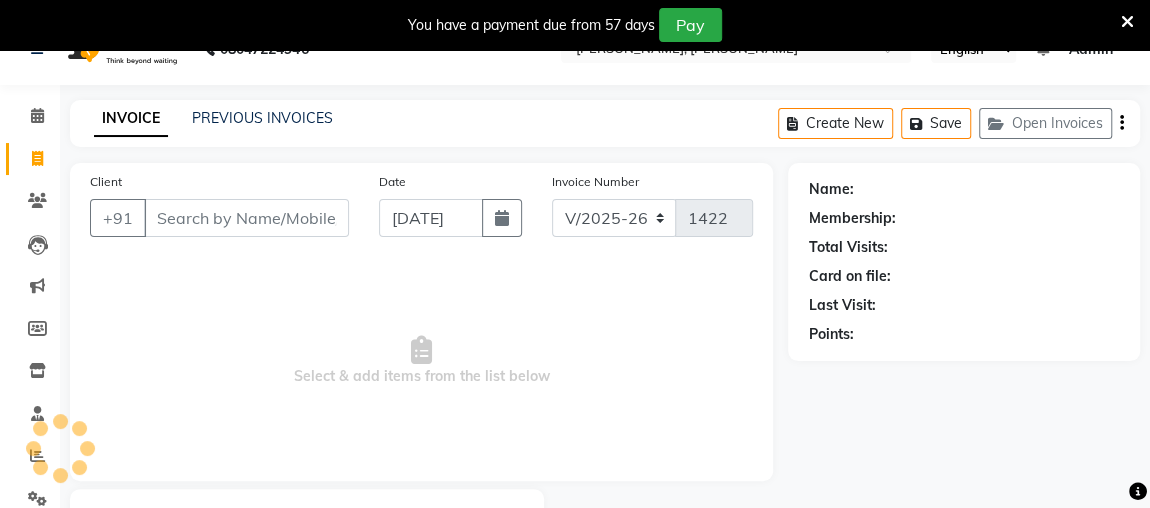 scroll, scrollTop: 140, scrollLeft: 0, axis: vertical 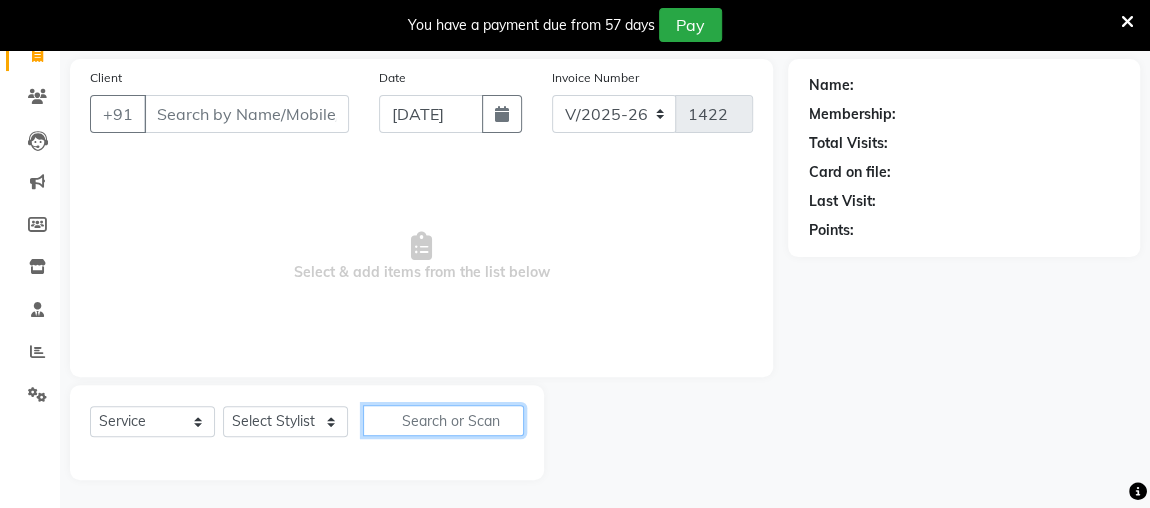 click 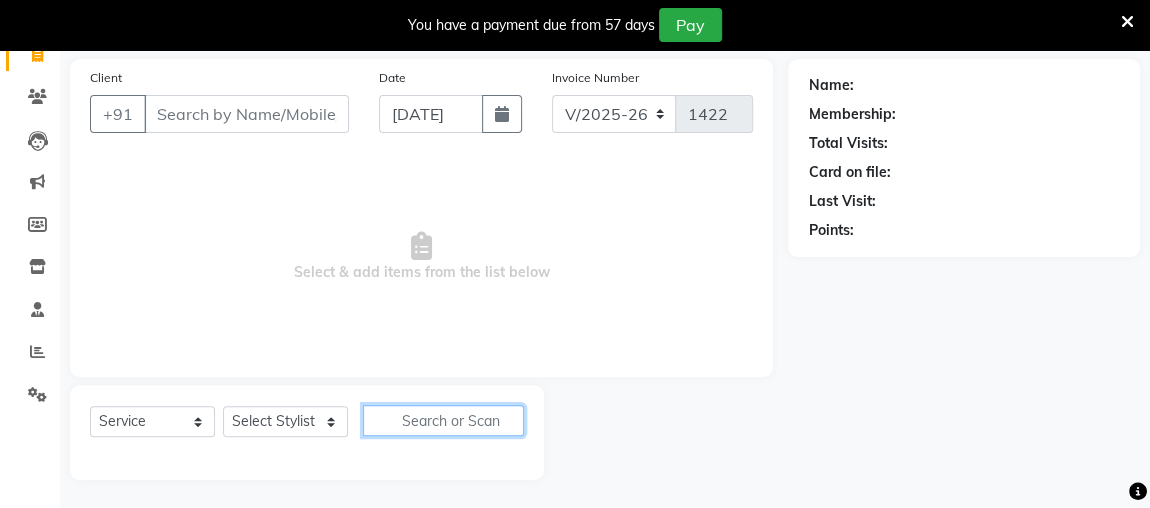 type on "p" 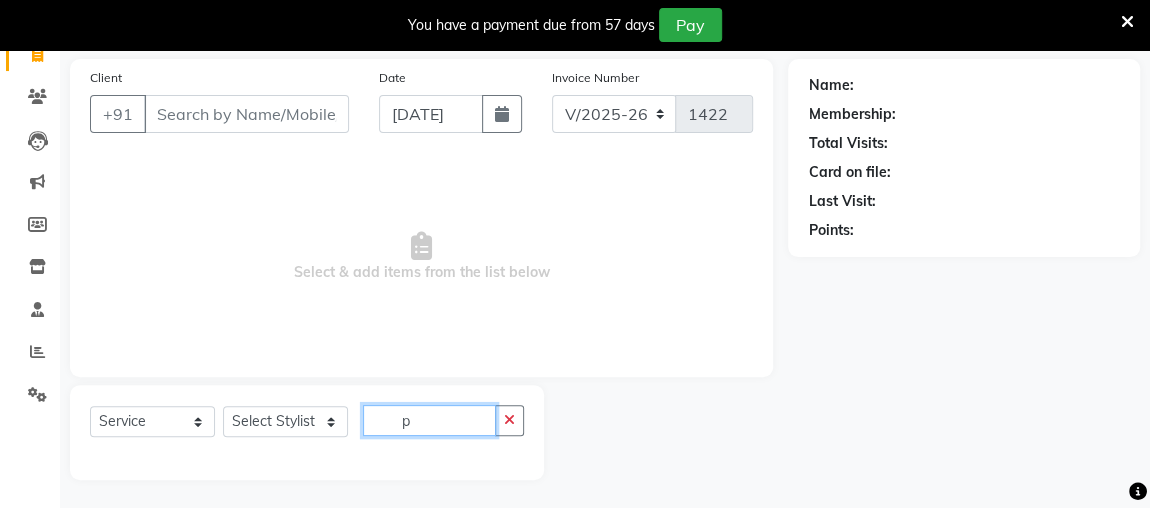 type 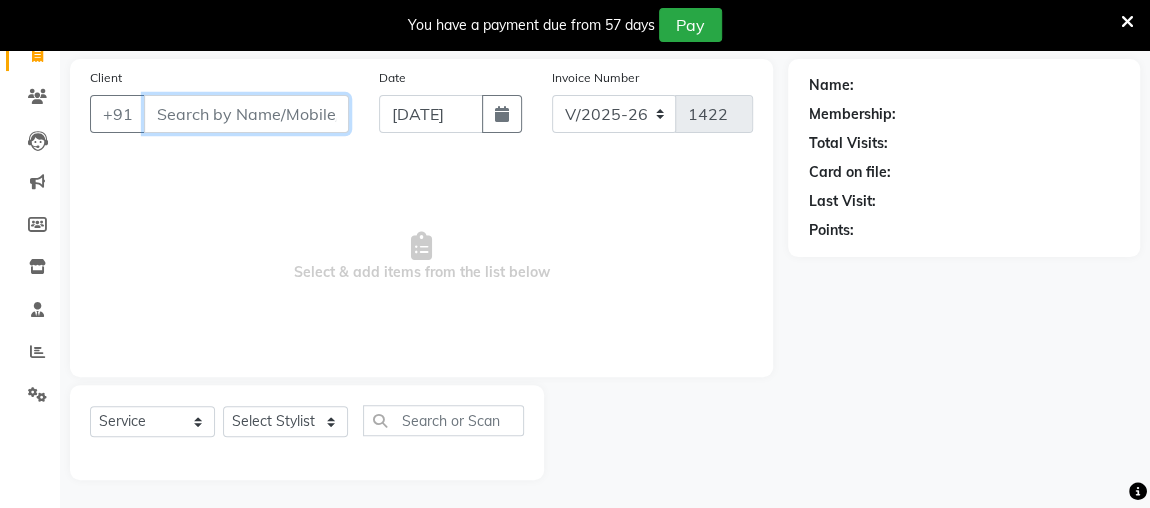 click on "Client" at bounding box center (246, 114) 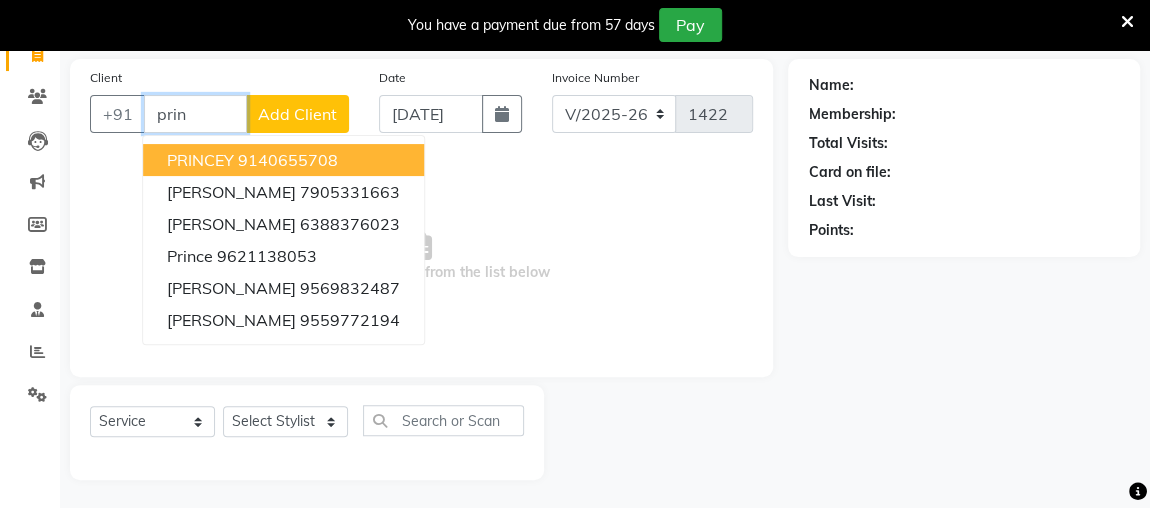click on "PRINCEY  9140655708" at bounding box center [283, 160] 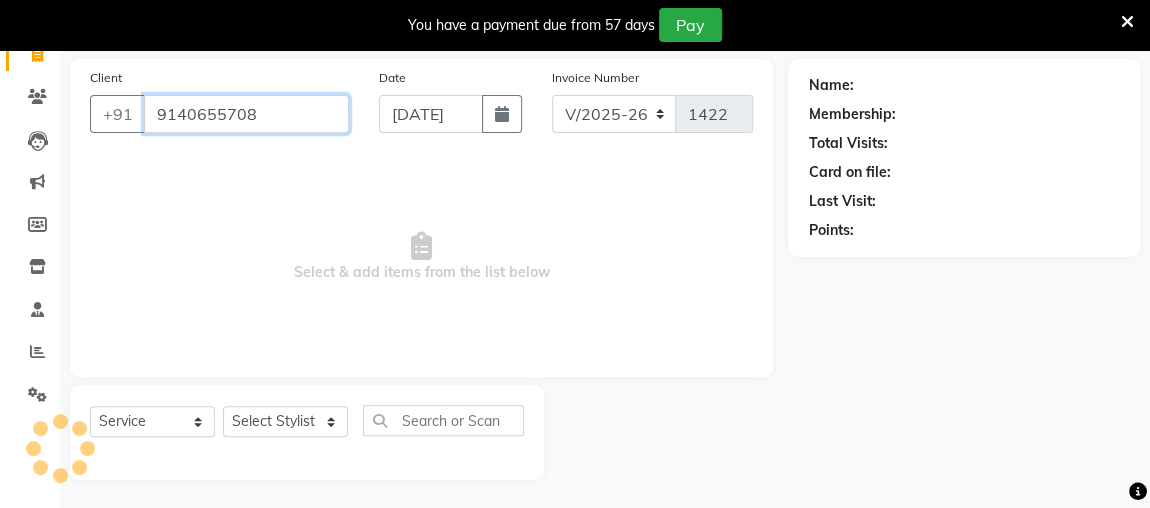type on "9140655708" 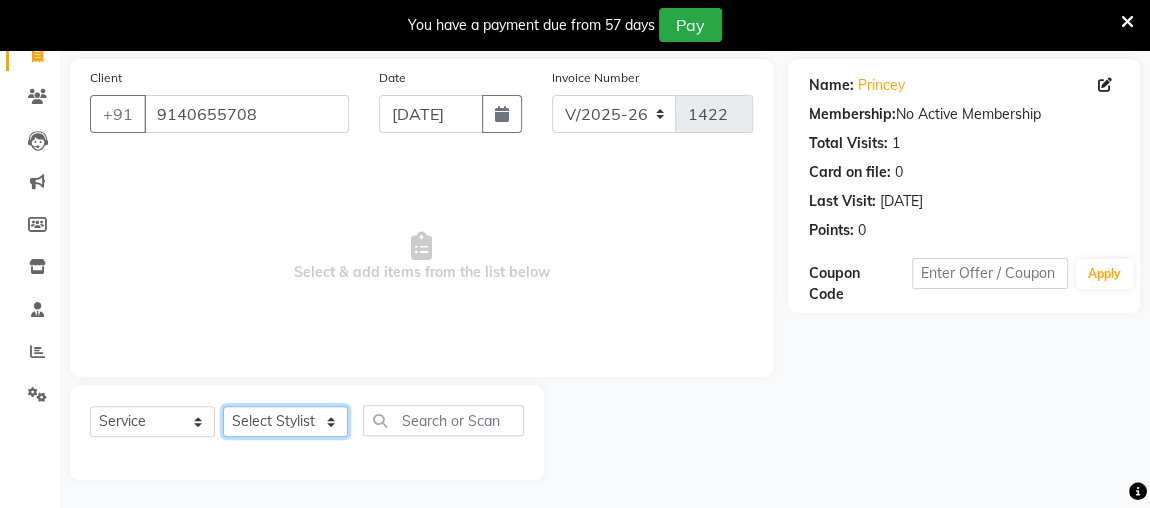 click on "Select Stylist [PERSON_NAME] anjali [PERSON_NAME] [PERSON_NAME] [PERSON_NAME] [PERSON_NAME] MAKEUPS AND PREBRIDAL [PERSON_NAME]  [PERSON_NAME] [PERSON_NAME]  [PERSON_NAME] [PERSON_NAME] [PERSON_NAME] cant TBASSUM [PERSON_NAME]  VISHAL" 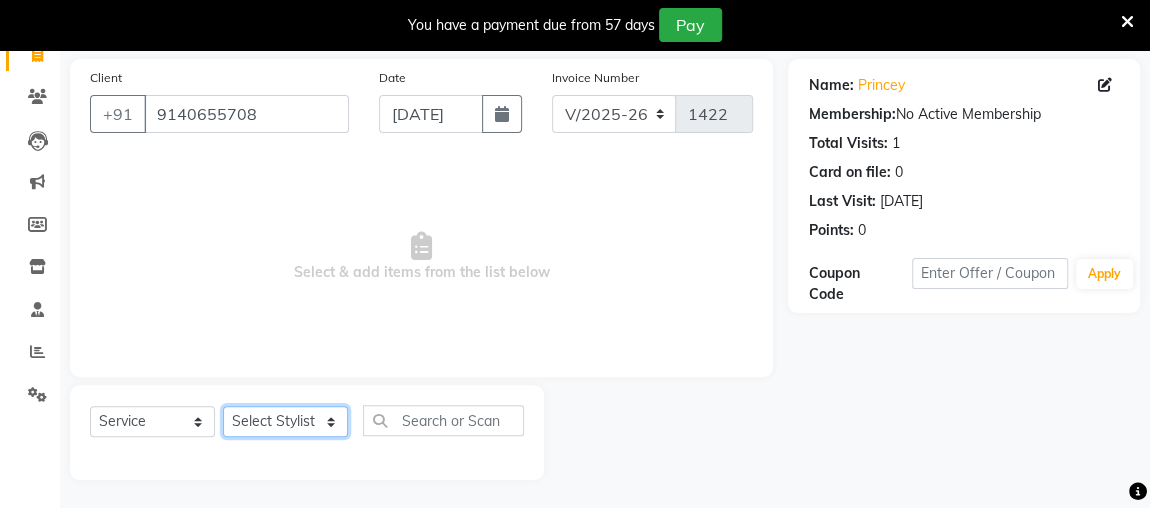select on "67802" 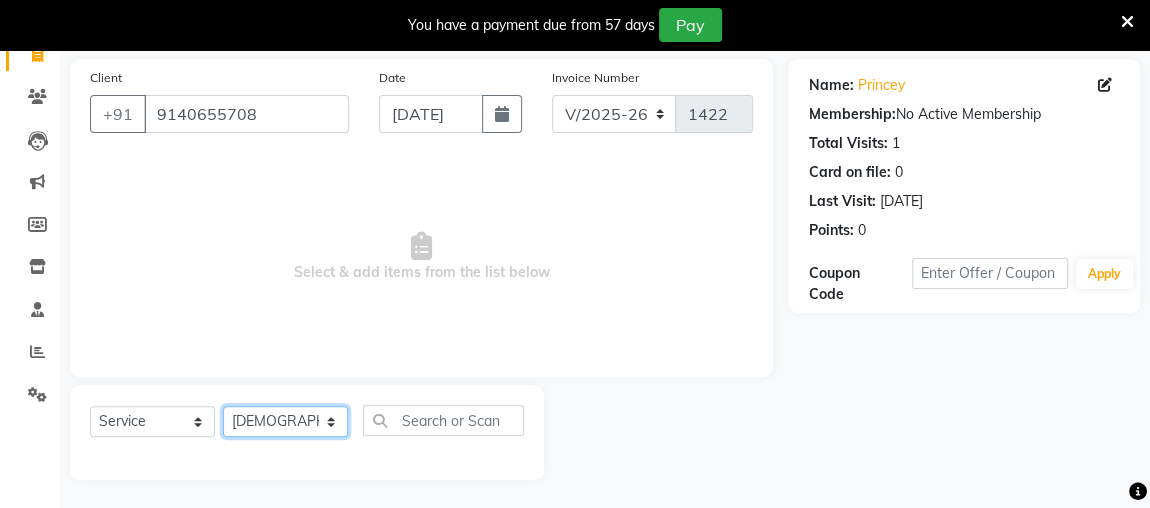 click on "Select Stylist [PERSON_NAME] anjali [PERSON_NAME] [PERSON_NAME] [PERSON_NAME] [PERSON_NAME] MAKEUPS AND PREBRIDAL [PERSON_NAME]  [PERSON_NAME] [PERSON_NAME]  [PERSON_NAME] [PERSON_NAME] [PERSON_NAME] cant TBASSUM [PERSON_NAME]  VISHAL" 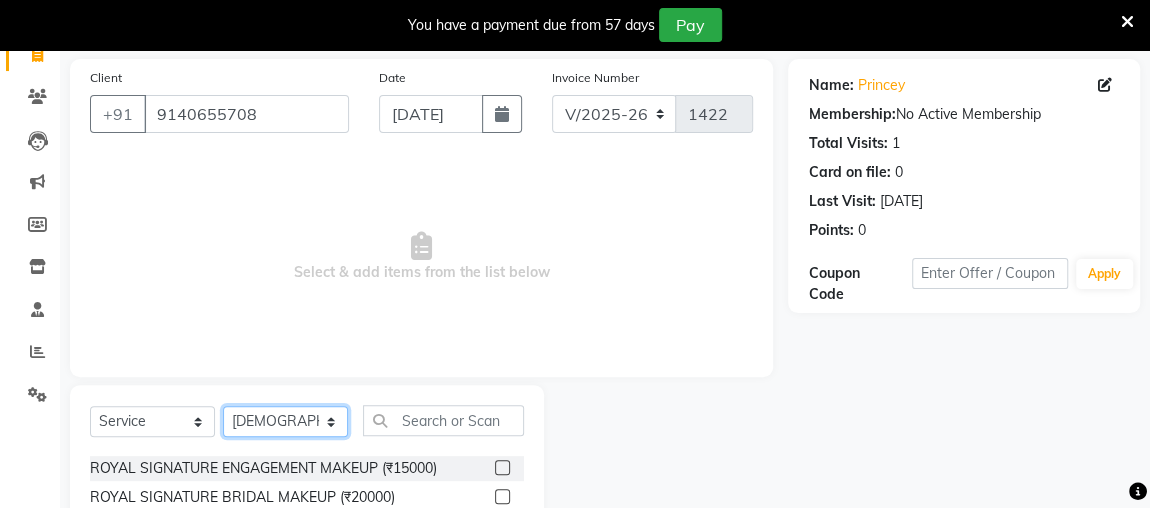 scroll, scrollTop: 346, scrollLeft: 0, axis: vertical 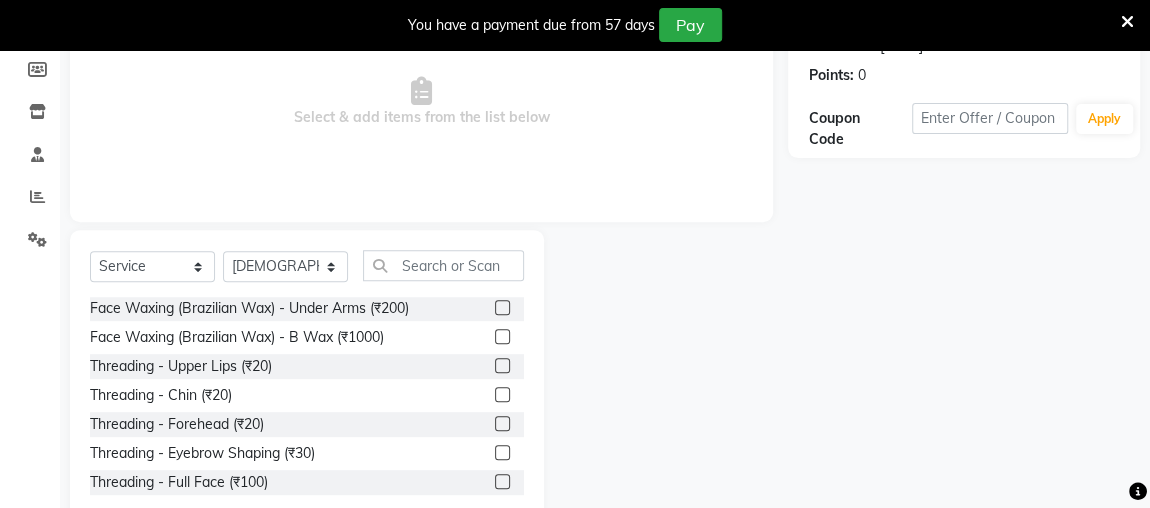 click 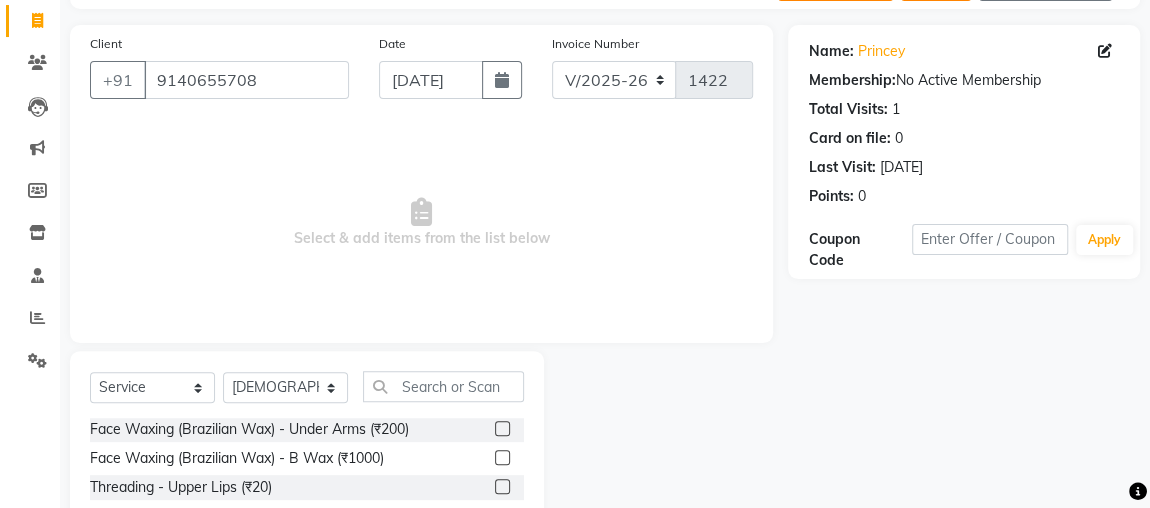 scroll, scrollTop: 126, scrollLeft: 0, axis: vertical 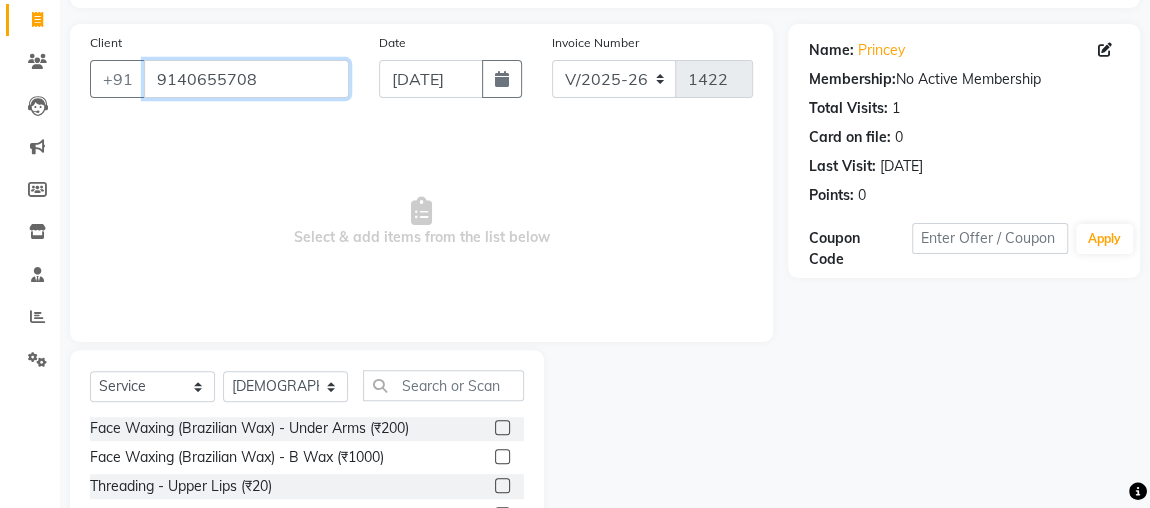 click on "9140655708" at bounding box center (246, 79) 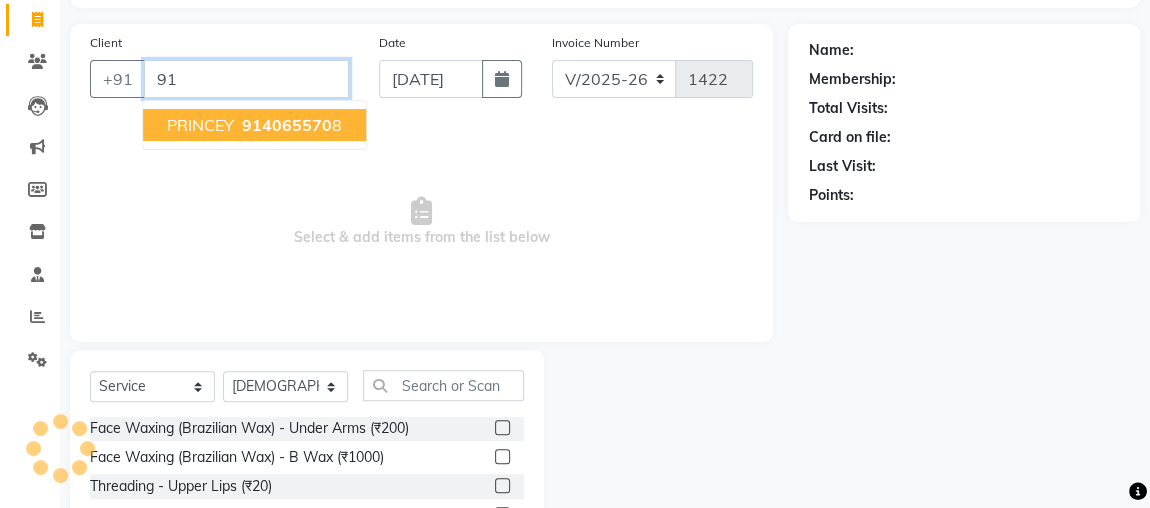 type on "9" 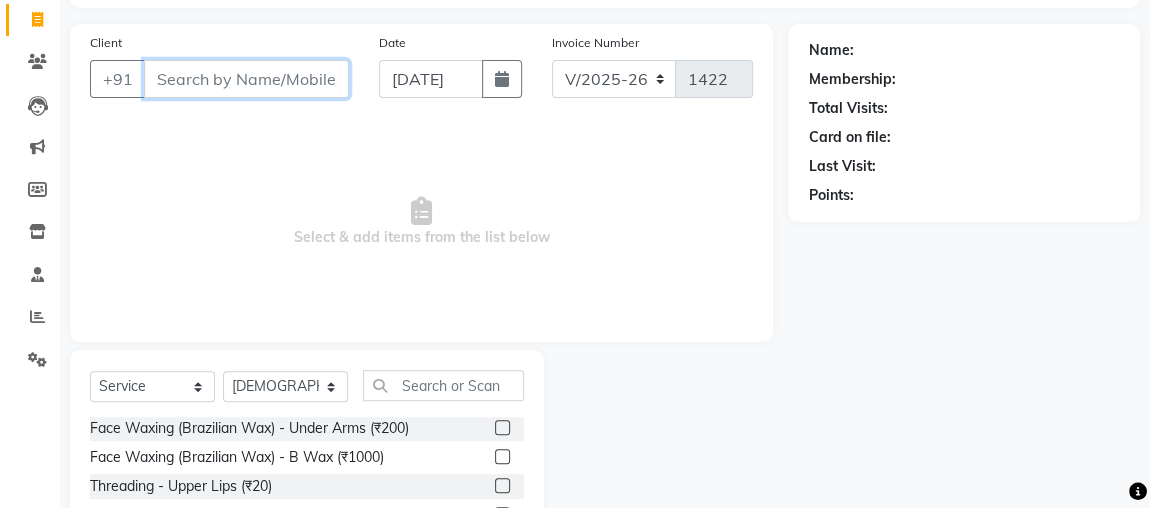 type 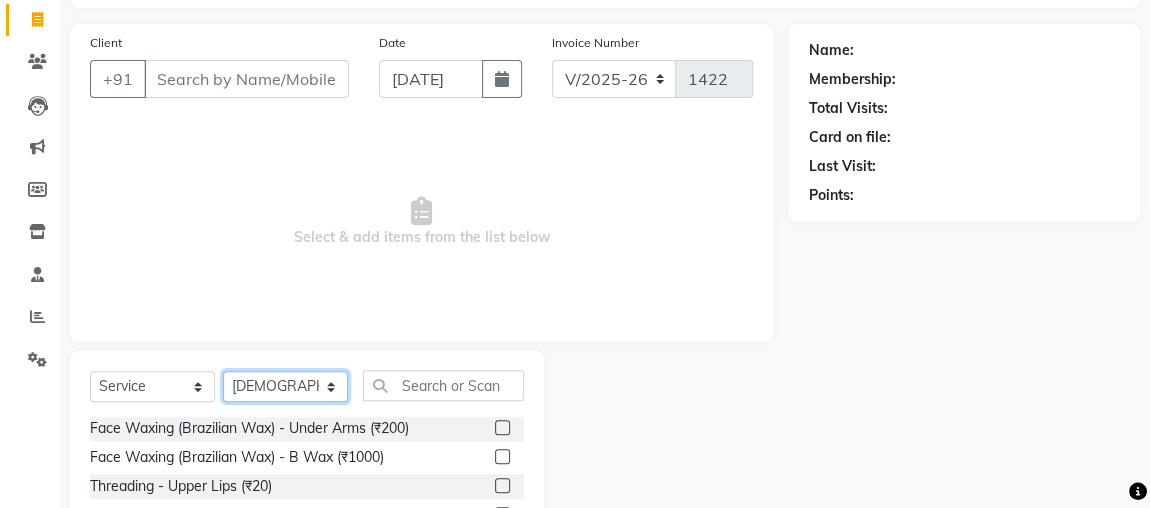 click on "Select Stylist [PERSON_NAME] anjali [PERSON_NAME] [PERSON_NAME] [PERSON_NAME] [PERSON_NAME] MAKEUPS AND PREBRIDAL [PERSON_NAME]  [PERSON_NAME] [PERSON_NAME]  [PERSON_NAME] [PERSON_NAME] [PERSON_NAME] cant TBASSUM [PERSON_NAME]  VISHAL" 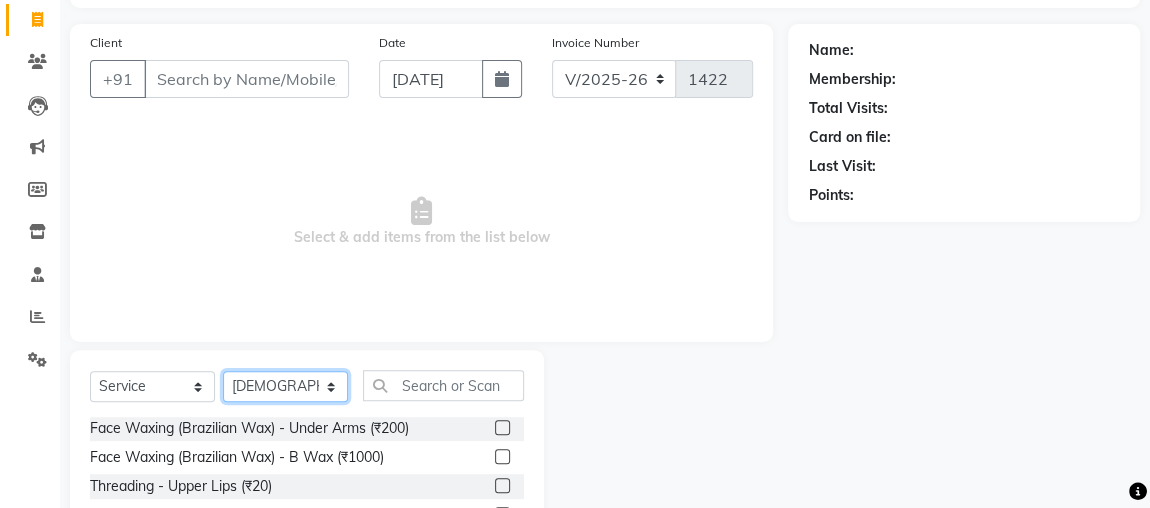 click on "Select Stylist [PERSON_NAME] anjali [PERSON_NAME] [PERSON_NAME] [PERSON_NAME] [PERSON_NAME] MAKEUPS AND PREBRIDAL [PERSON_NAME]  [PERSON_NAME] [PERSON_NAME]  [PERSON_NAME] [PERSON_NAME] [PERSON_NAME] cant TBASSUM [PERSON_NAME]  VISHAL" 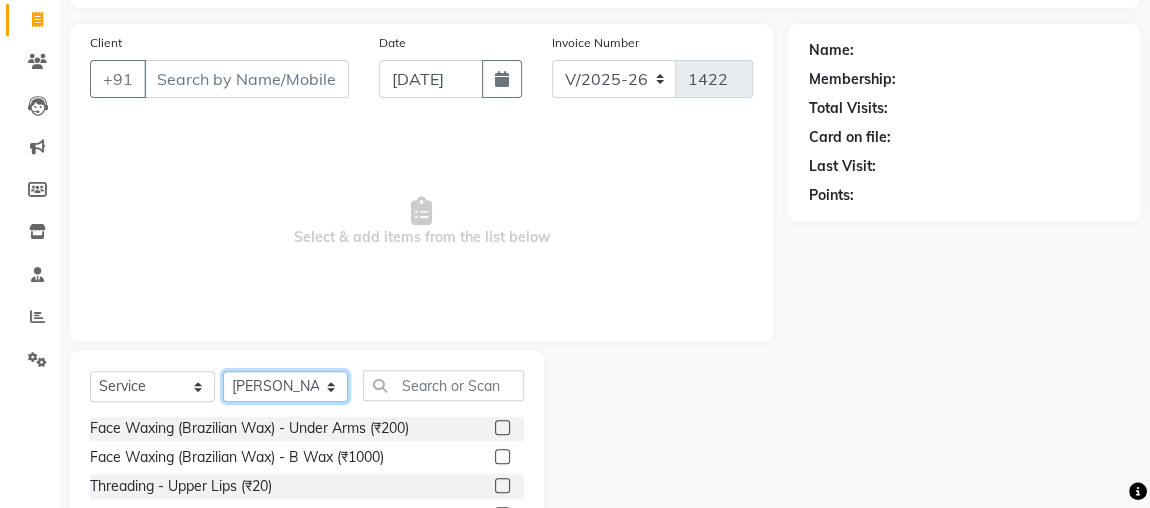 click on "Select Stylist [PERSON_NAME] anjali [PERSON_NAME] [PERSON_NAME] [PERSON_NAME] [PERSON_NAME] MAKEUPS AND PREBRIDAL [PERSON_NAME]  [PERSON_NAME] [PERSON_NAME]  [PERSON_NAME] [PERSON_NAME] [PERSON_NAME] cant TBASSUM [PERSON_NAME]  VISHAL" 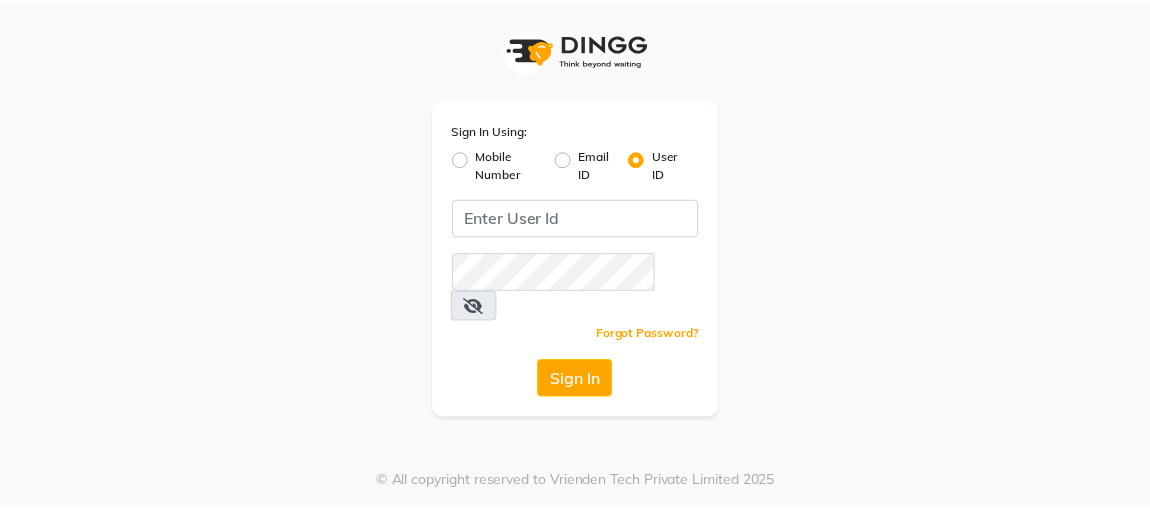 scroll, scrollTop: 0, scrollLeft: 0, axis: both 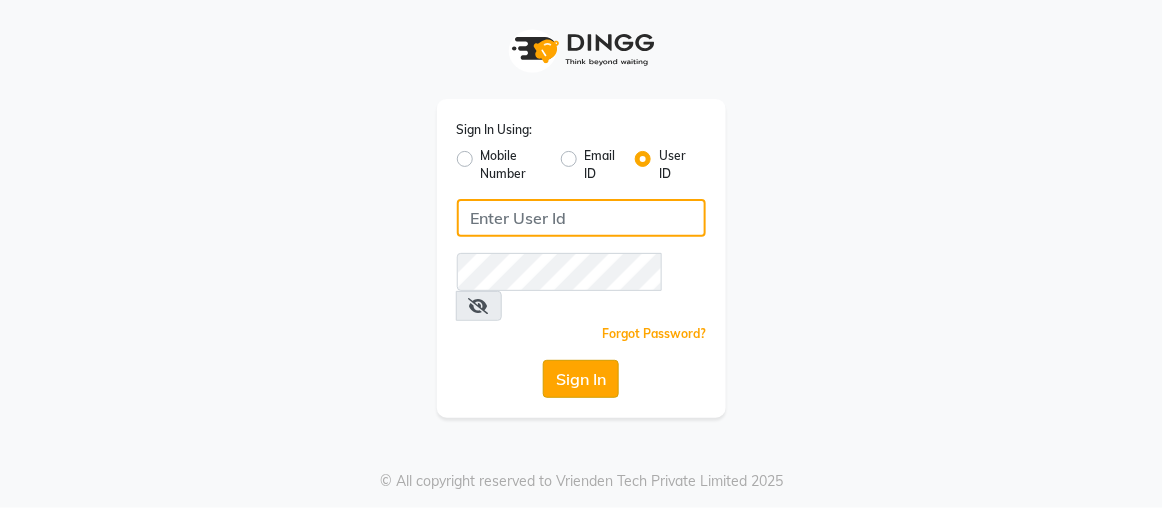 type on "rajaj" 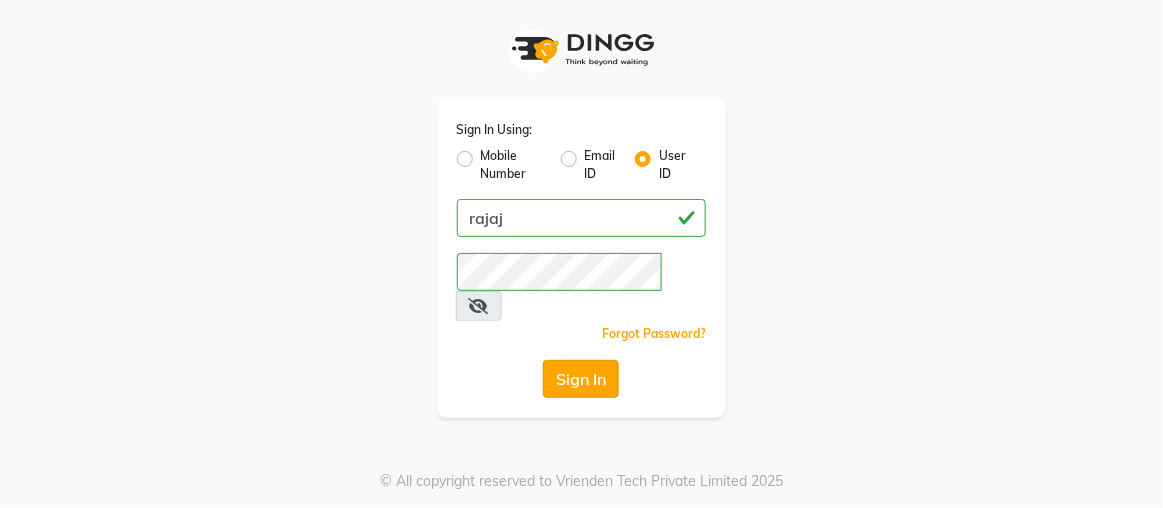 click on "Sign In" 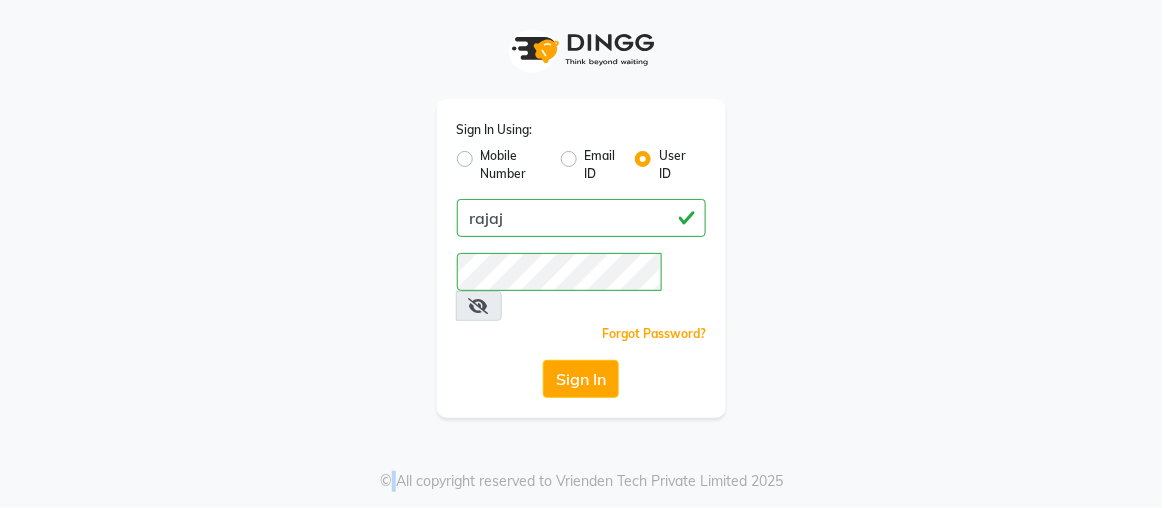 click on "Sign In" 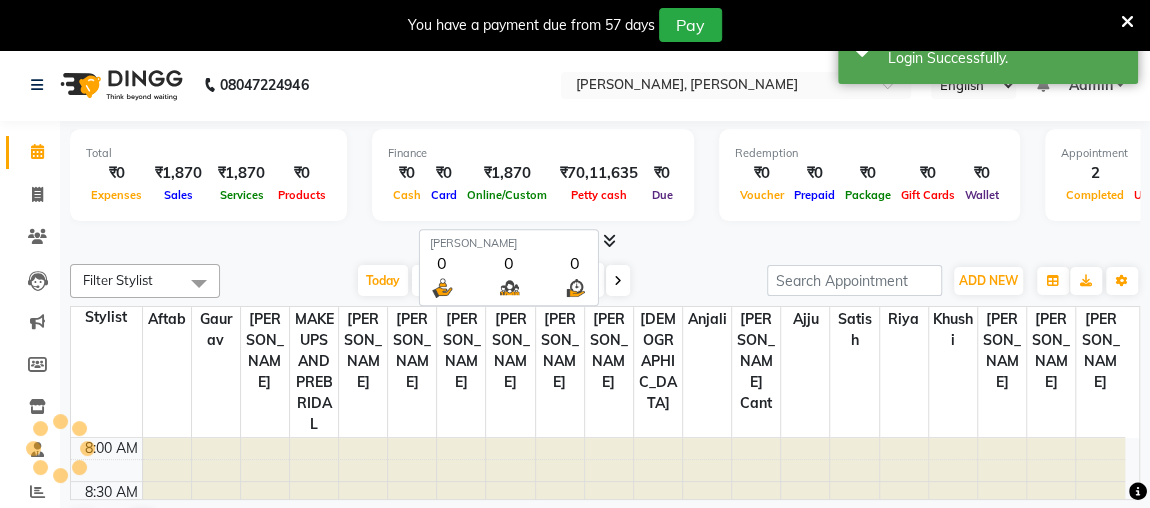 scroll, scrollTop: 0, scrollLeft: 0, axis: both 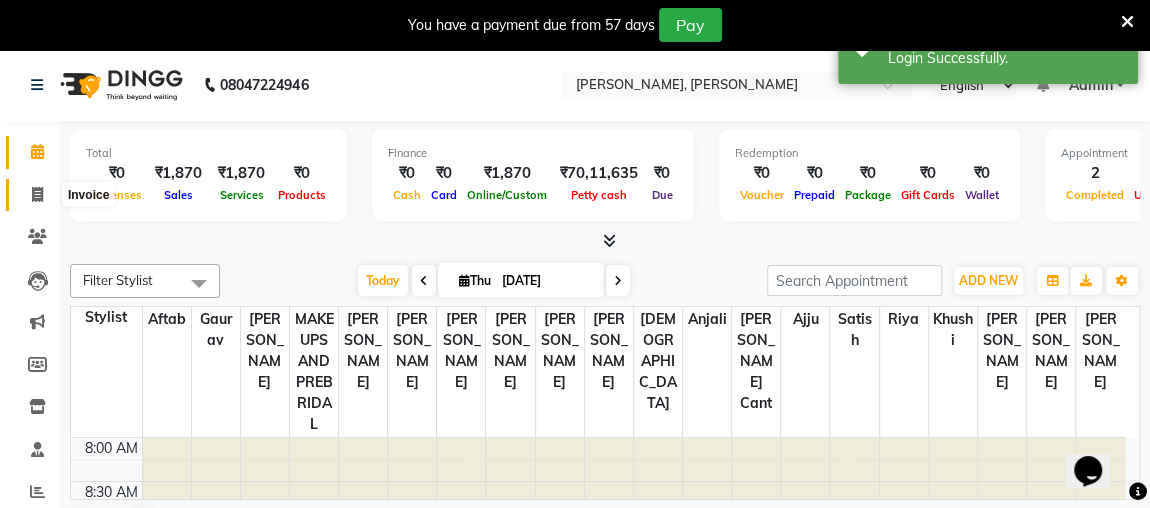 click 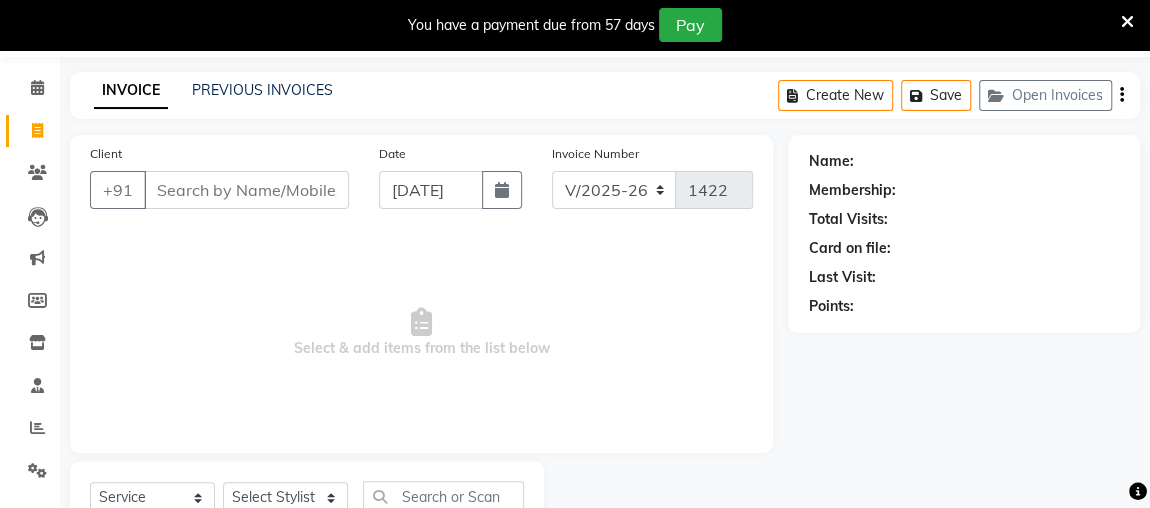 scroll, scrollTop: 140, scrollLeft: 0, axis: vertical 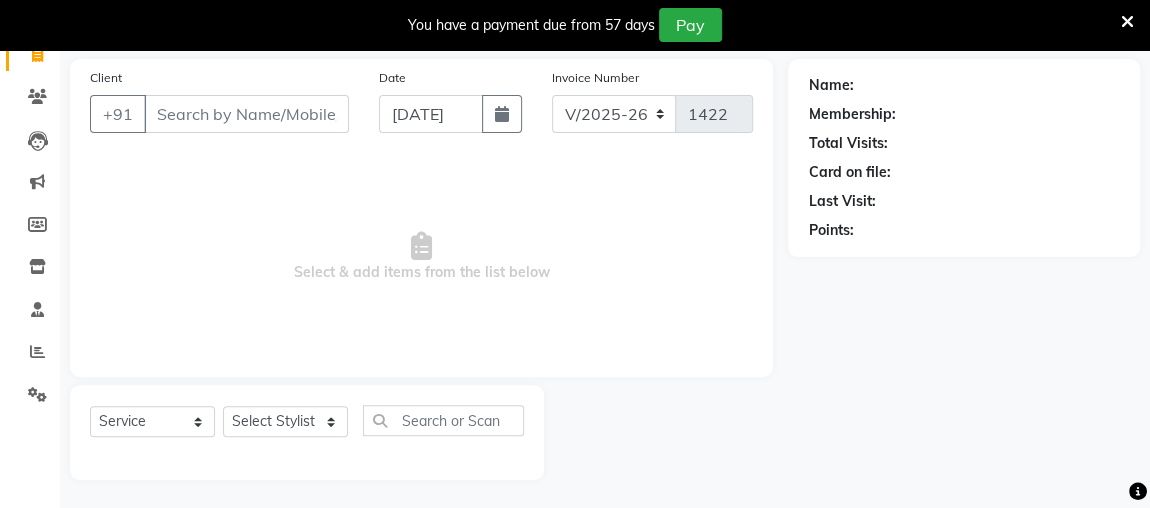 click on "Client" at bounding box center [246, 114] 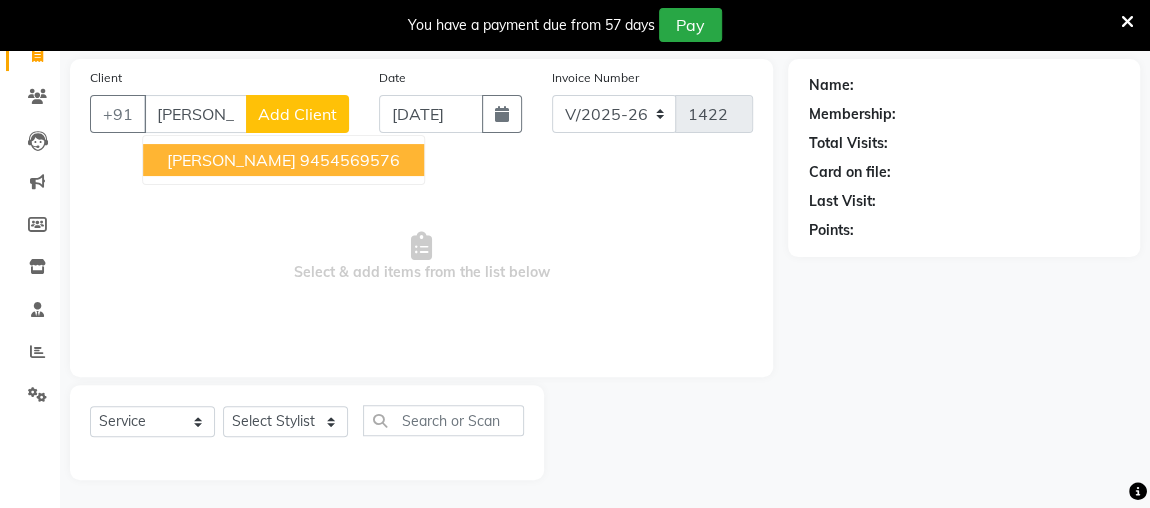 click on "[PERSON_NAME]" at bounding box center (231, 160) 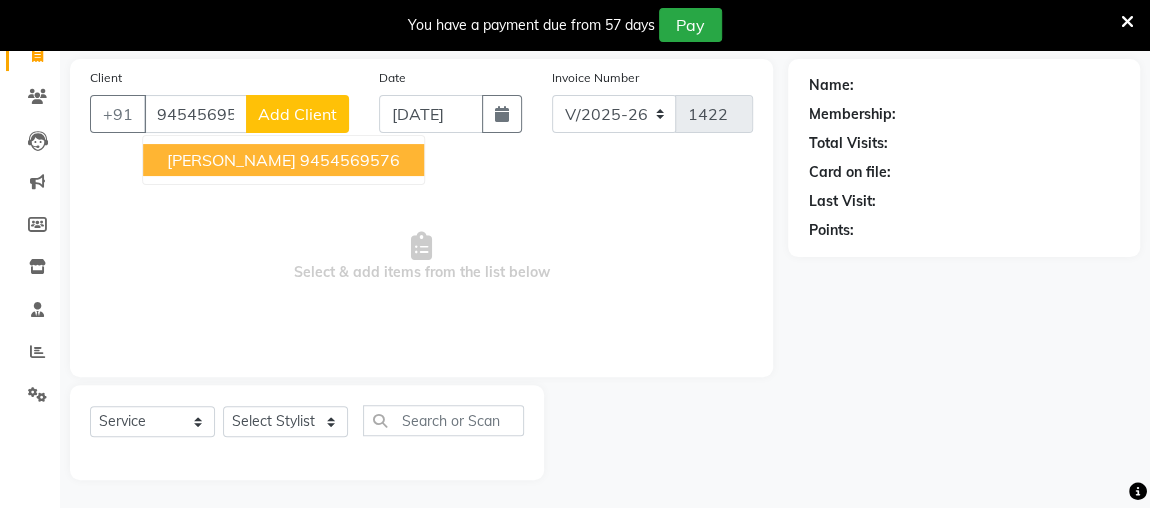 type on "9454569576" 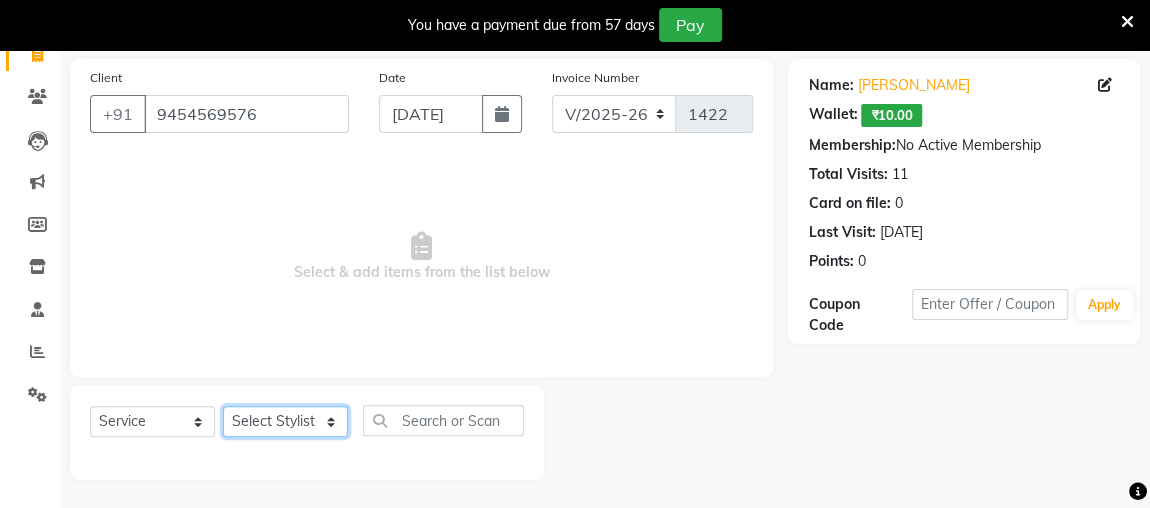 click on "Select Stylist [PERSON_NAME] anjali [PERSON_NAME] [PERSON_NAME] [PERSON_NAME] [PERSON_NAME] MAKEUPS AND PREBRIDAL [PERSON_NAME]  [PERSON_NAME] [PERSON_NAME]  [PERSON_NAME] [PERSON_NAME] [PERSON_NAME] cant TBASSUM [PERSON_NAME]  VISHAL" 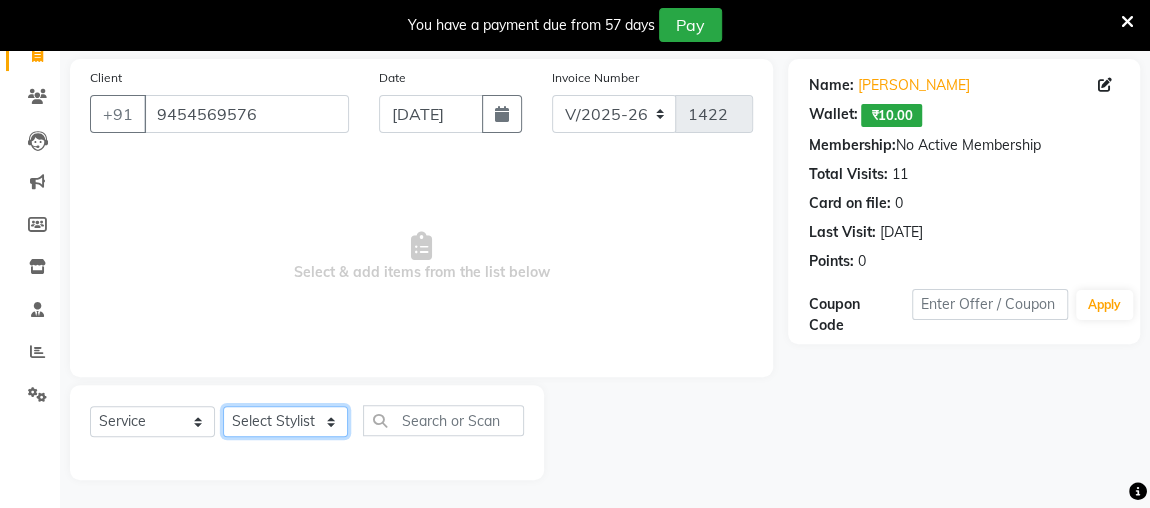 select on "85814" 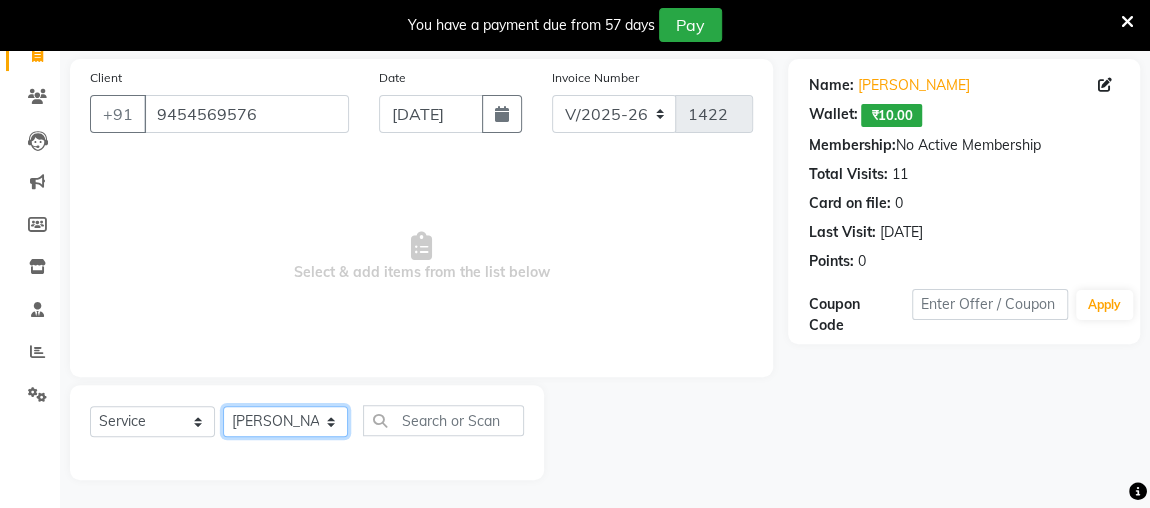 click on "Select Stylist [PERSON_NAME] anjali [PERSON_NAME] [PERSON_NAME] [PERSON_NAME] [PERSON_NAME] MAKEUPS AND PREBRIDAL [PERSON_NAME]  [PERSON_NAME] [PERSON_NAME]  [PERSON_NAME] [PERSON_NAME] [PERSON_NAME] cant TBASSUM [PERSON_NAME]  VISHAL" 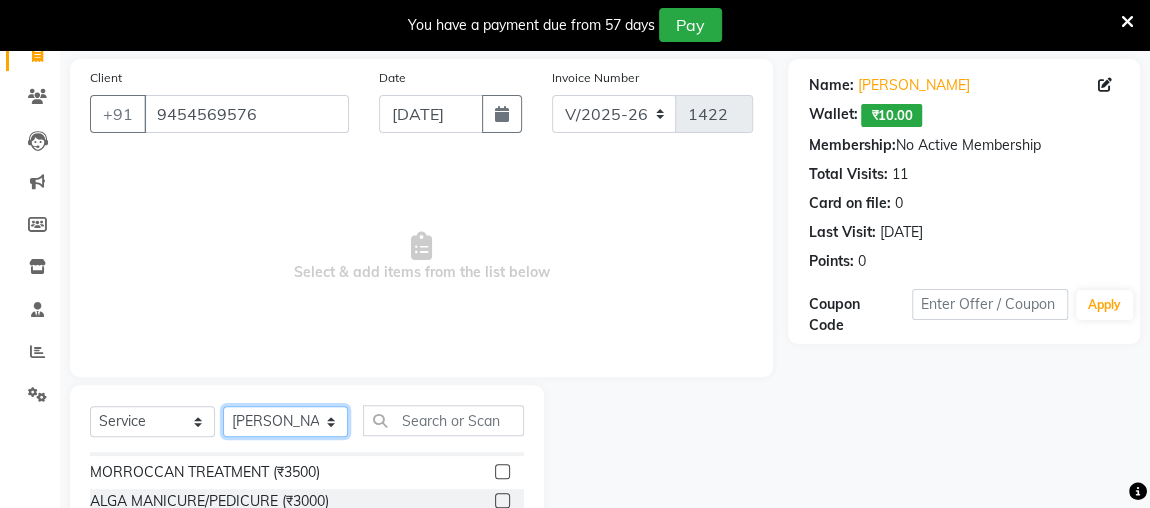 scroll, scrollTop: 276, scrollLeft: 0, axis: vertical 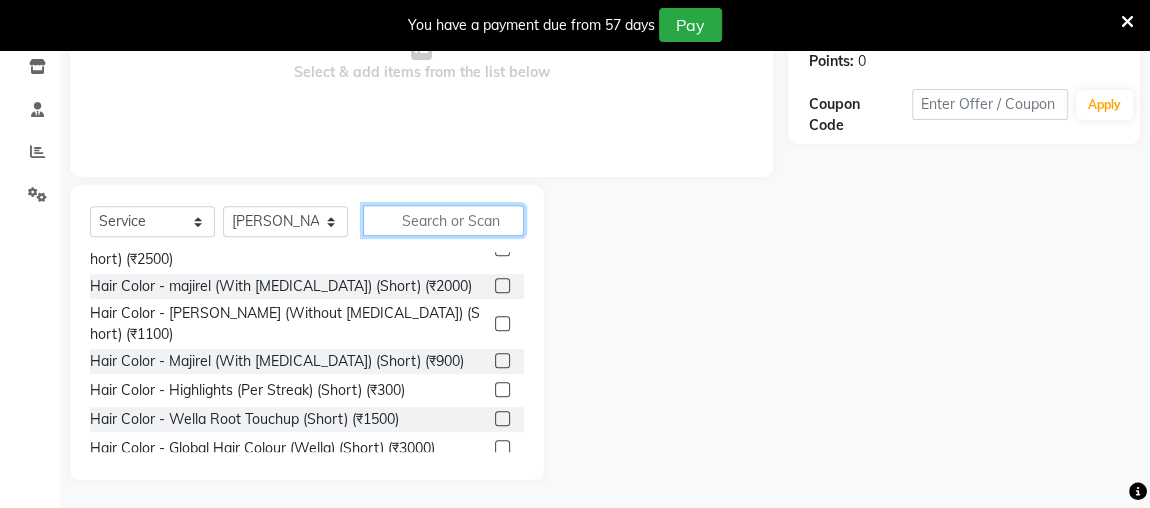 click 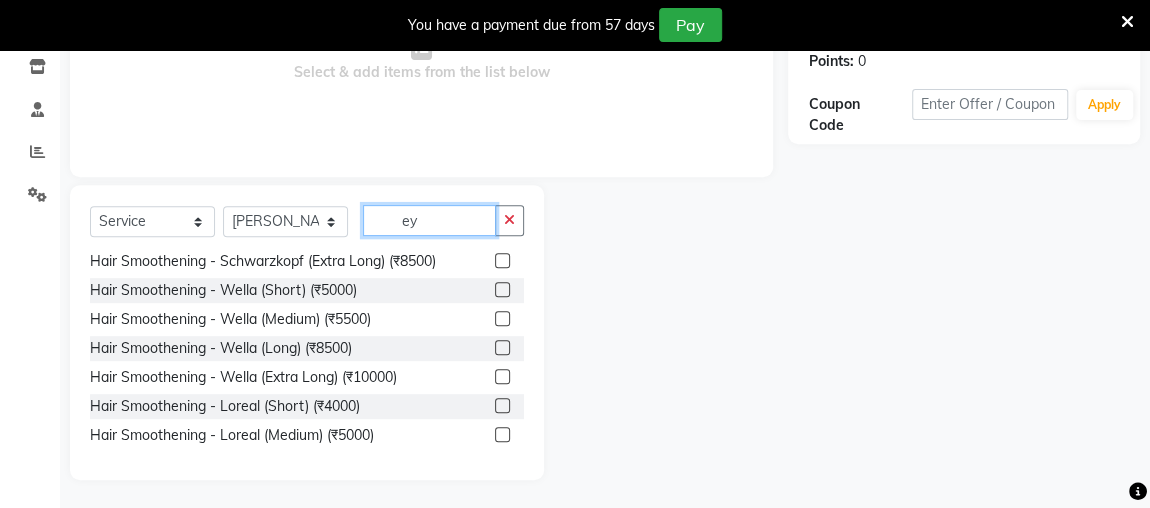 scroll, scrollTop: 0, scrollLeft: 0, axis: both 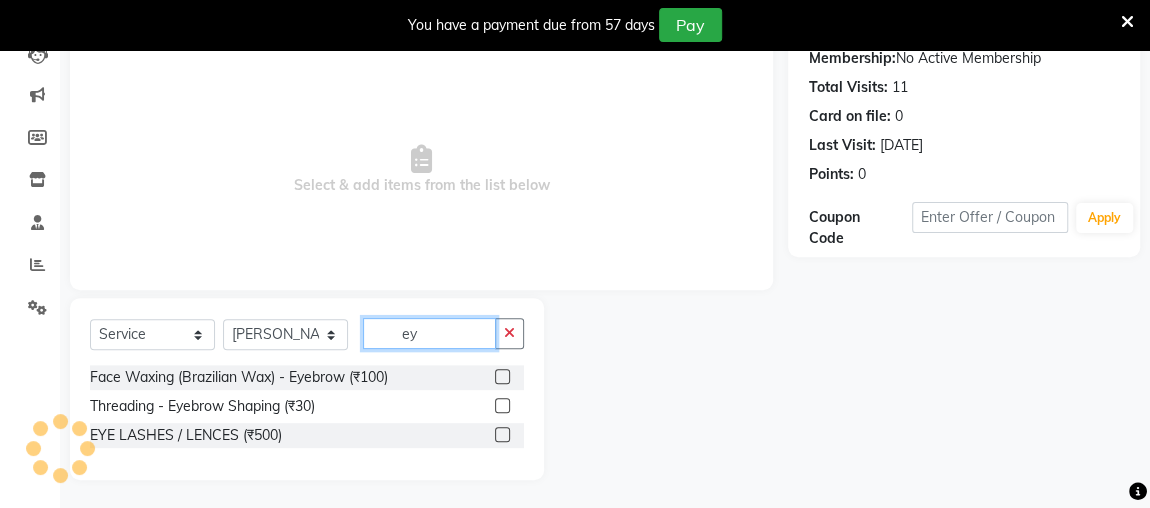 type on "ey" 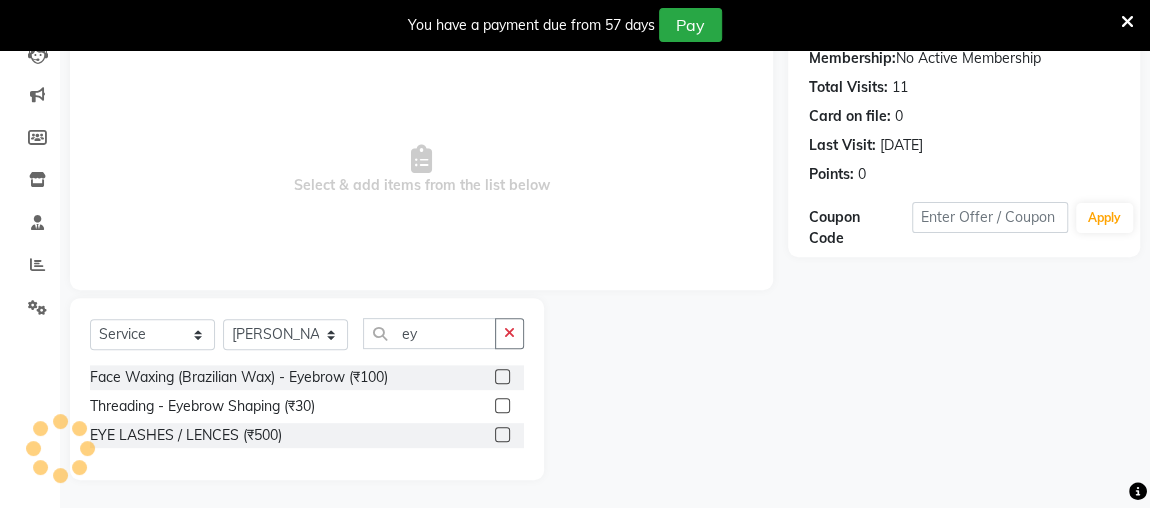 click 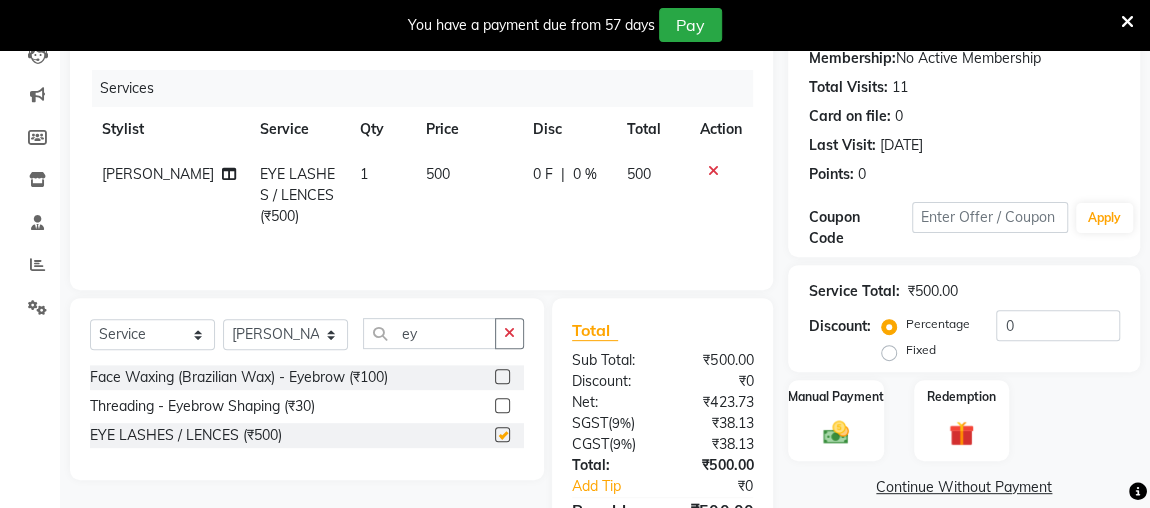 checkbox on "false" 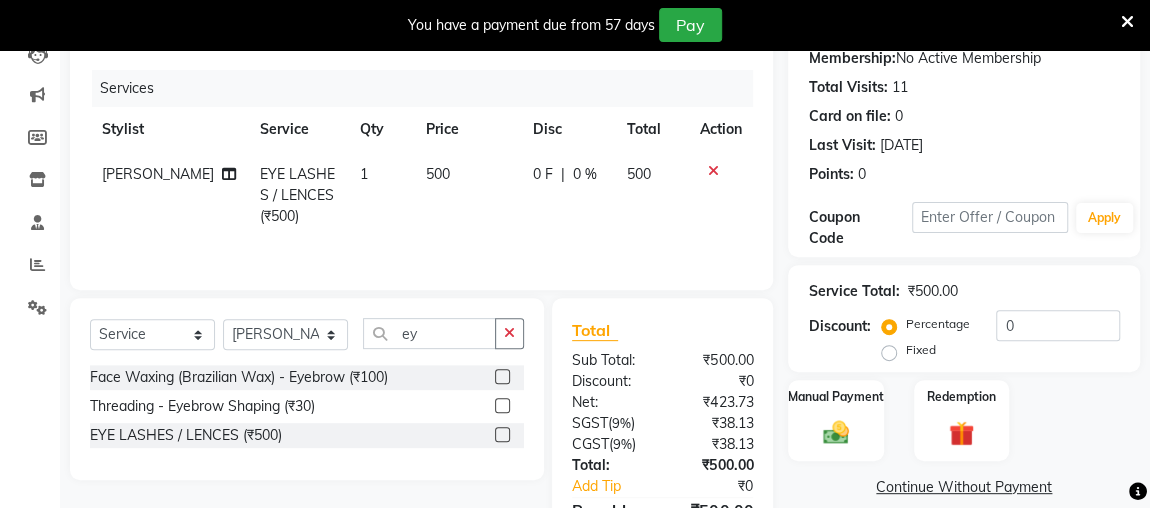 click 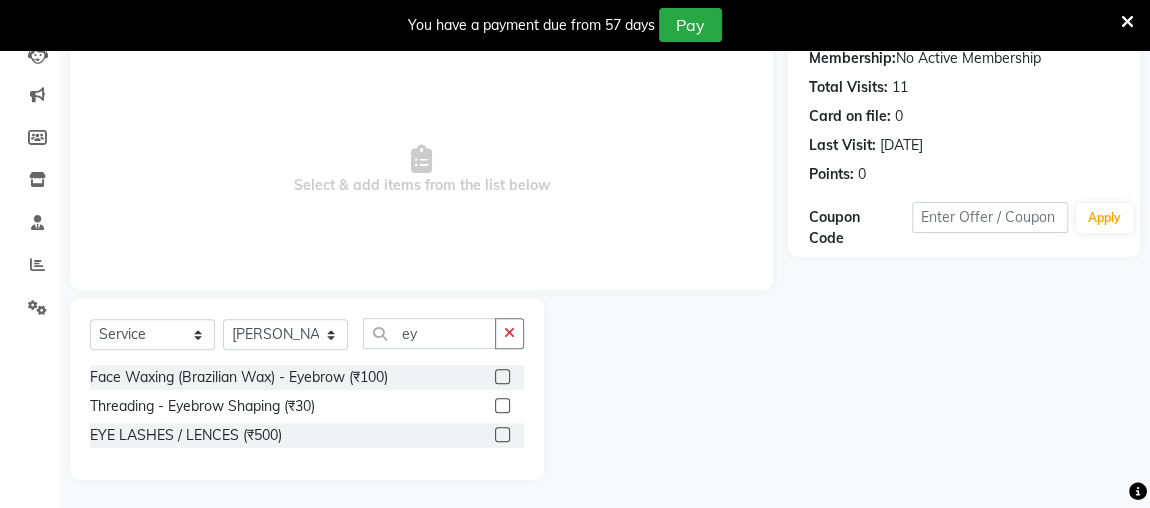 click 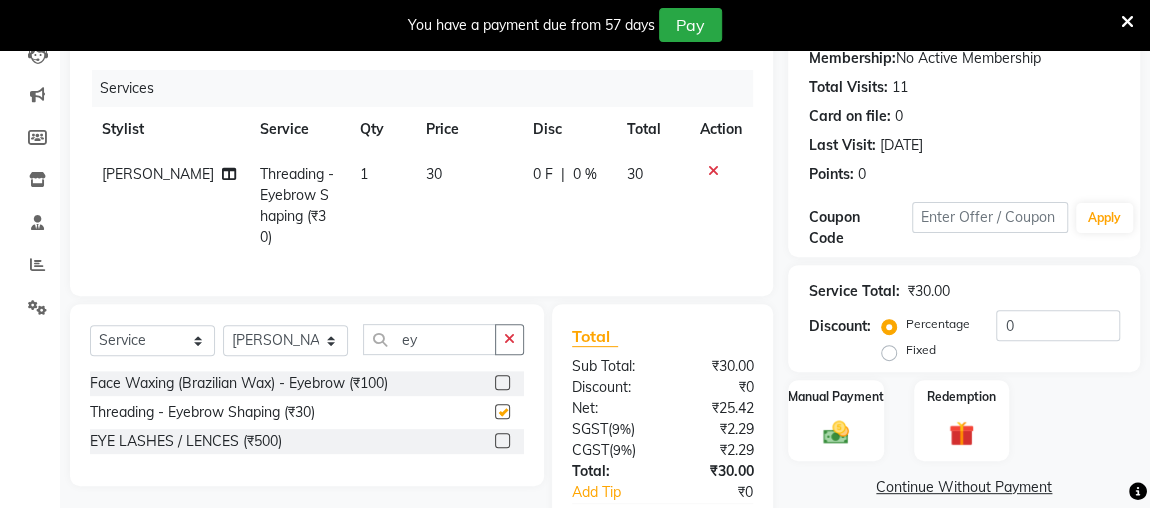 checkbox on "false" 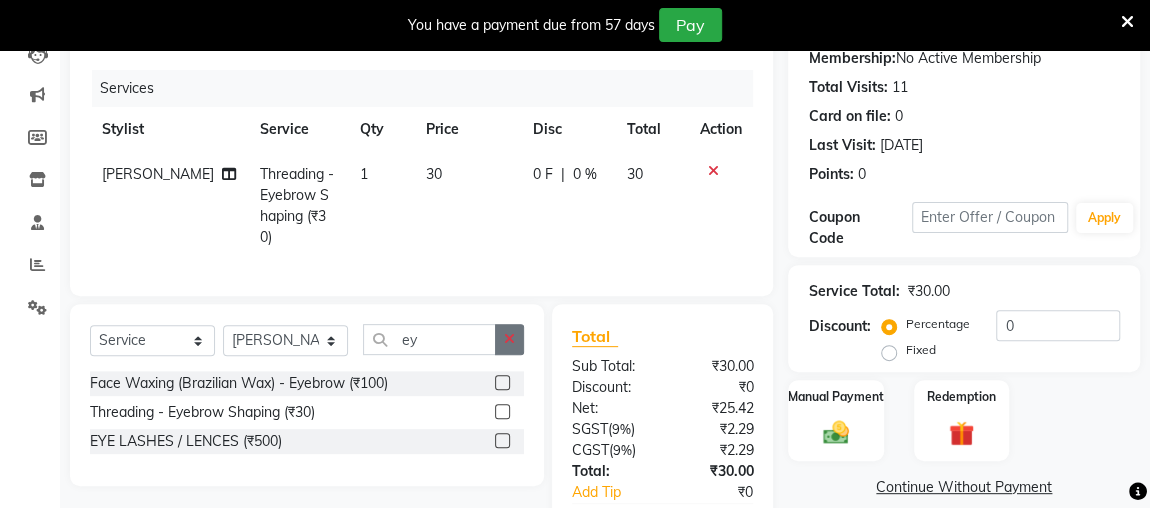 click 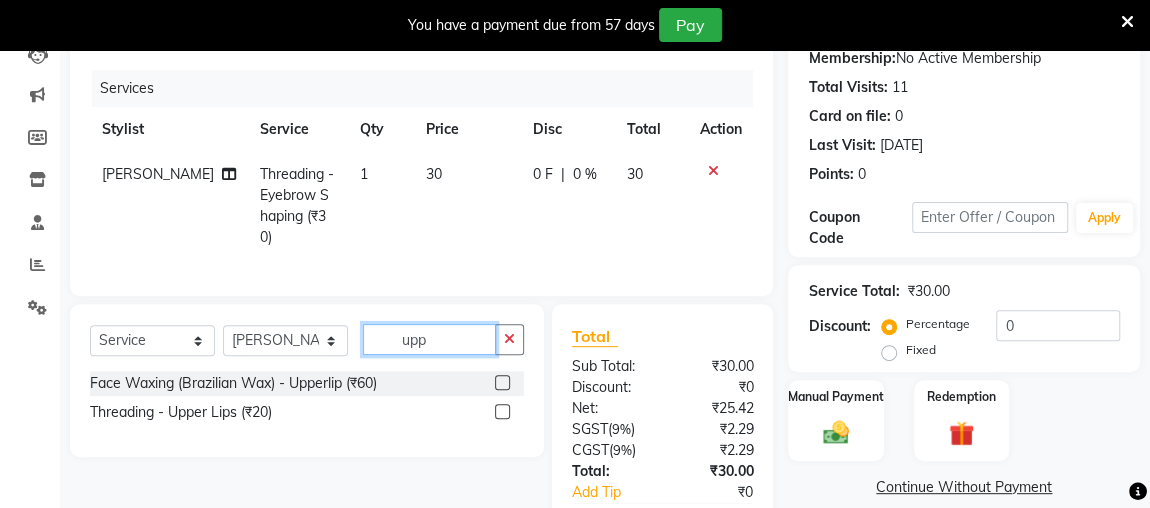 type on "upp" 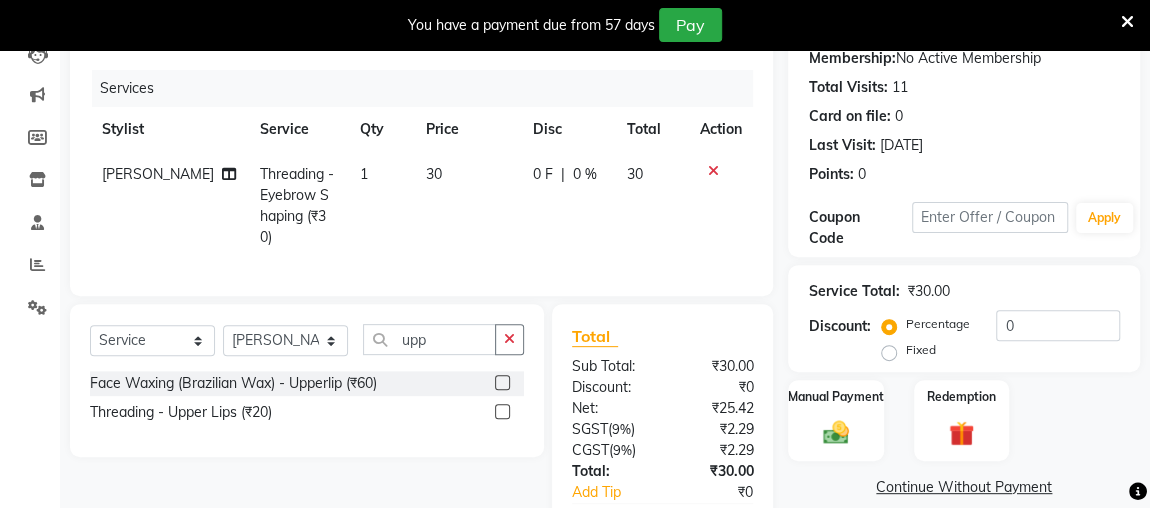 click 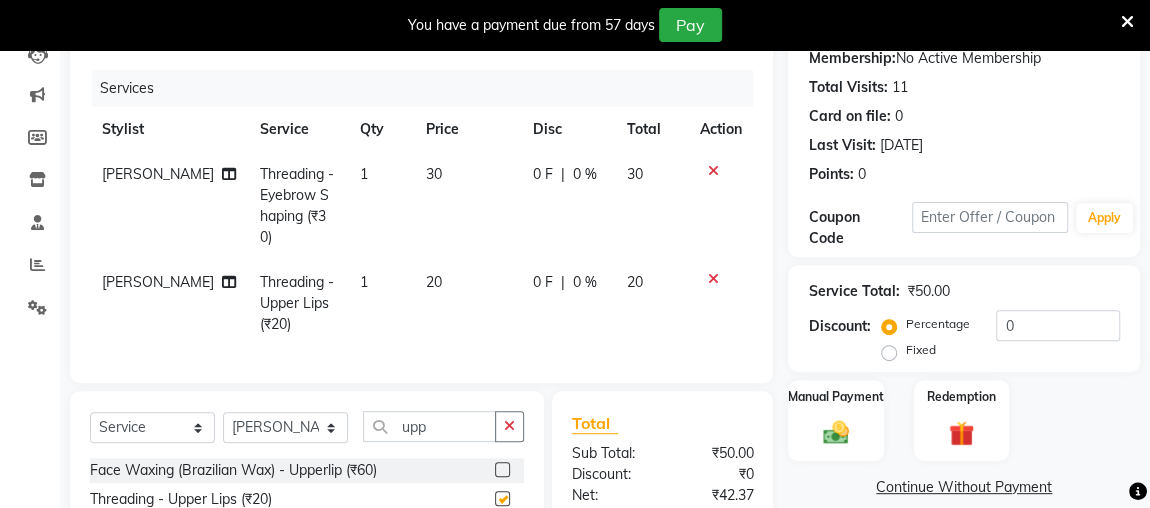 checkbox on "false" 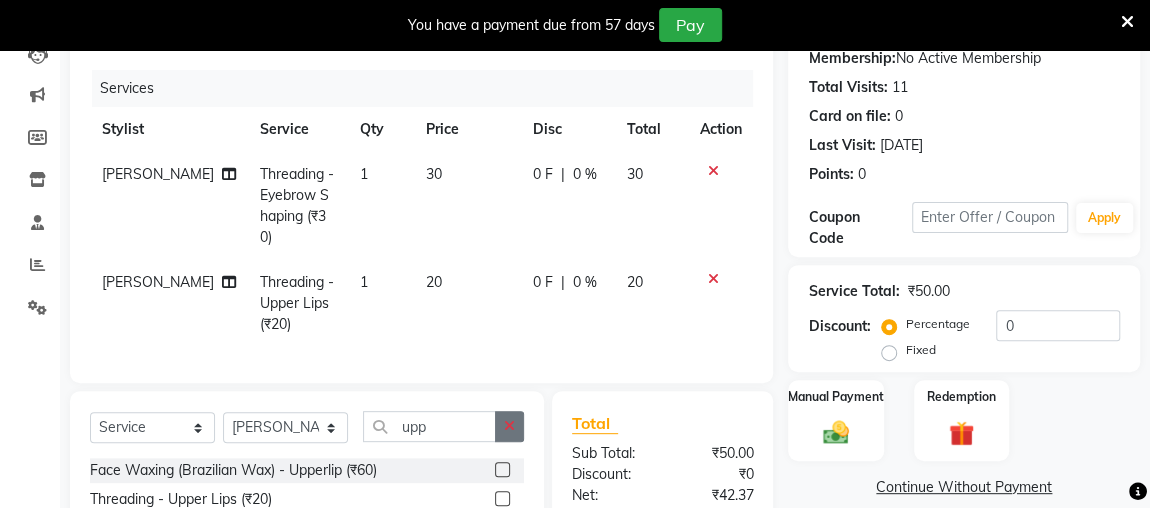 click 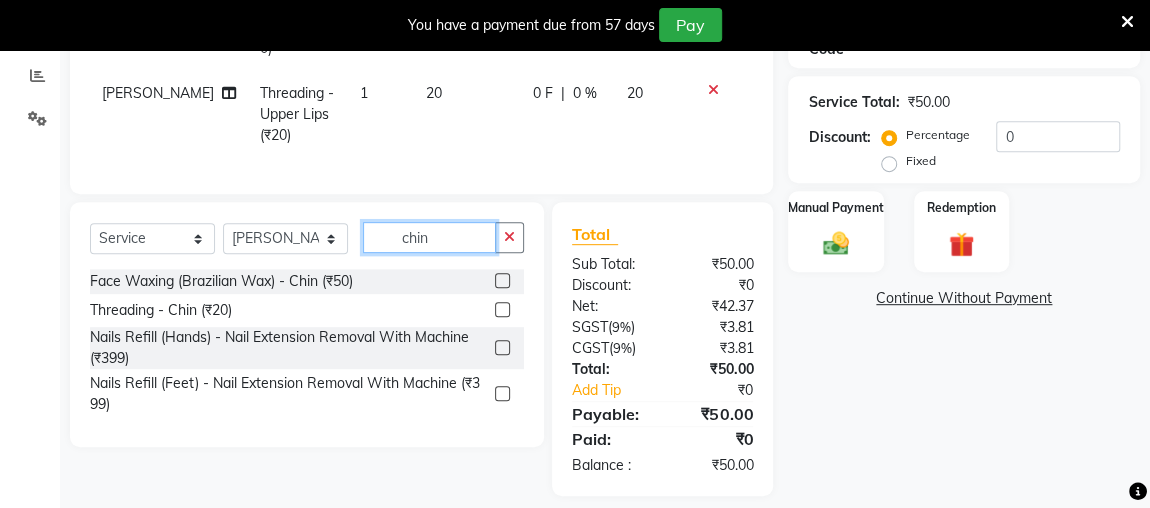 scroll, scrollTop: 414, scrollLeft: 0, axis: vertical 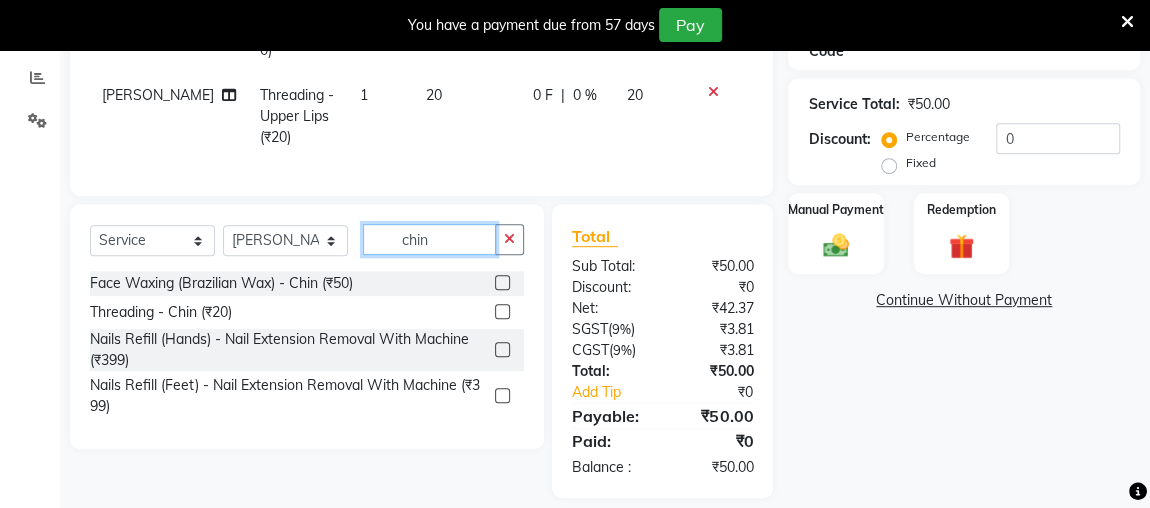 type on "chin" 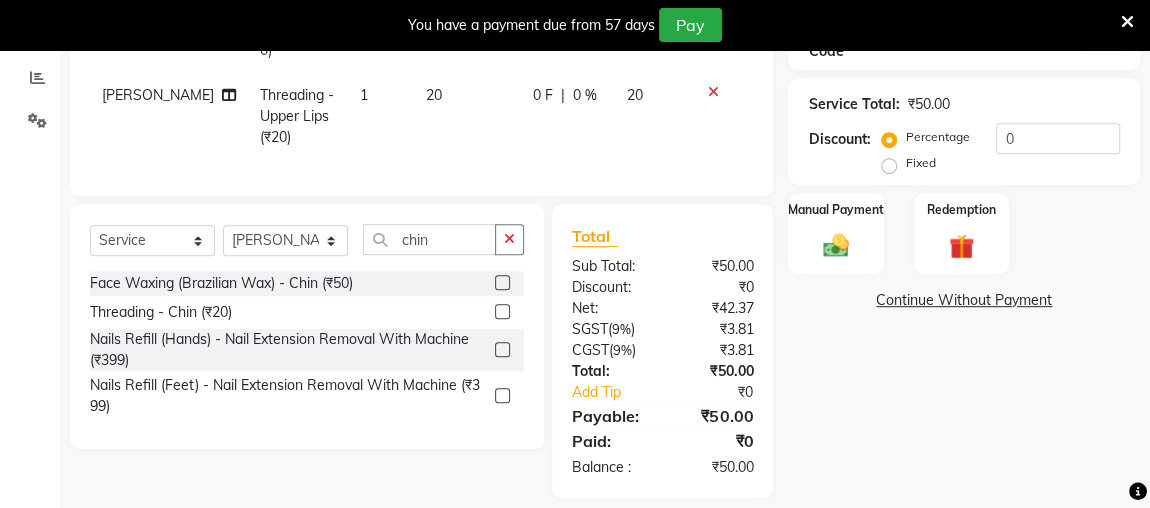 click 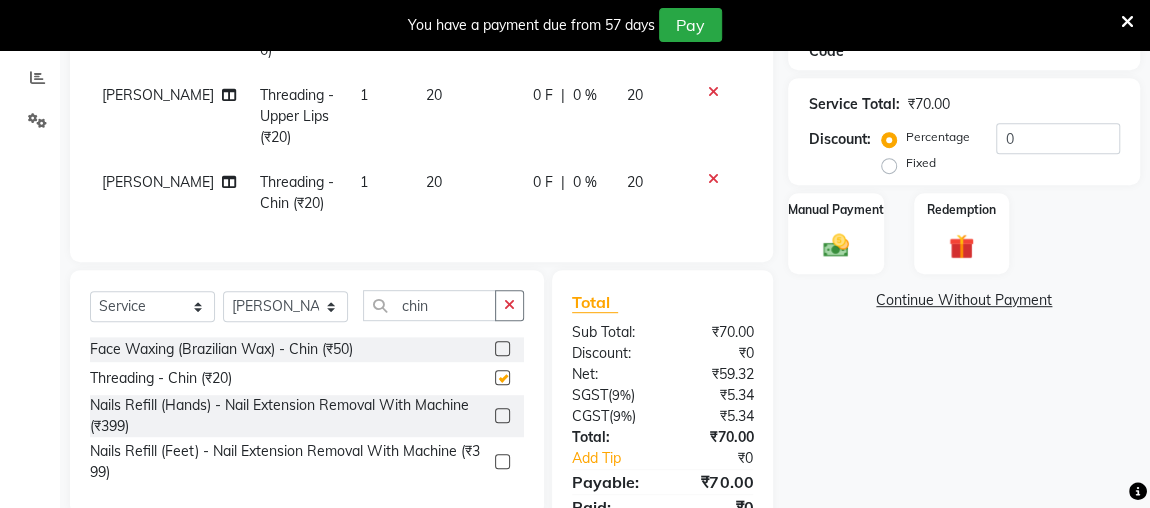checkbox on "false" 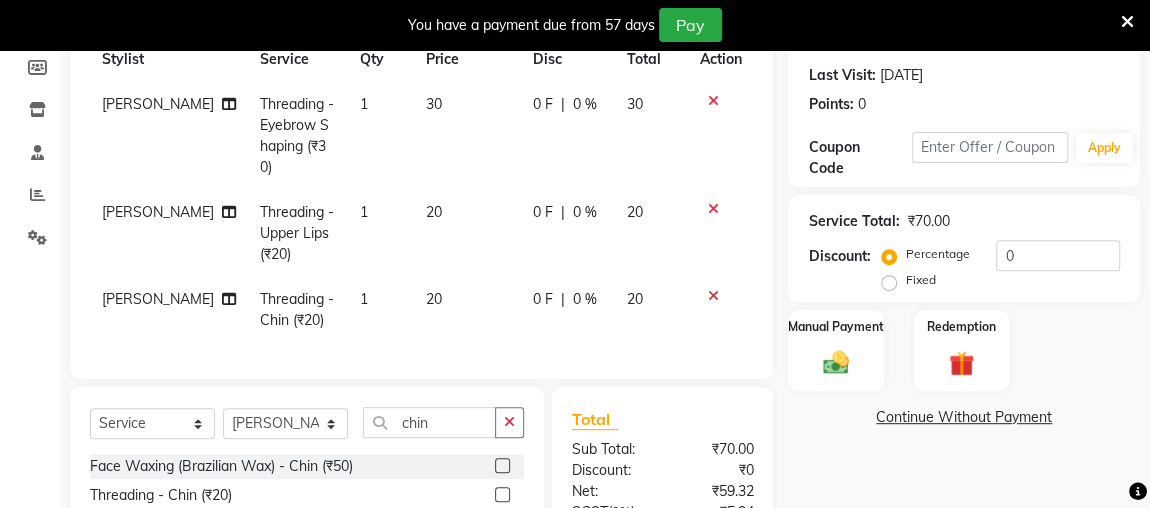 scroll, scrollTop: 337, scrollLeft: 0, axis: vertical 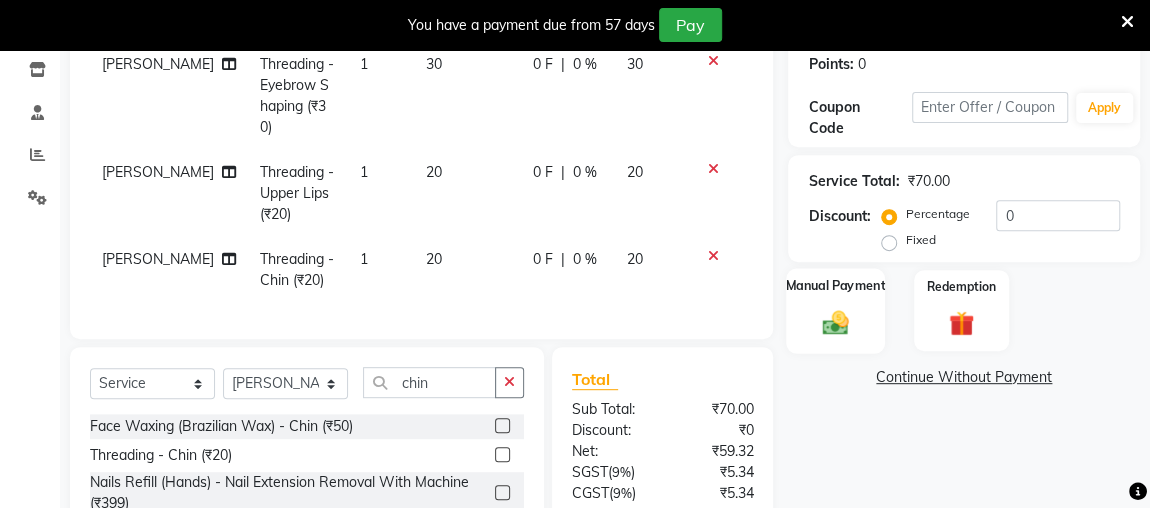 click 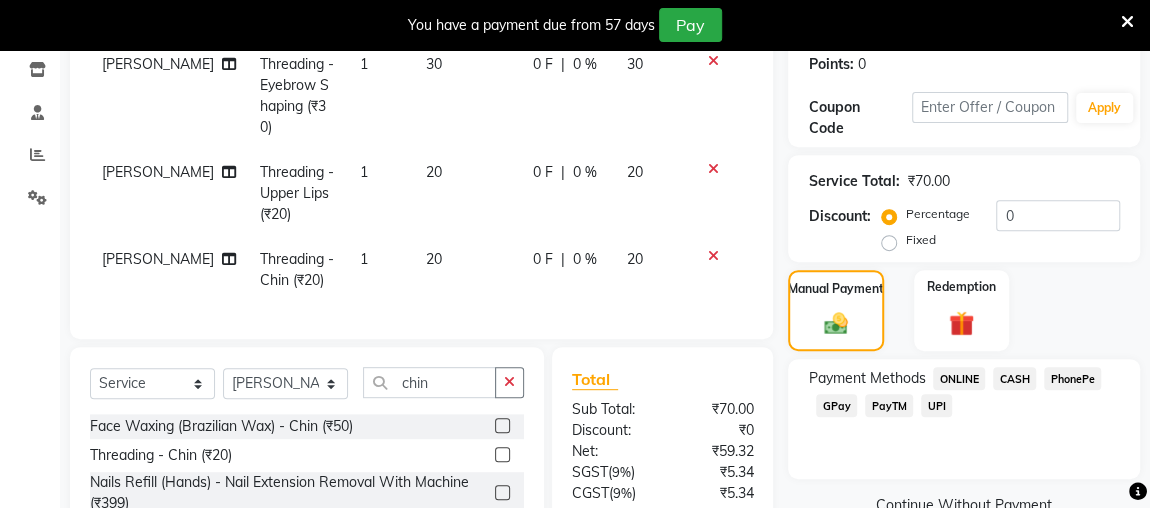 click on "ONLINE" 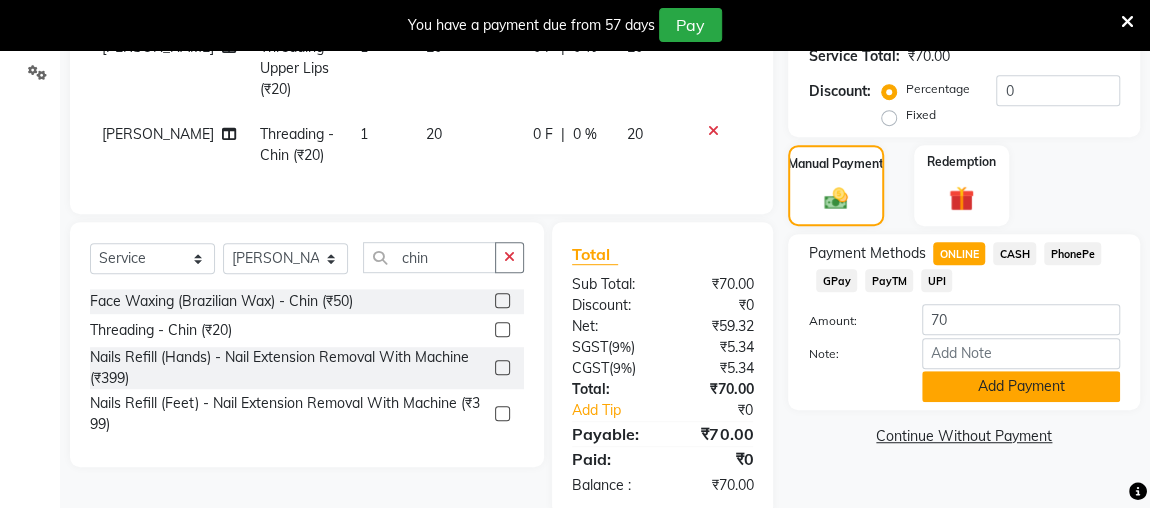 scroll, scrollTop: 490, scrollLeft: 0, axis: vertical 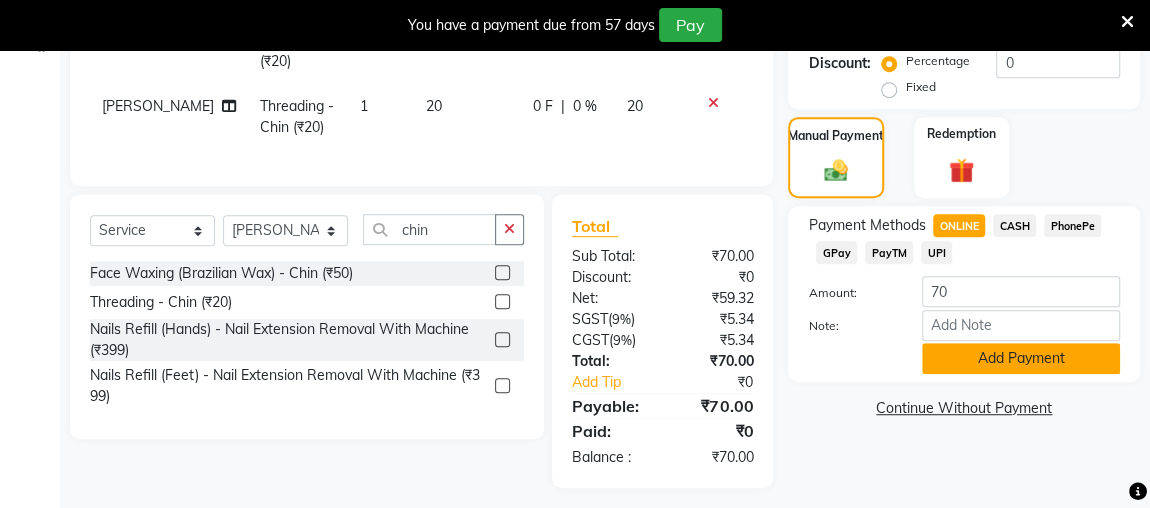 drag, startPoint x: 1030, startPoint y: 365, endPoint x: 1012, endPoint y: 360, distance: 18.681541 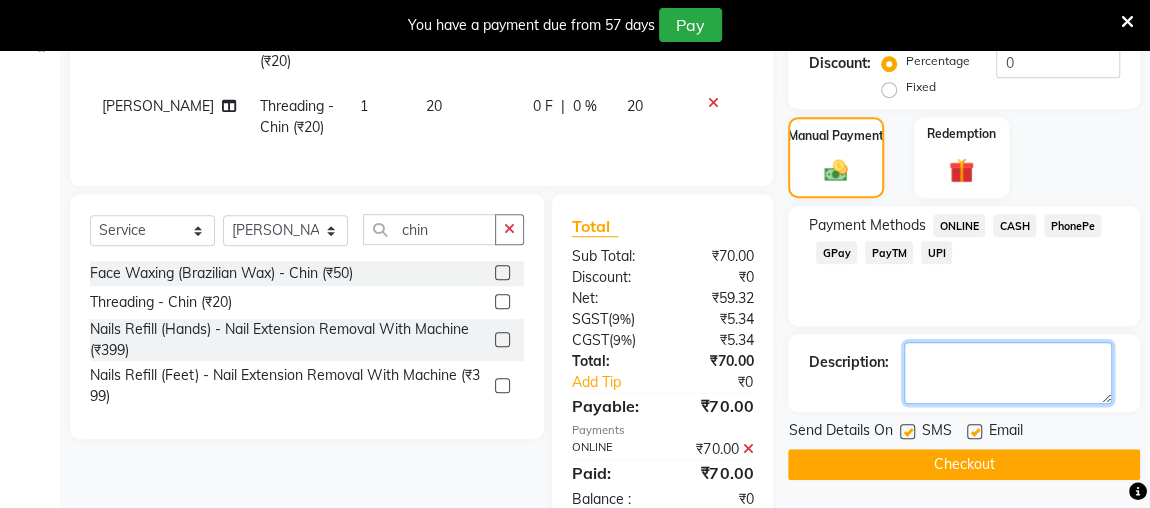 click 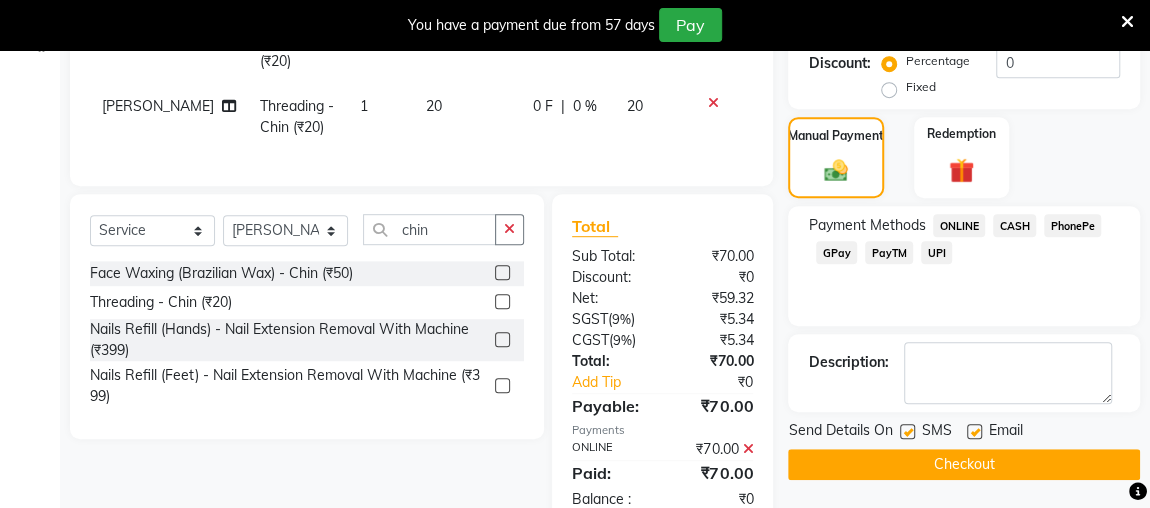 click on "Checkout" 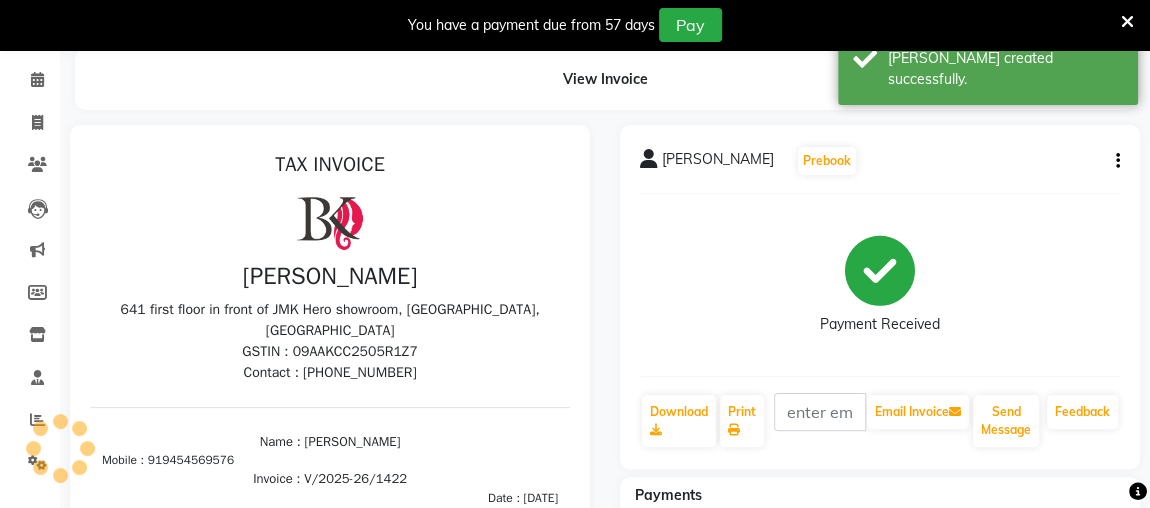 scroll, scrollTop: 0, scrollLeft: 0, axis: both 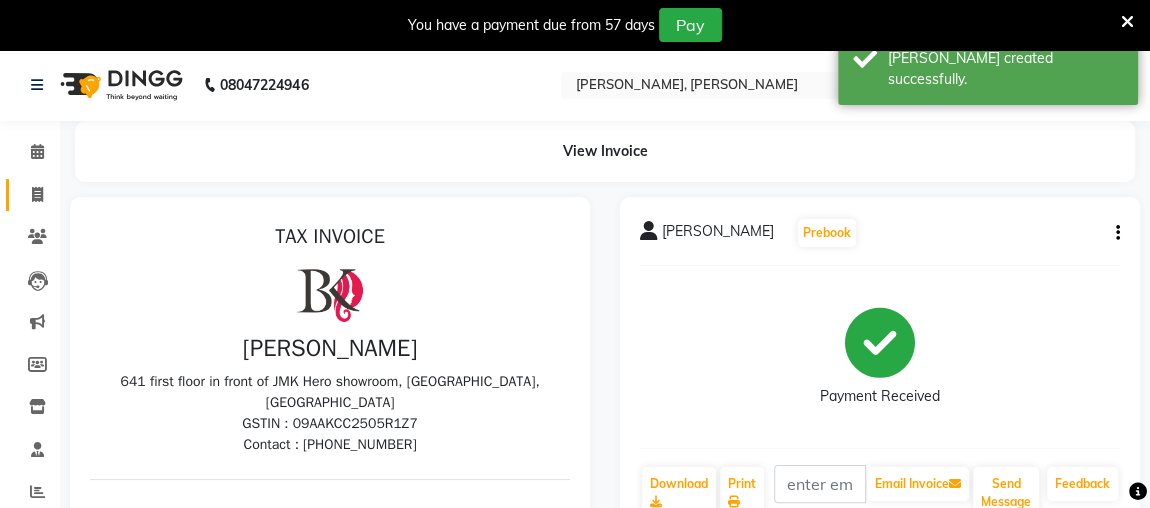 click 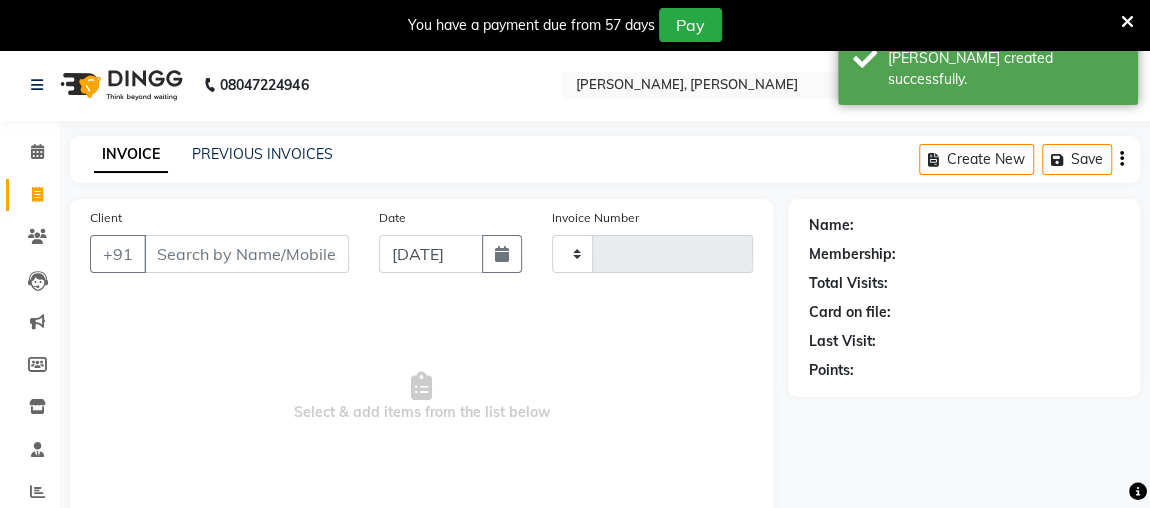type on "1423" 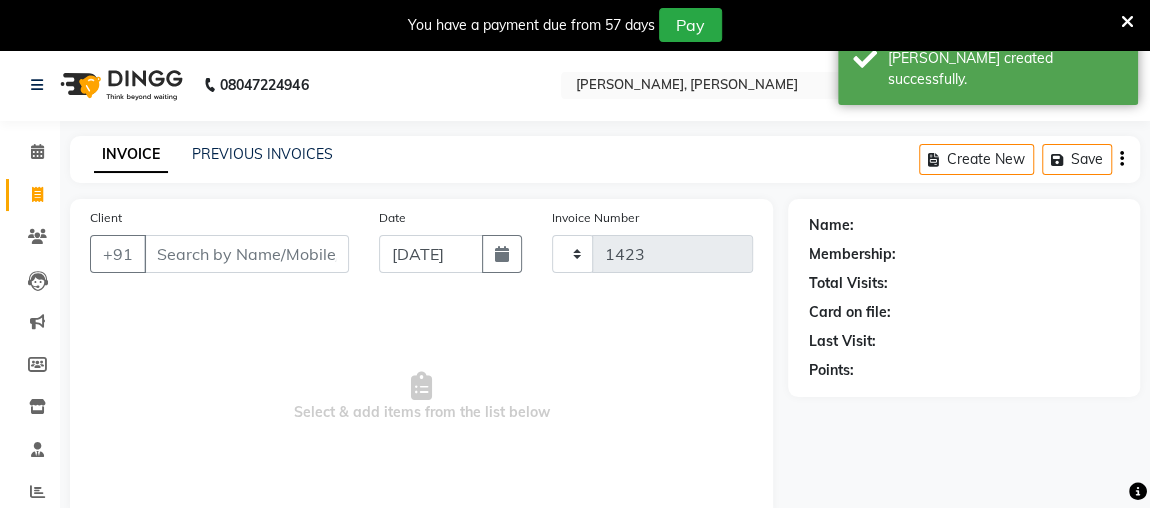scroll, scrollTop: 140, scrollLeft: 0, axis: vertical 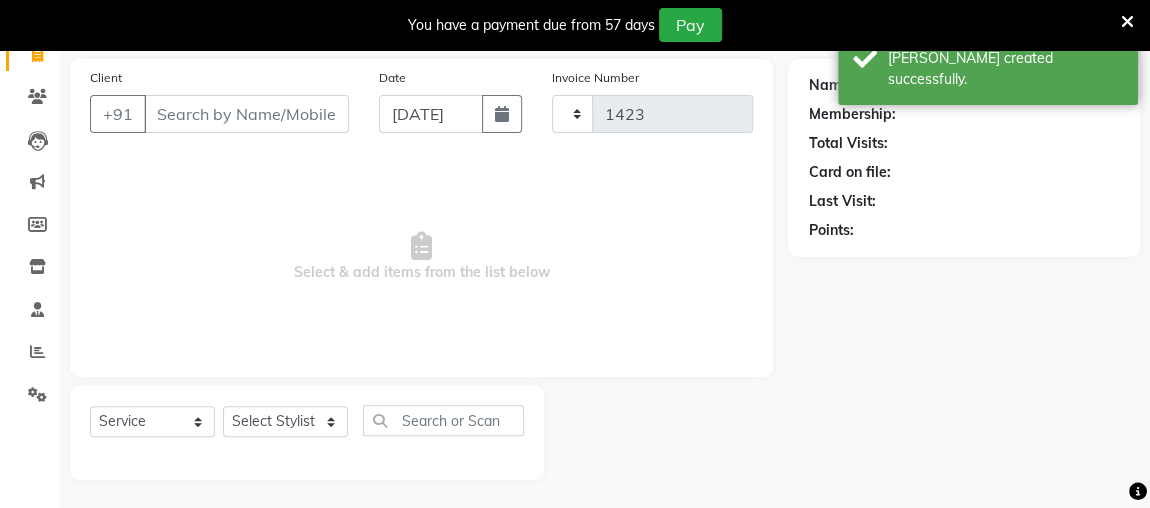 select on "4362" 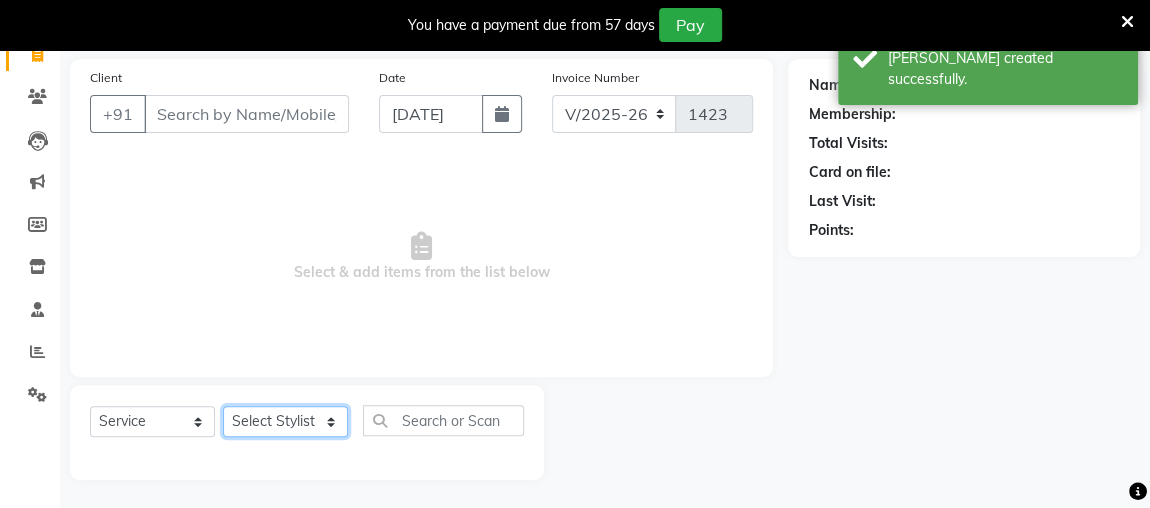click on "Select Stylist [PERSON_NAME] anjali [PERSON_NAME] [PERSON_NAME] [PERSON_NAME] [PERSON_NAME] MAKEUPS AND PREBRIDAL [PERSON_NAME]  [PERSON_NAME] [PERSON_NAME]  [PERSON_NAME] [PERSON_NAME] [PERSON_NAME] cant TBASSUM [PERSON_NAME]  VISHAL" 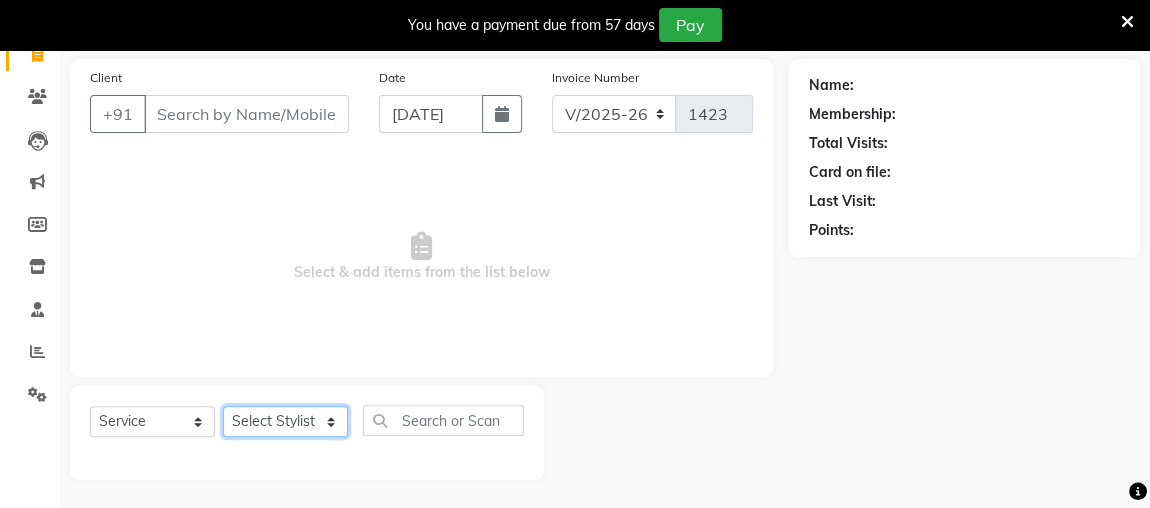 select on "32641" 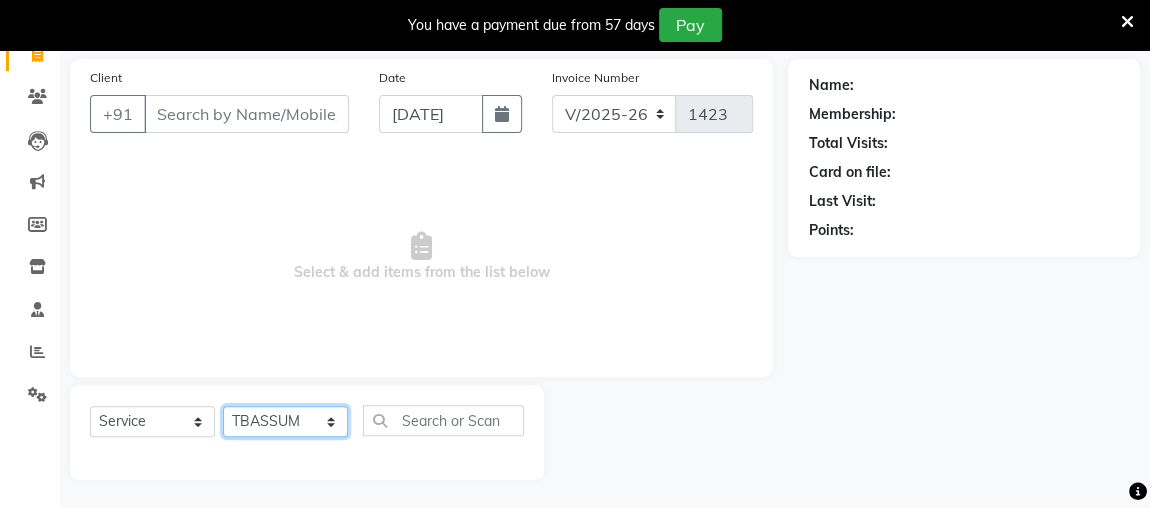 click on "Select Stylist [PERSON_NAME] anjali [PERSON_NAME] [PERSON_NAME] [PERSON_NAME] [PERSON_NAME] MAKEUPS AND PREBRIDAL [PERSON_NAME]  [PERSON_NAME] [PERSON_NAME]  [PERSON_NAME] [PERSON_NAME] [PERSON_NAME] cant TBASSUM [PERSON_NAME]  VISHAL" 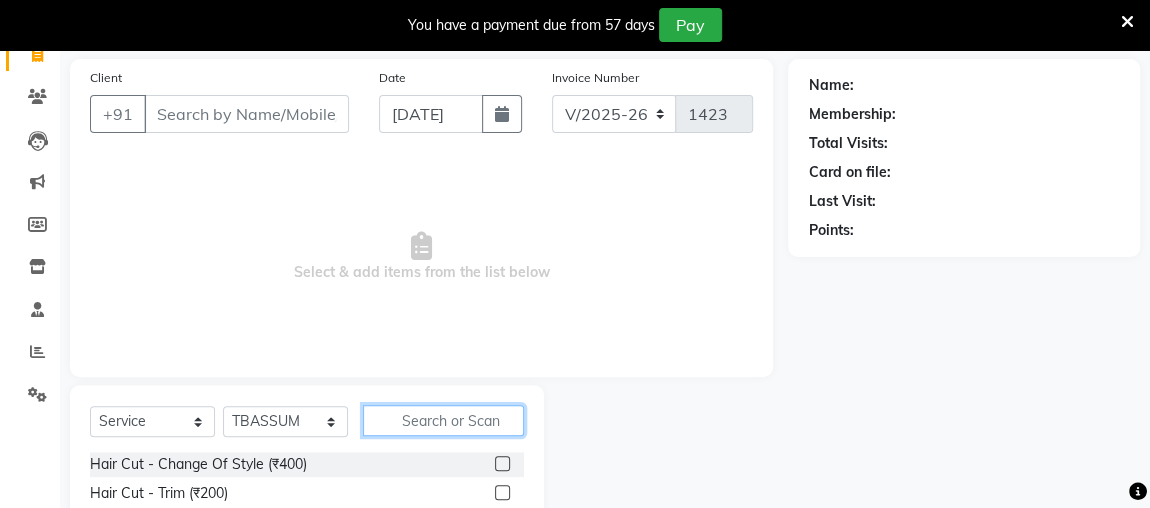 click 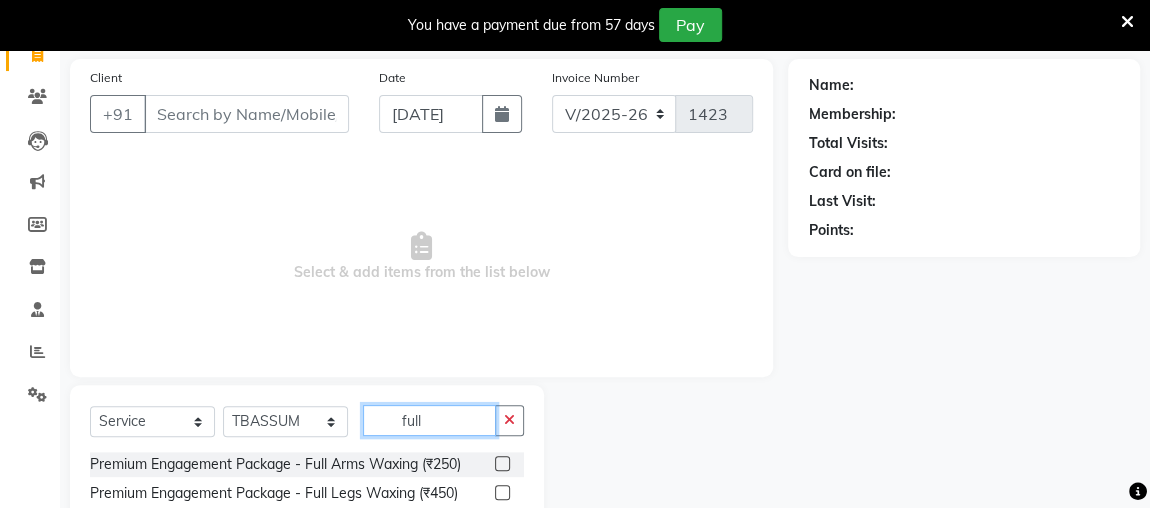 click on "full" 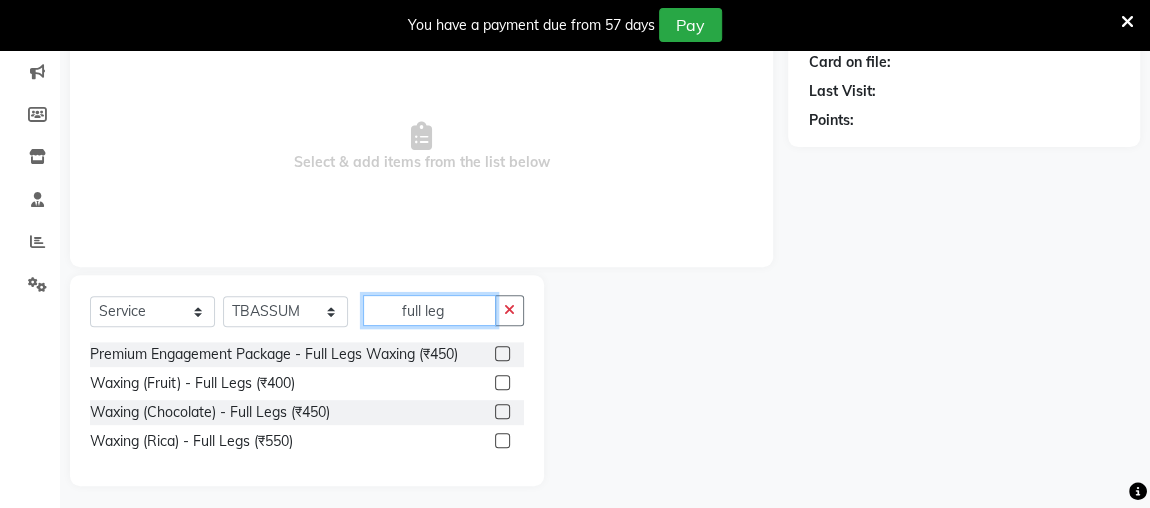scroll, scrollTop: 256, scrollLeft: 0, axis: vertical 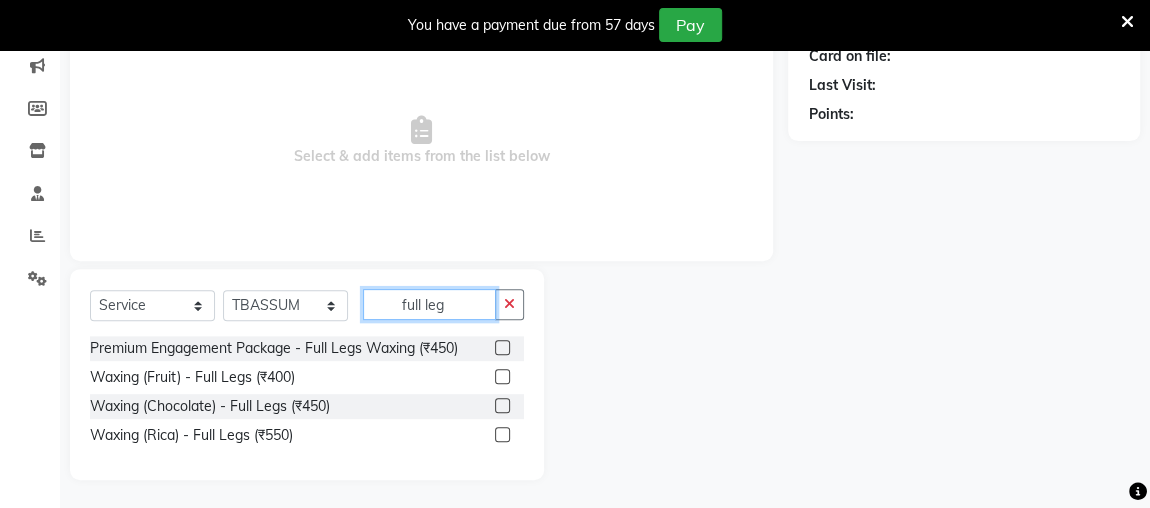 type on "full leg" 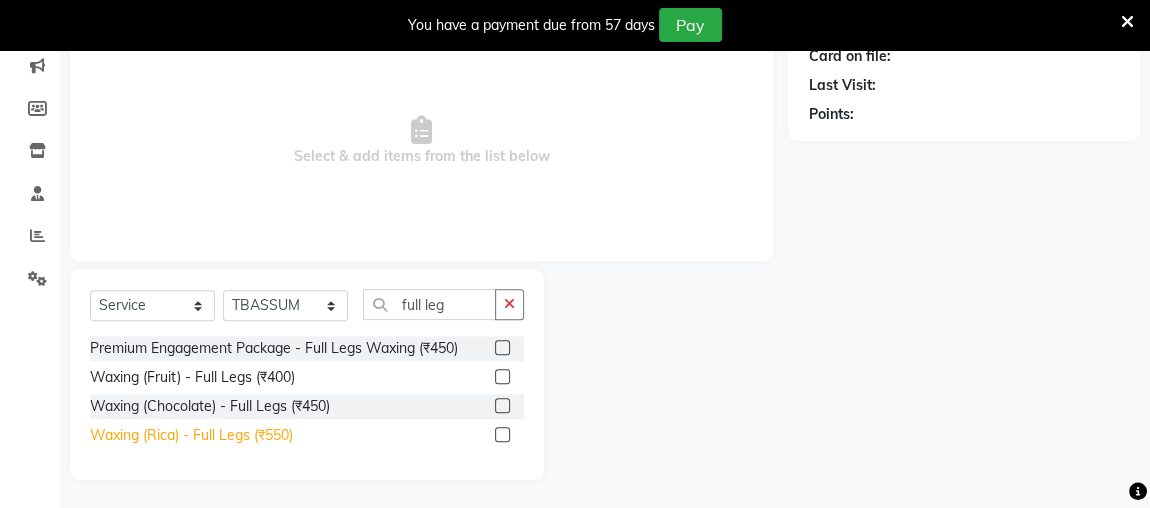click on "Waxing (Rica)   -   Full Legs (₹550)" 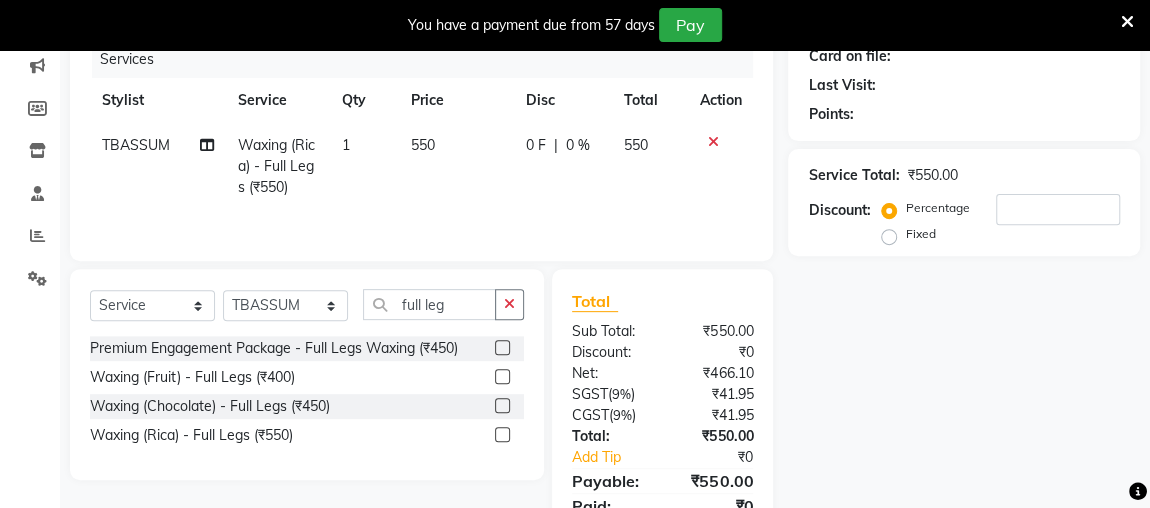 click 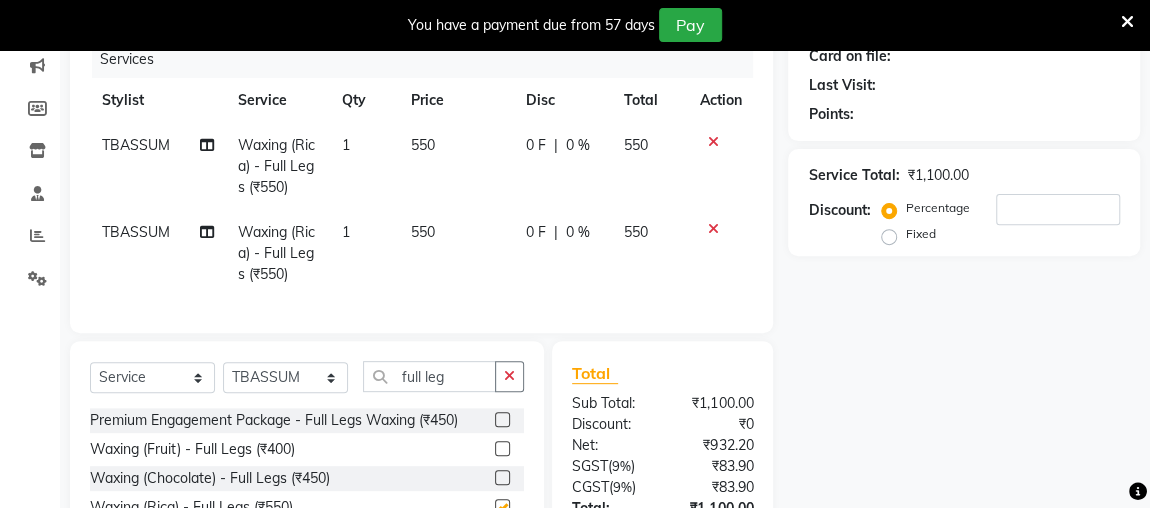 checkbox on "false" 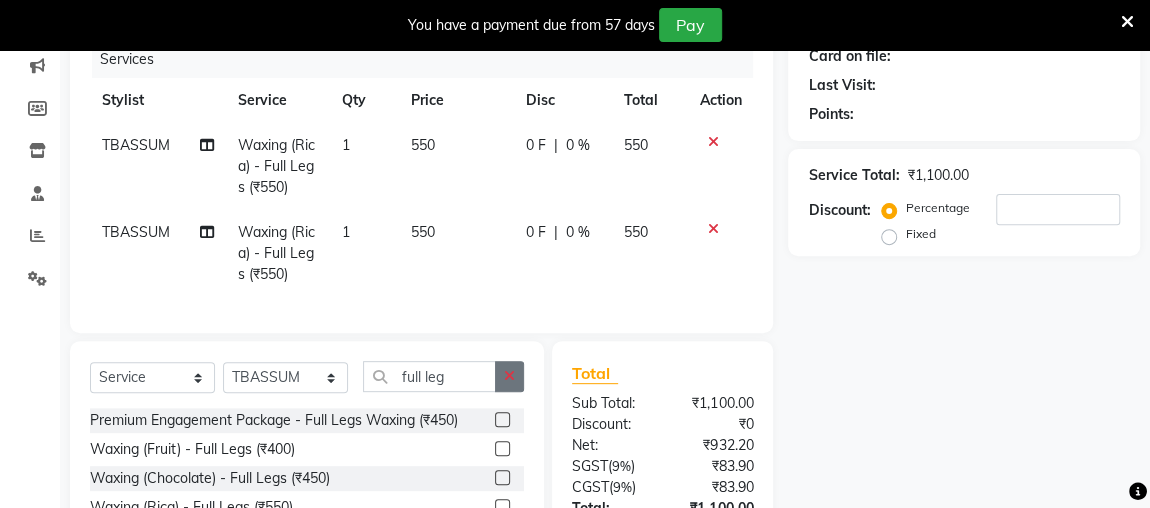 click 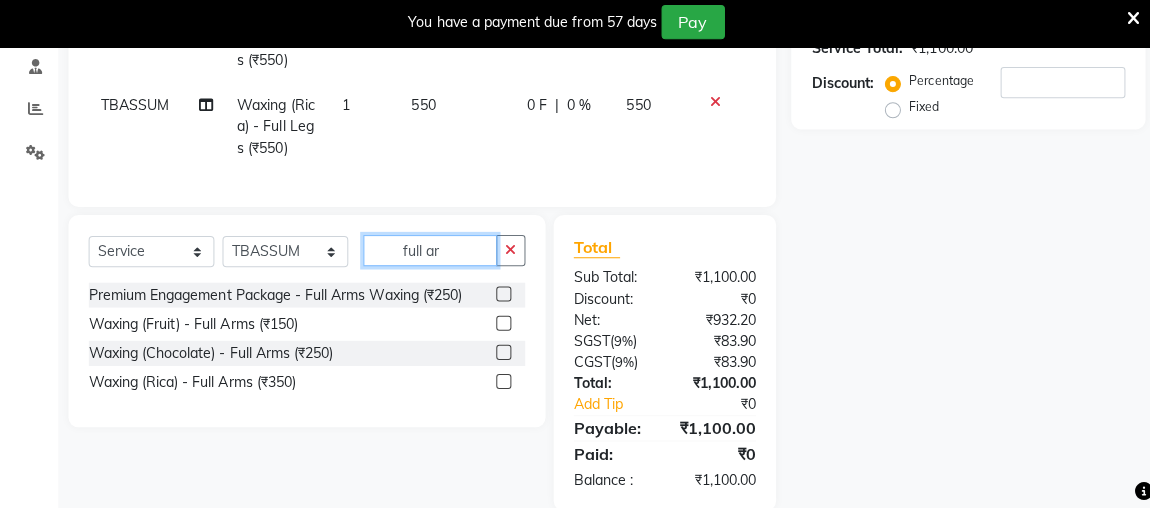 scroll, scrollTop: 381, scrollLeft: 0, axis: vertical 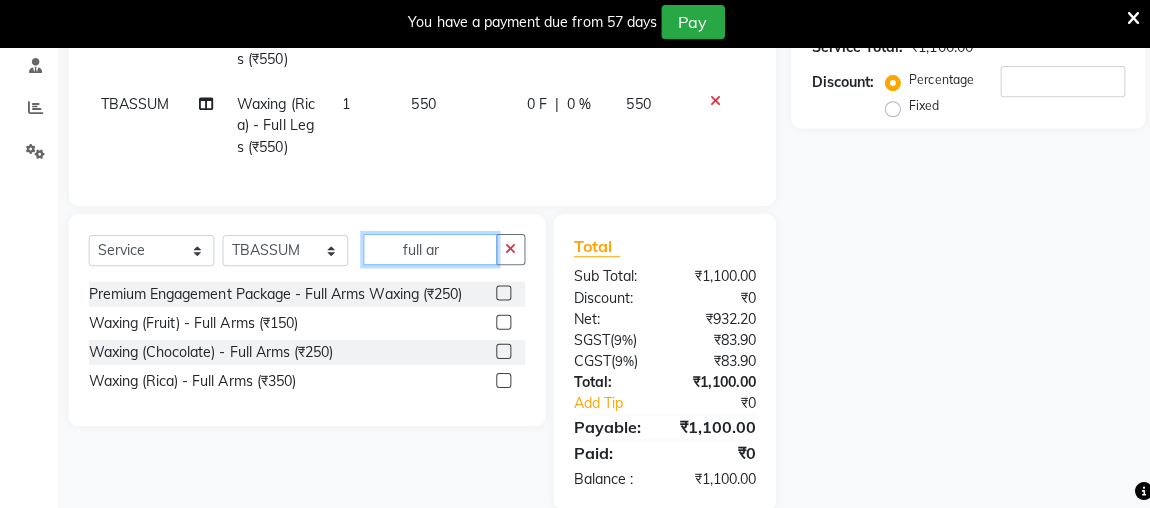 type on "full ar" 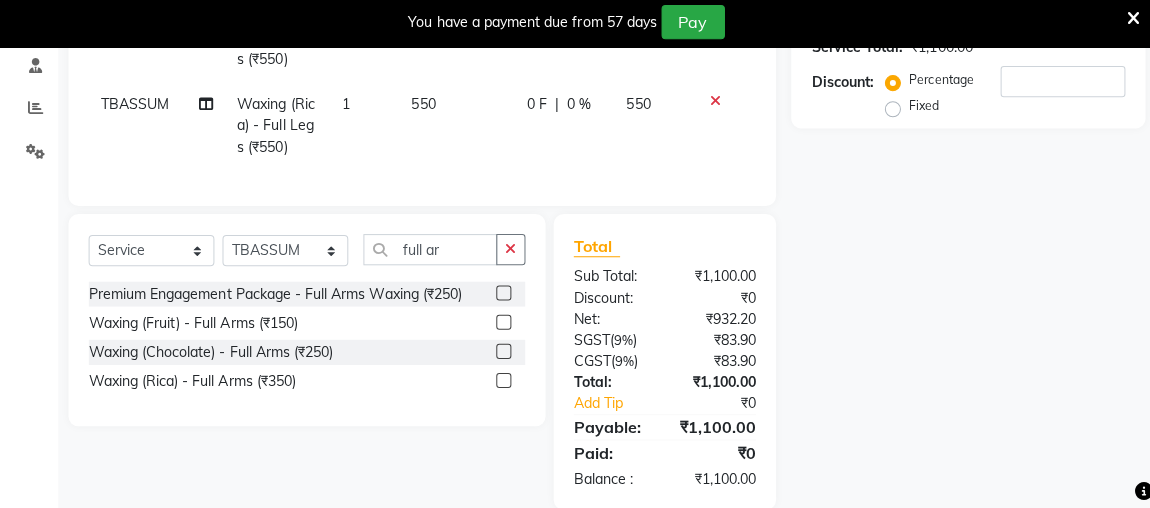 click on "Premium Engagement Package    -   Full Arms Waxing (₹250)  Waxing (Fruit)   -   Full Arms (₹150)  Waxing (Chocolate)   -   Full Arms (₹250)  Waxing (Rica)   -   Full Arms (₹350)" 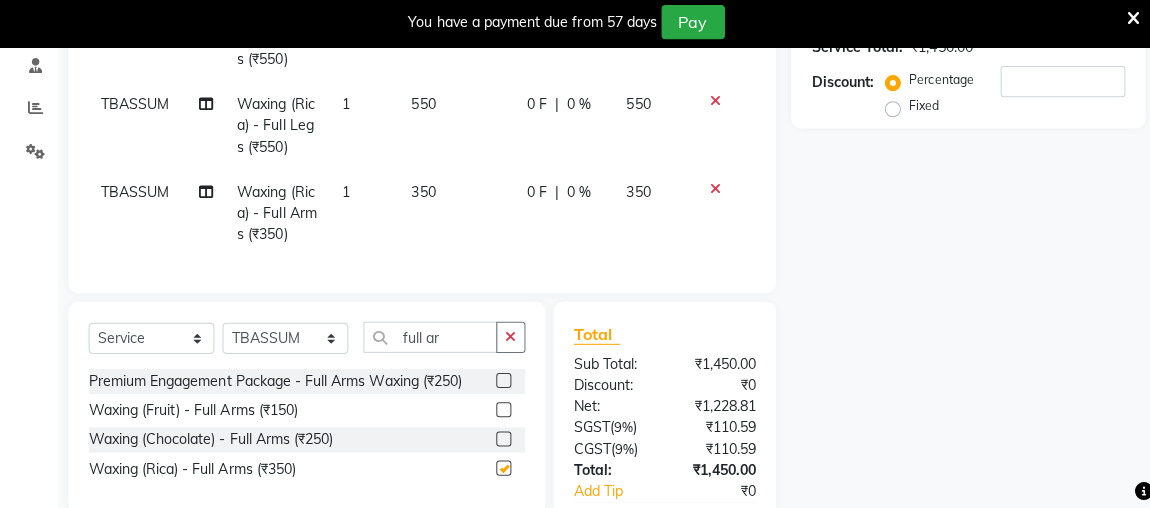 checkbox on "false" 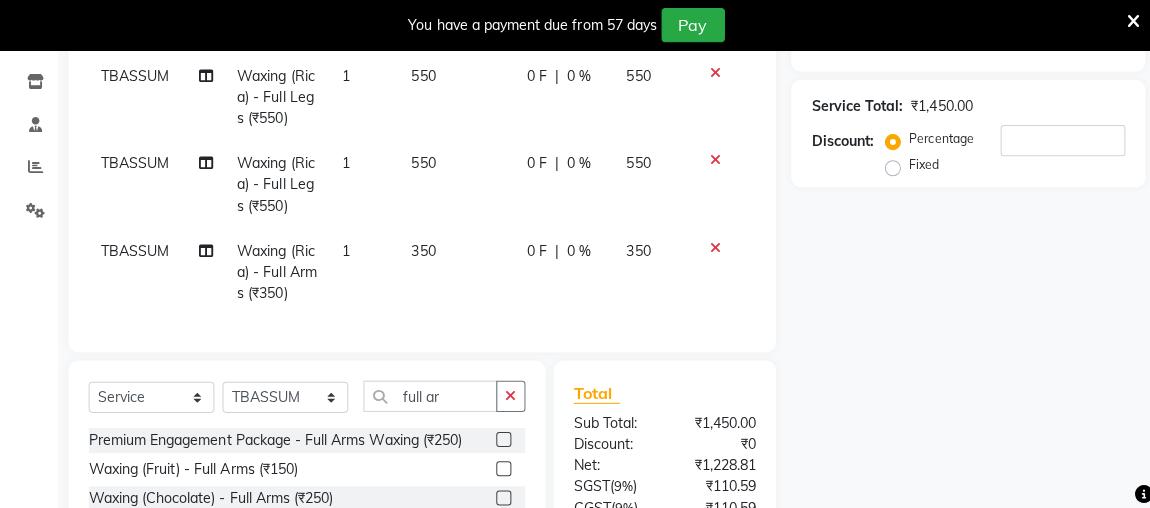 scroll, scrollTop: 208, scrollLeft: 0, axis: vertical 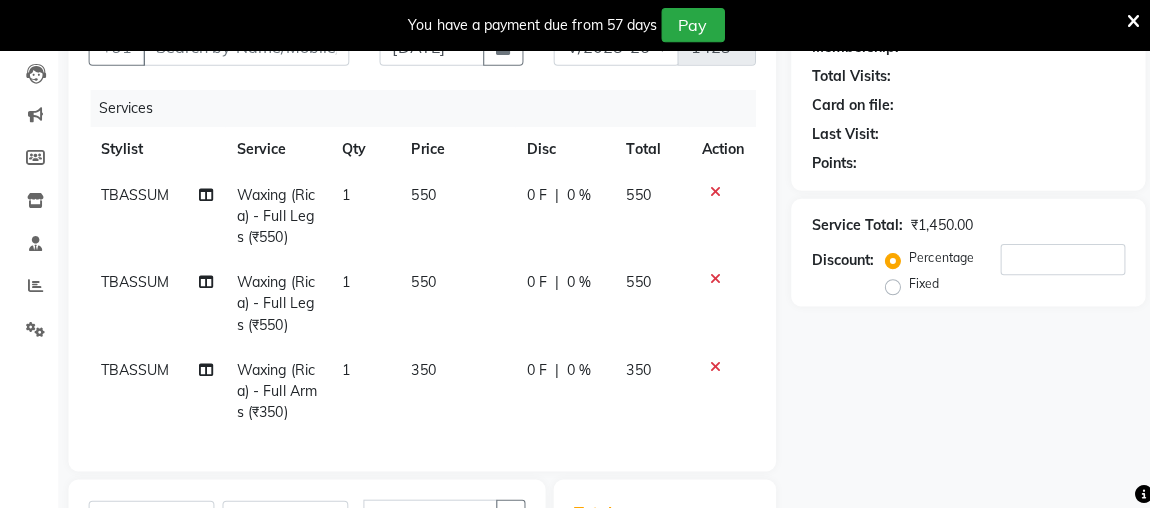 click 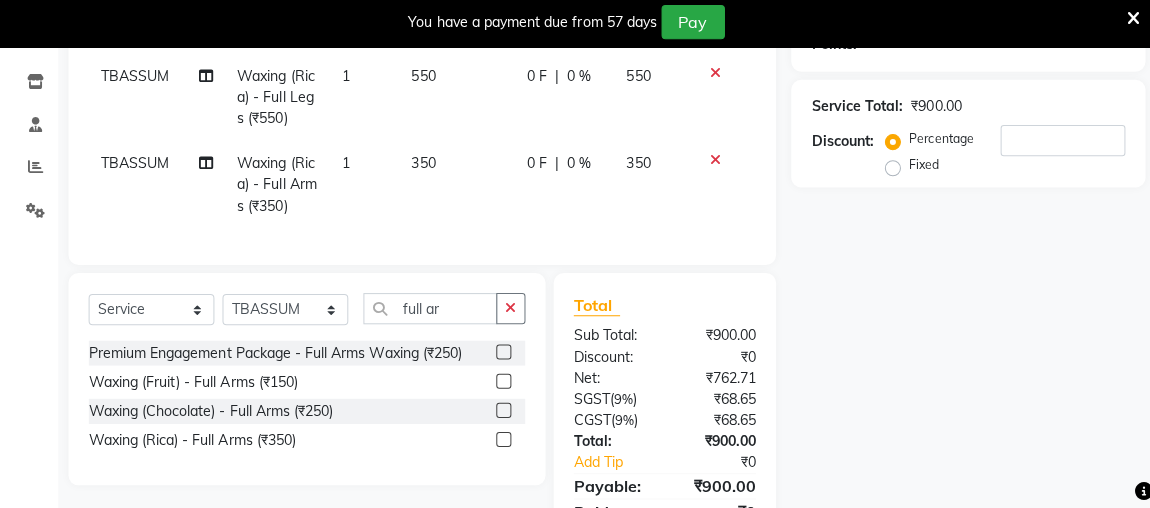 scroll, scrollTop: 424, scrollLeft: 0, axis: vertical 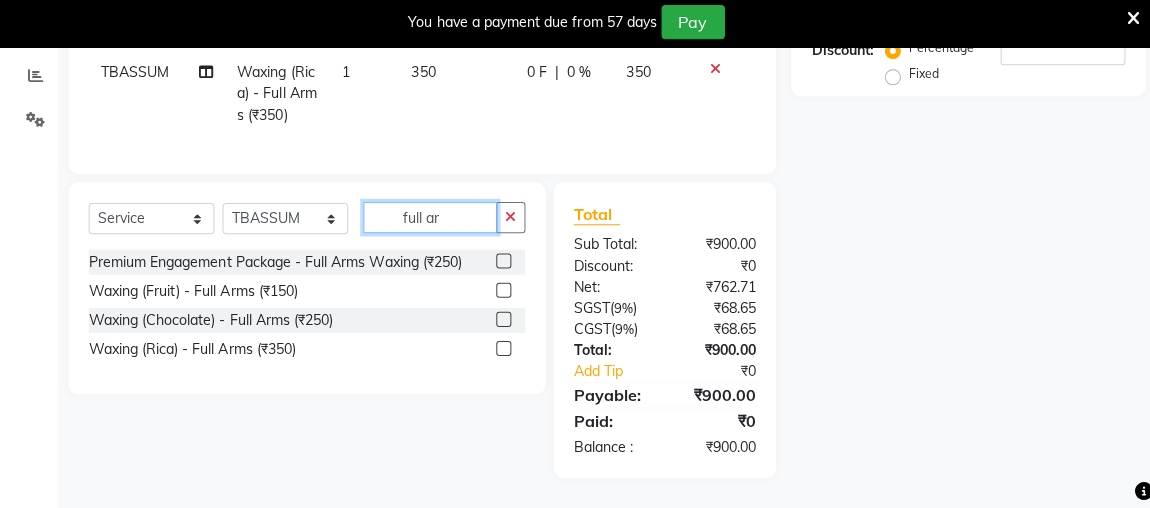 click on "full ar" 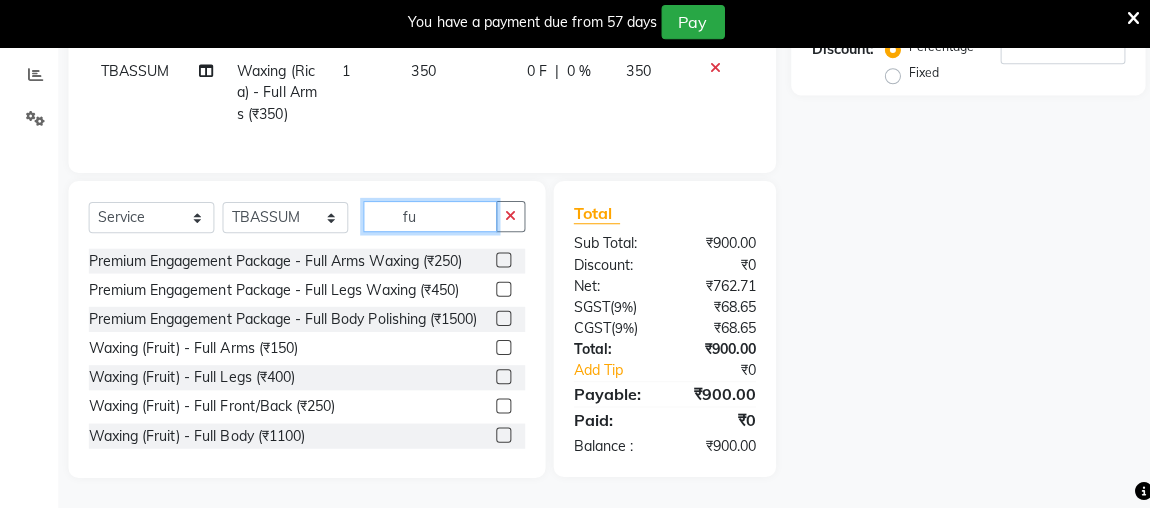 type on "f" 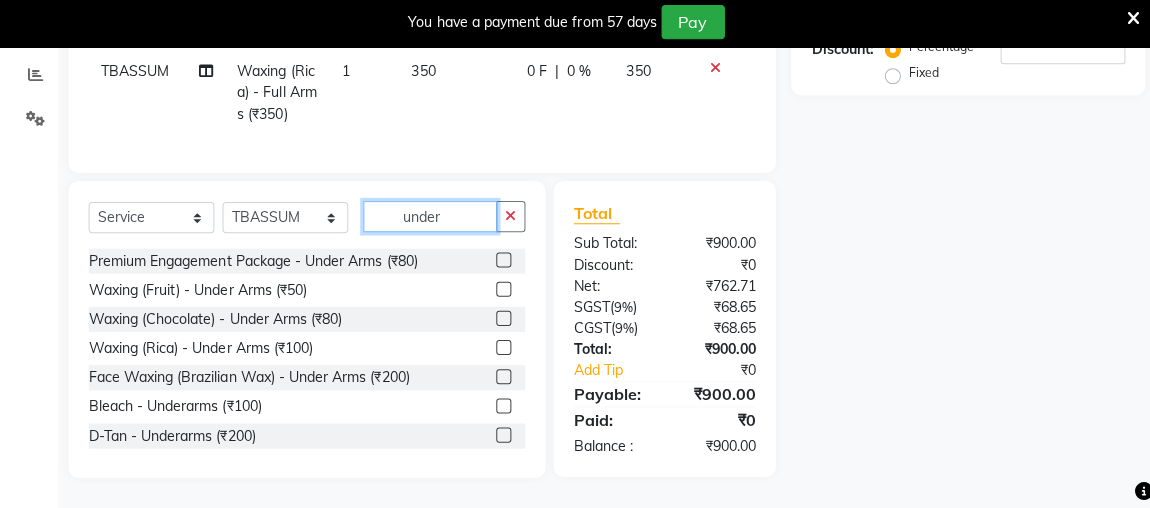 type on "under" 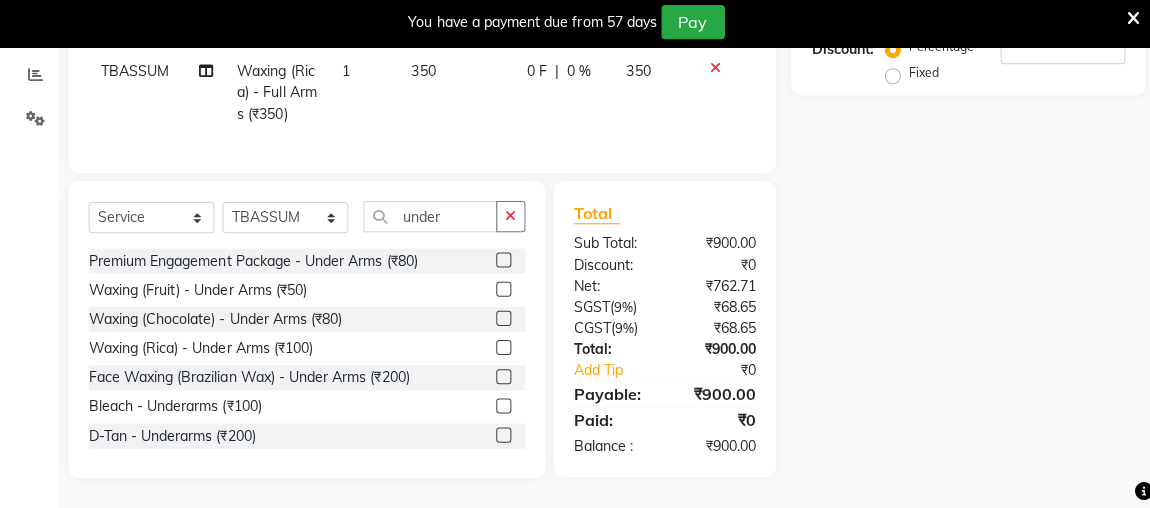 click on "Select  Service  Product  Membership  Package Voucher Prepaid Gift Card  Select Stylist [PERSON_NAME] anjali [PERSON_NAME] [PERSON_NAME] Gaurav [PERSON_NAME] [PERSON_NAME] MAKEUPS AND PREBRIDAL [PERSON_NAME]  [PERSON_NAME] [PERSON_NAME]  [PERSON_NAME] [PERSON_NAME] [PERSON_NAME] cant TBASSUM [PERSON_NAME]  VISHAL under Premium Engagement Package    -   Under Arms (₹80)  Waxing (Fruit)   -   Under Arms (₹50)  Waxing (Chocolate)   -   Under Arms (₹80)  Waxing (Rica)   -   Under Arms (₹100)  Face Waxing (Brazilian Wax)   -   Under Arms (₹200)  Bleach   -   Underarms (₹100)  D-Tan   -   Underarms (₹200)" 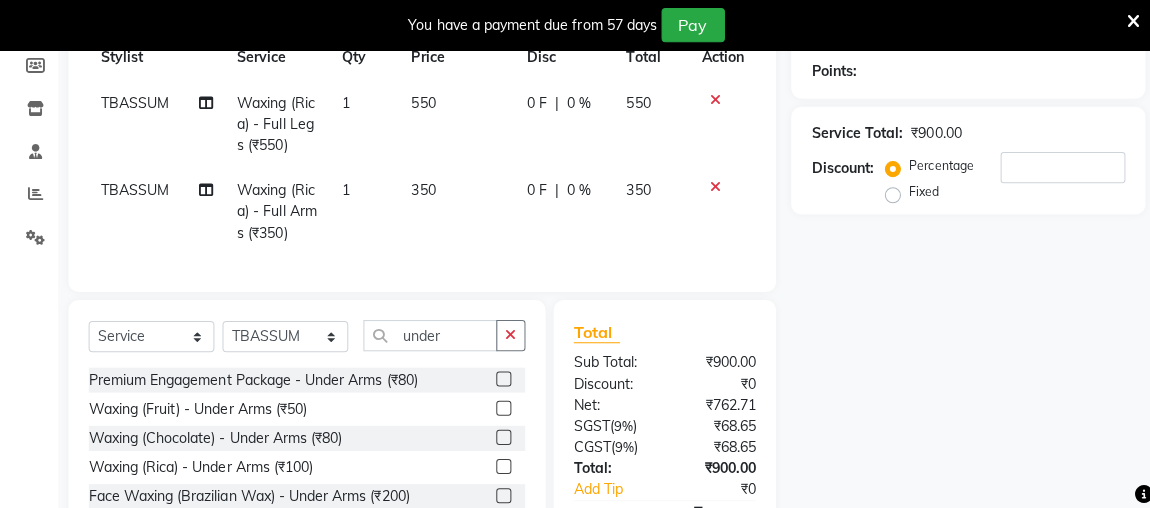 scroll, scrollTop: 264, scrollLeft: 0, axis: vertical 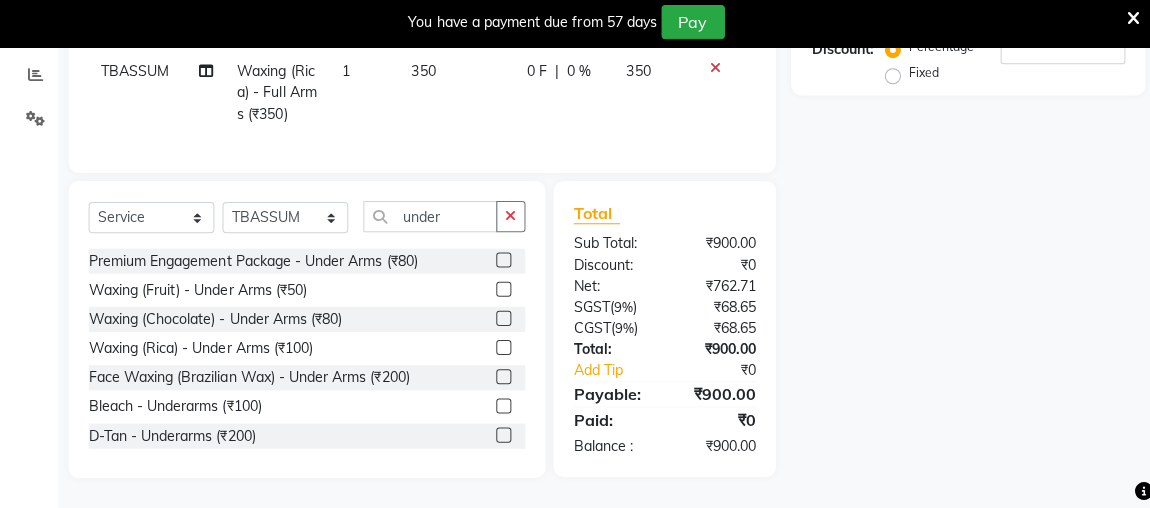 click 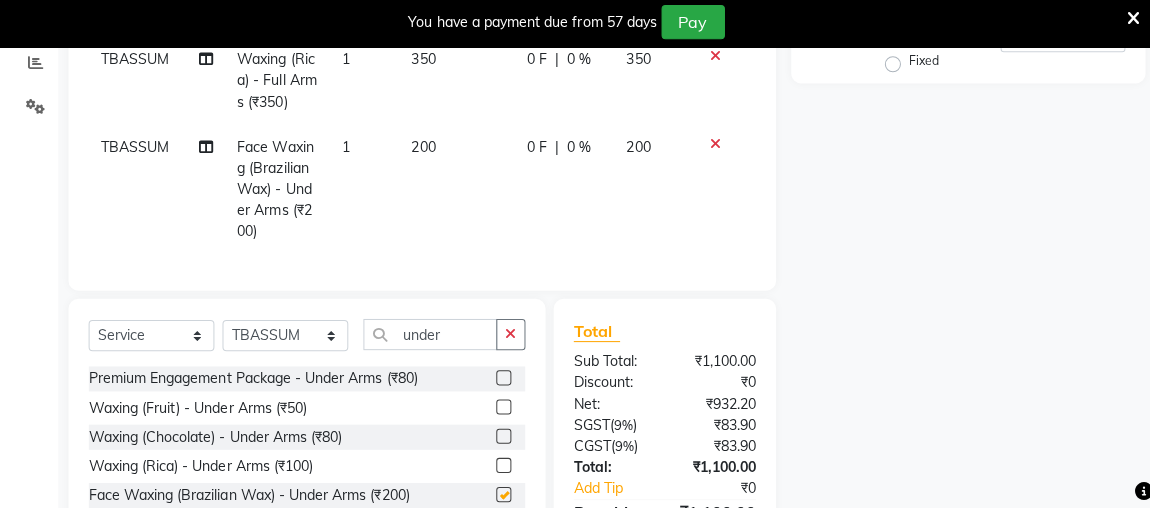 checkbox on "false" 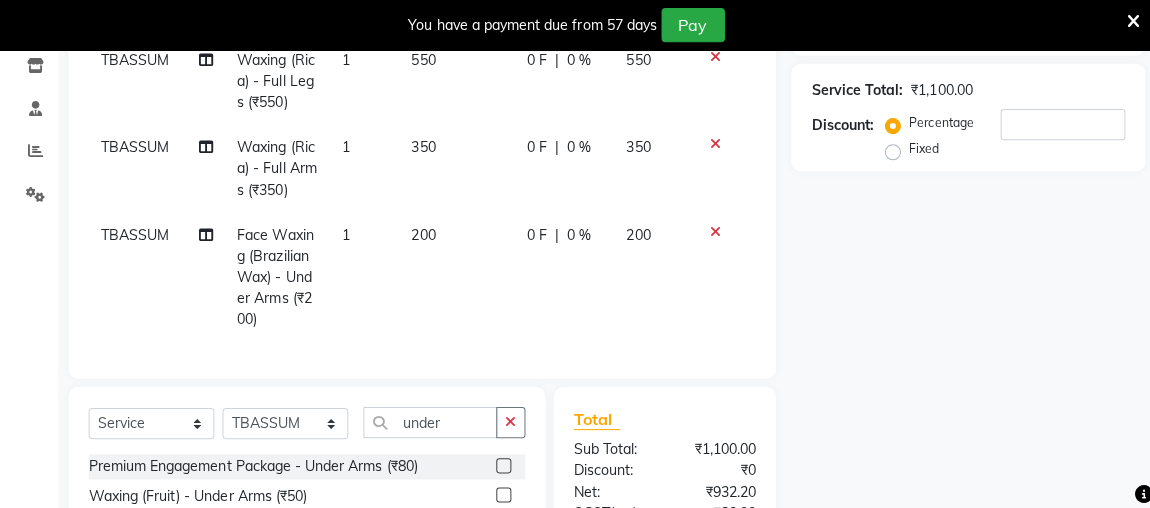 scroll, scrollTop: 323, scrollLeft: 0, axis: vertical 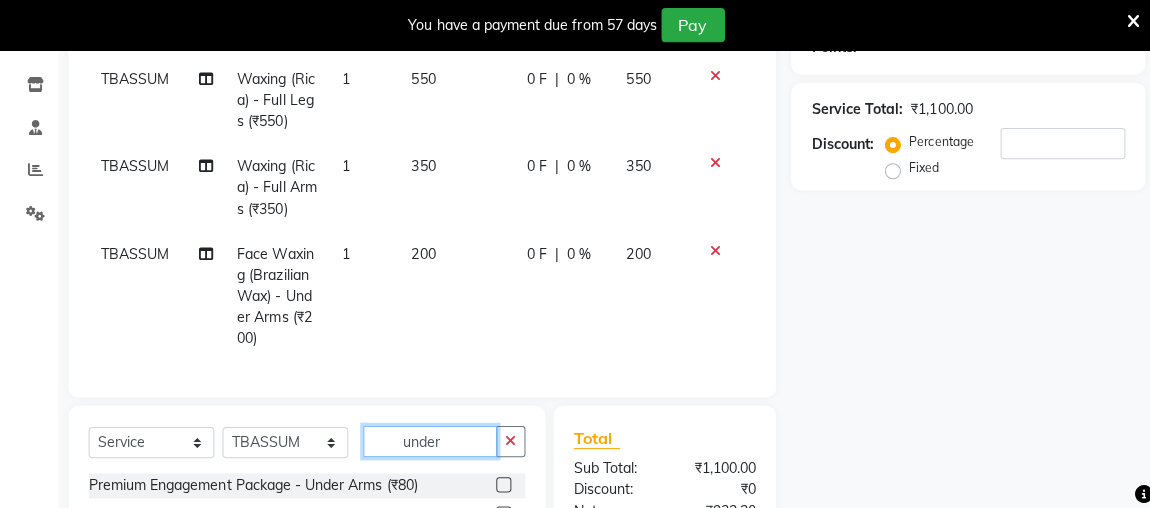click on "under" 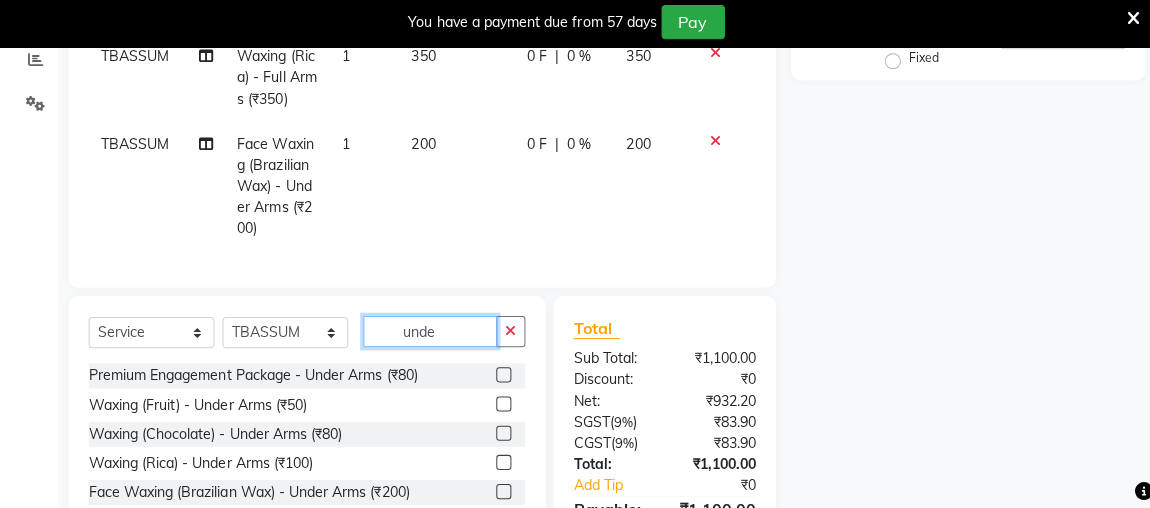 scroll, scrollTop: 429, scrollLeft: 0, axis: vertical 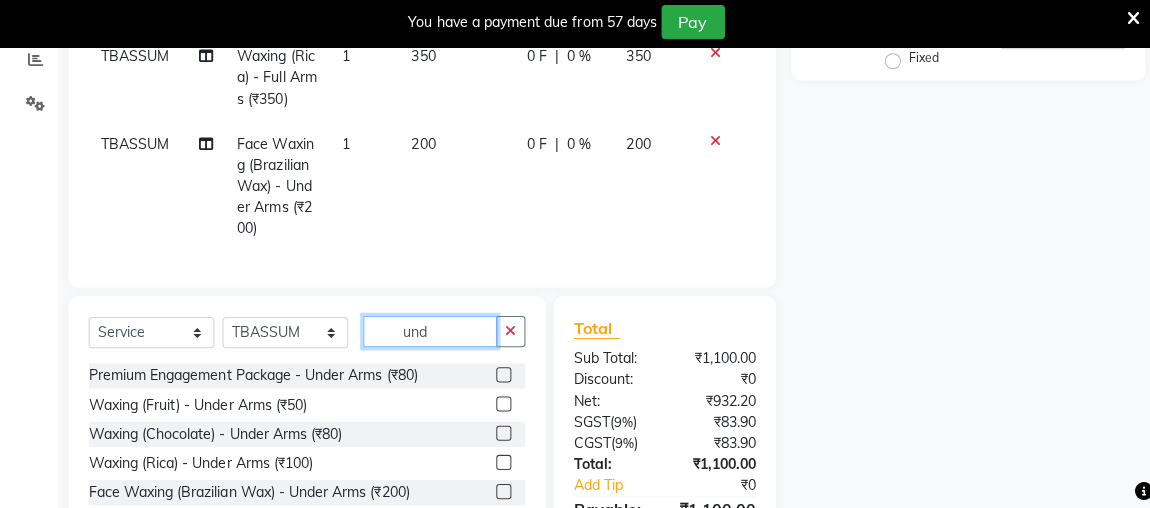 type on "und" 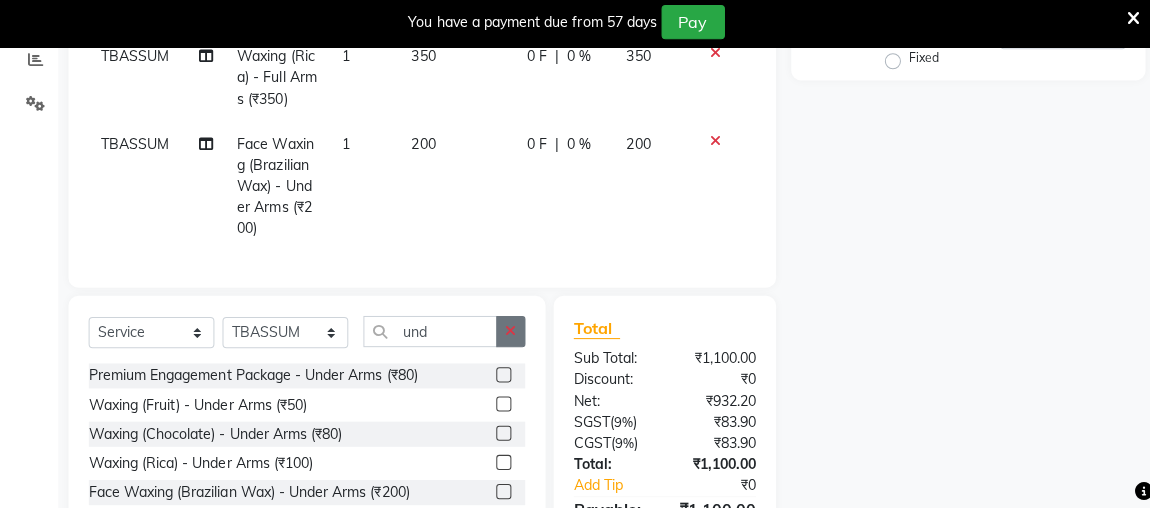 click 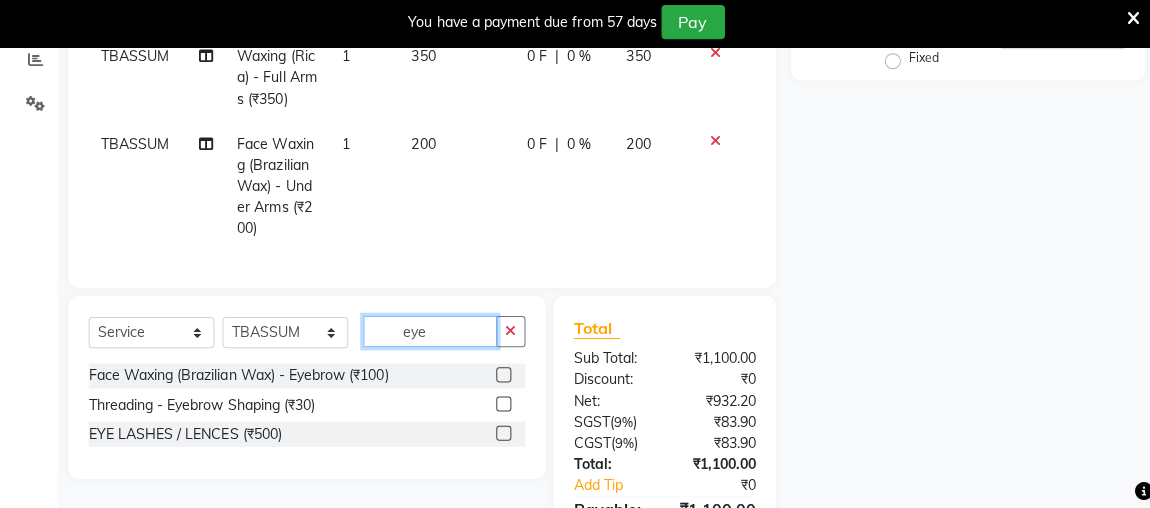 type on "eye" 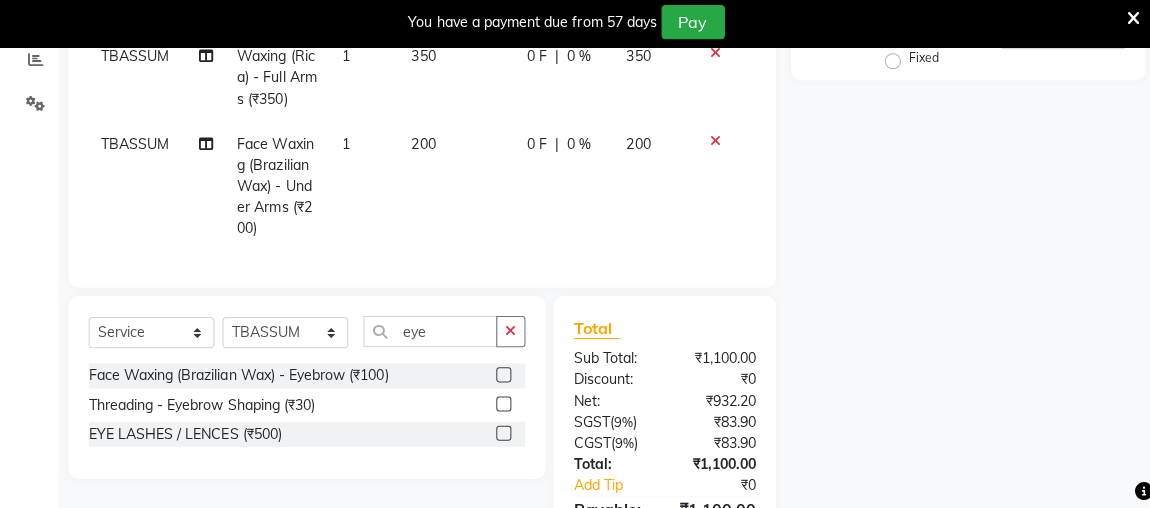 click 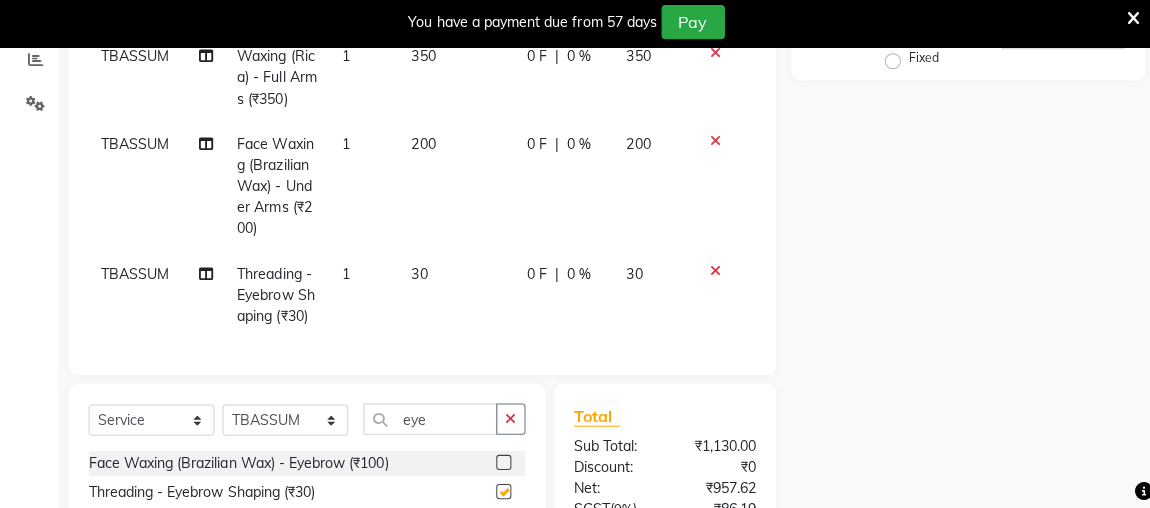 checkbox on "false" 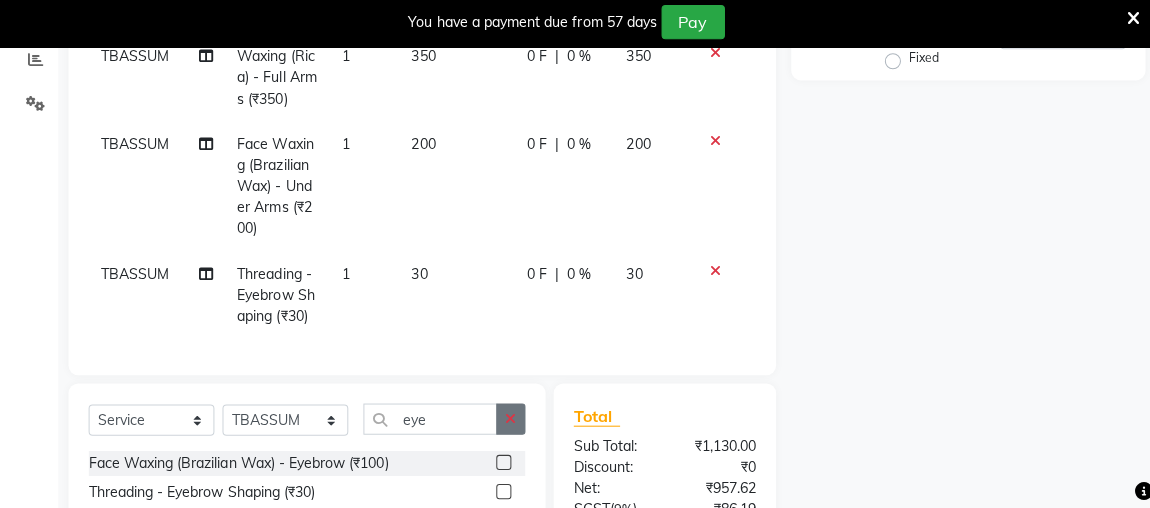 click 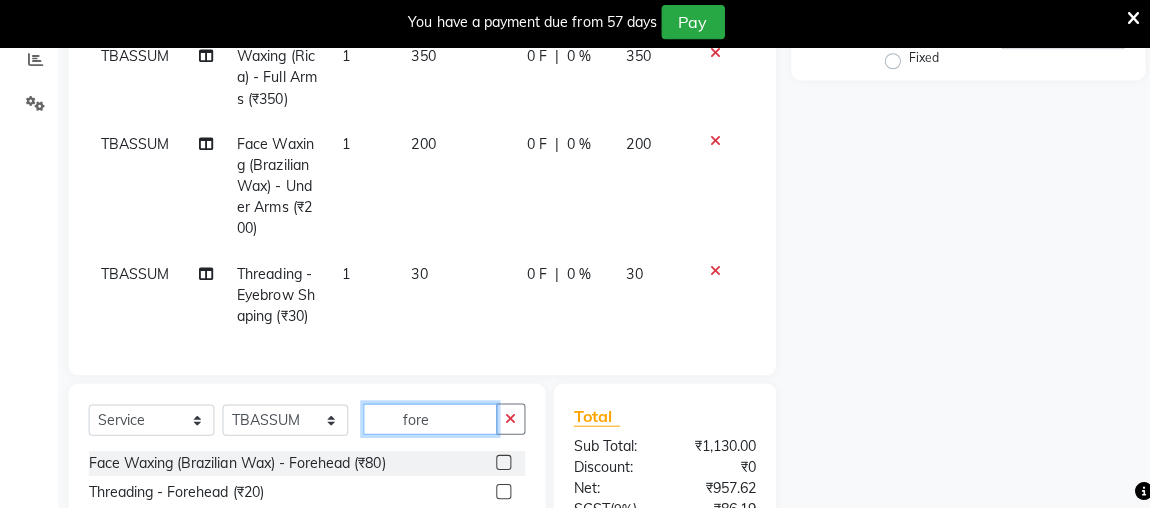 scroll, scrollTop: 1, scrollLeft: 0, axis: vertical 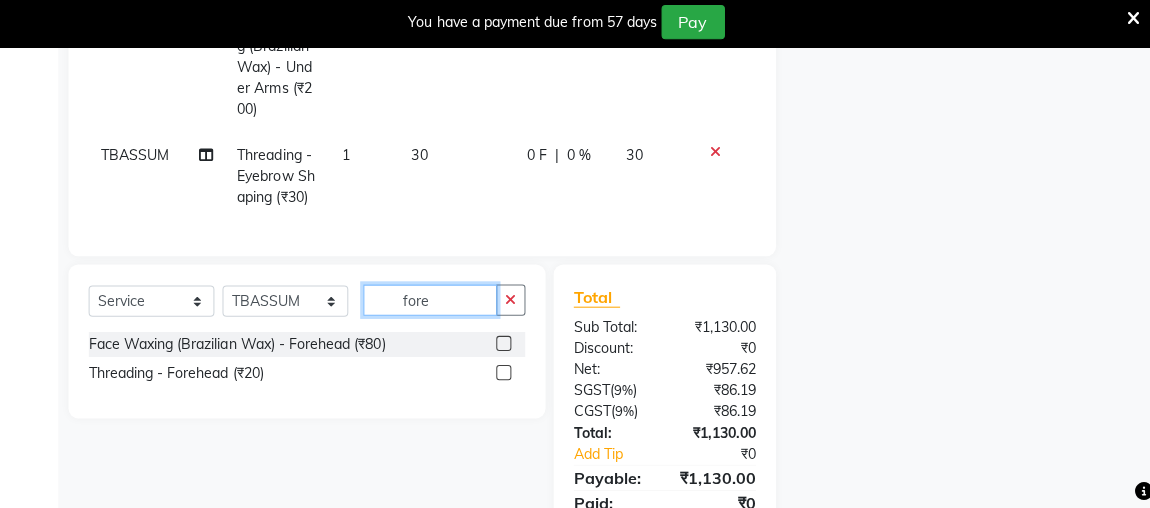 type on "fore" 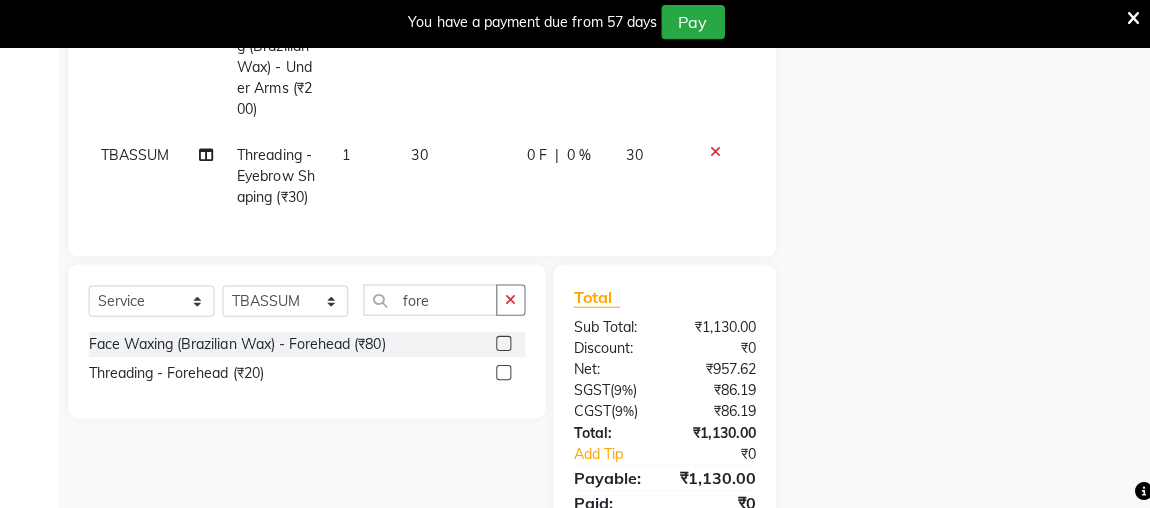 click 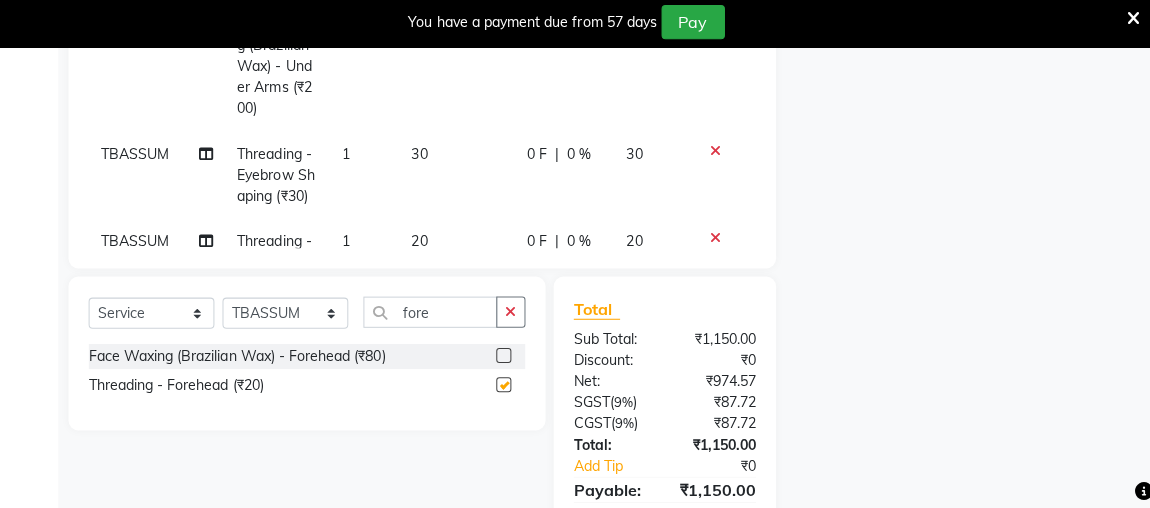 checkbox on "false" 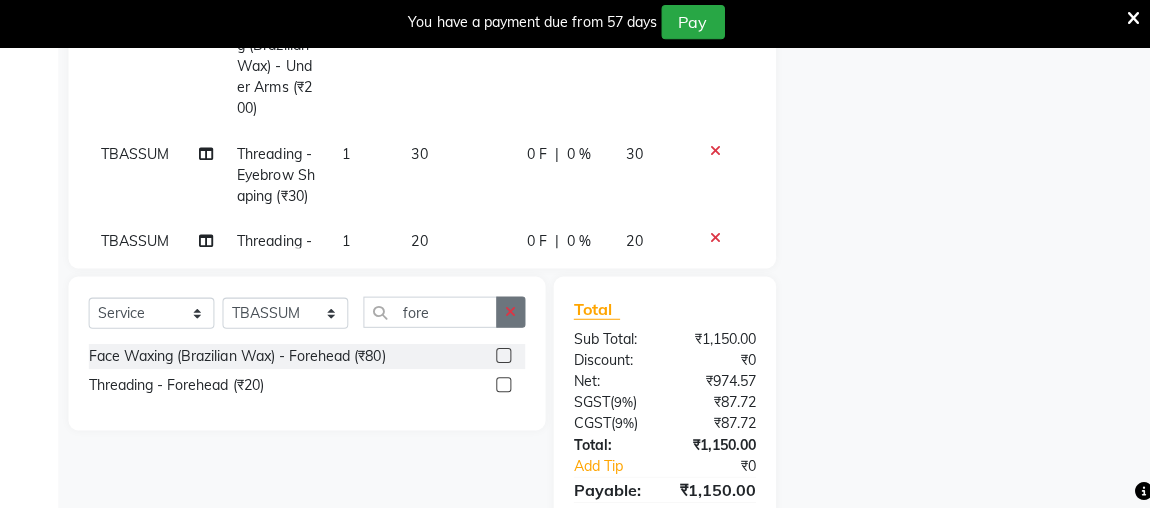 click 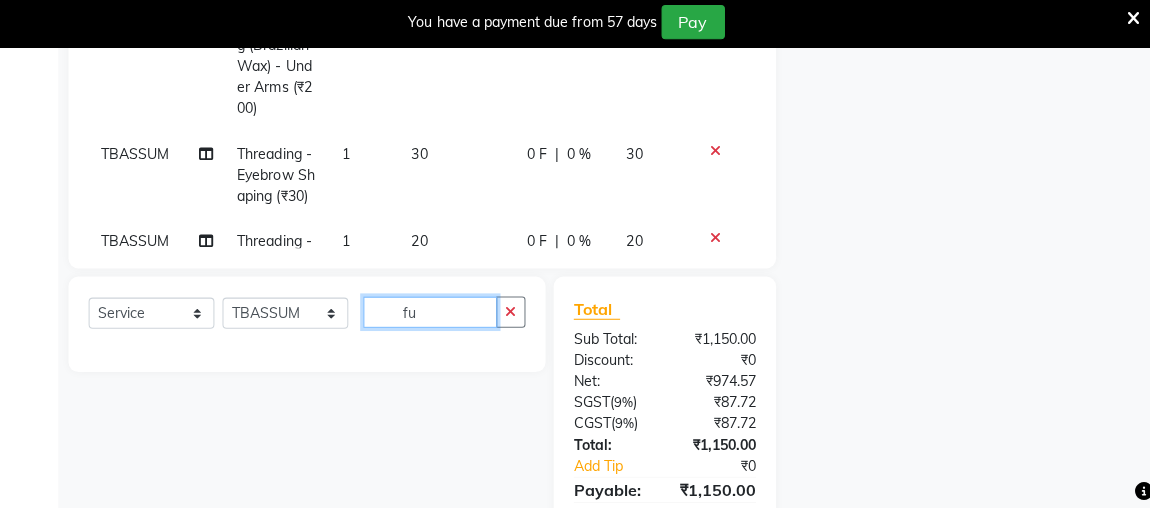 type on "f" 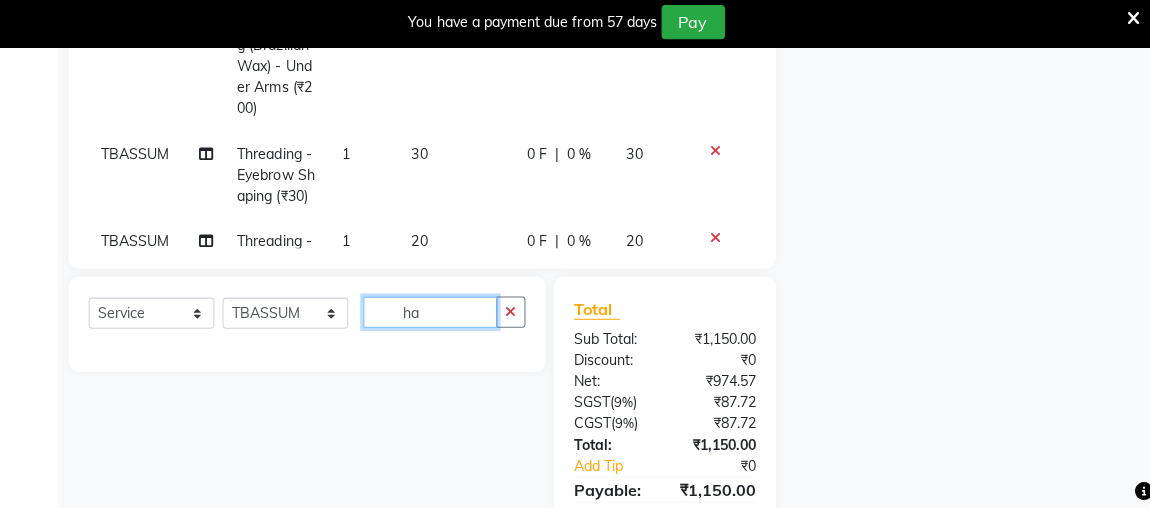 type on "h" 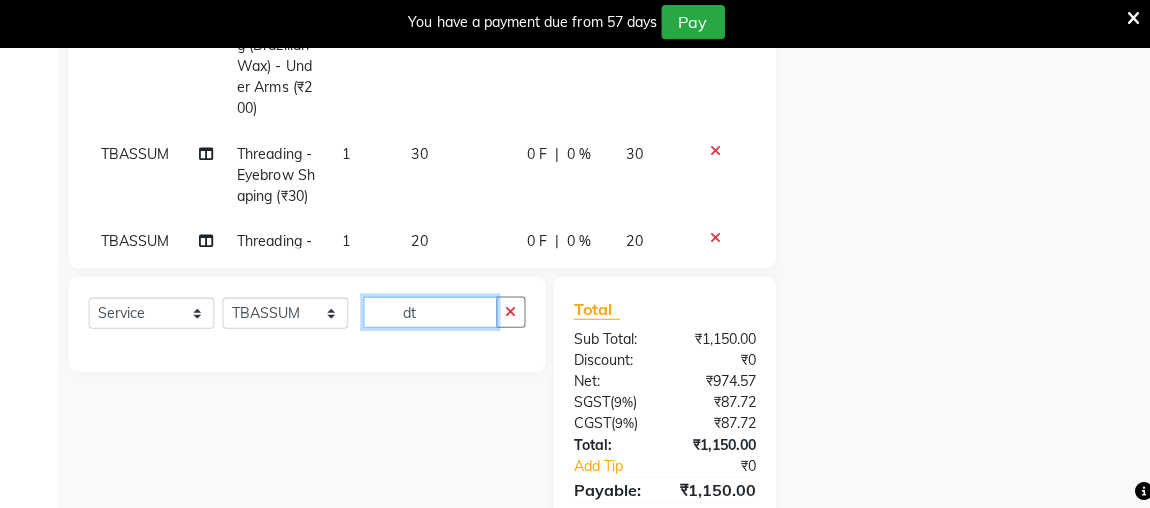 type on "d" 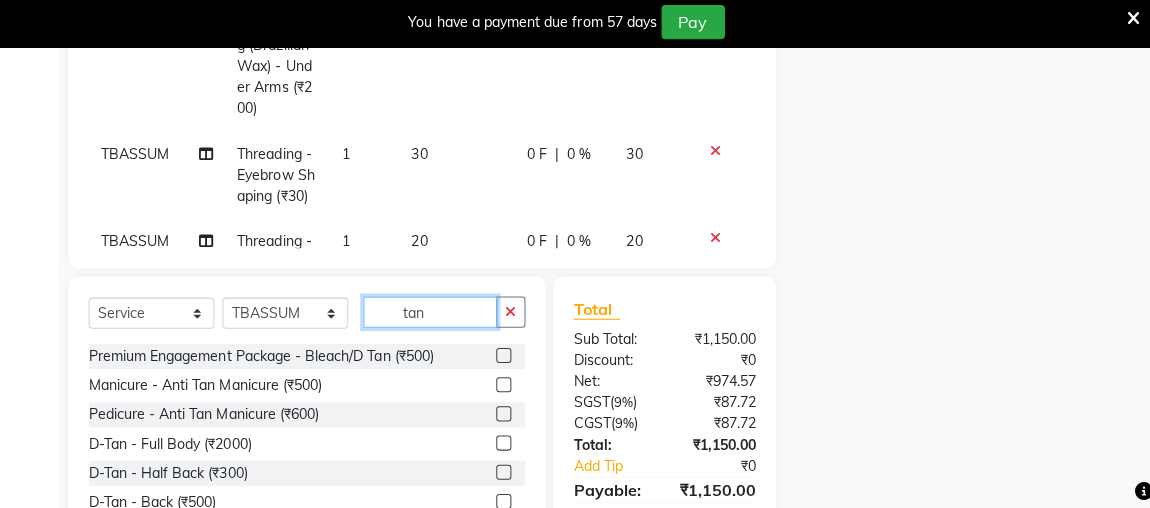 scroll, scrollTop: 640, scrollLeft: 0, axis: vertical 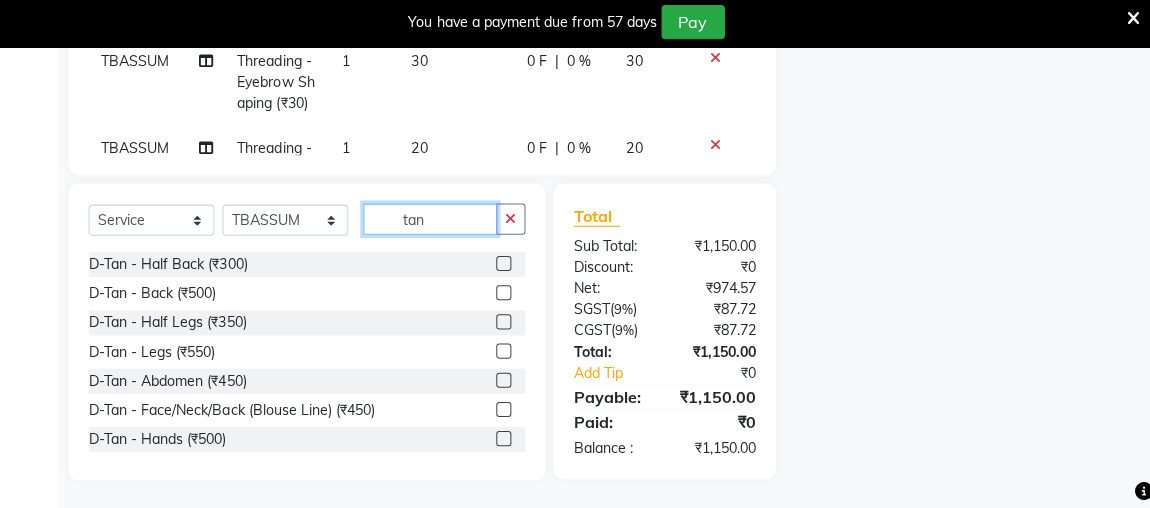 type on "tan" 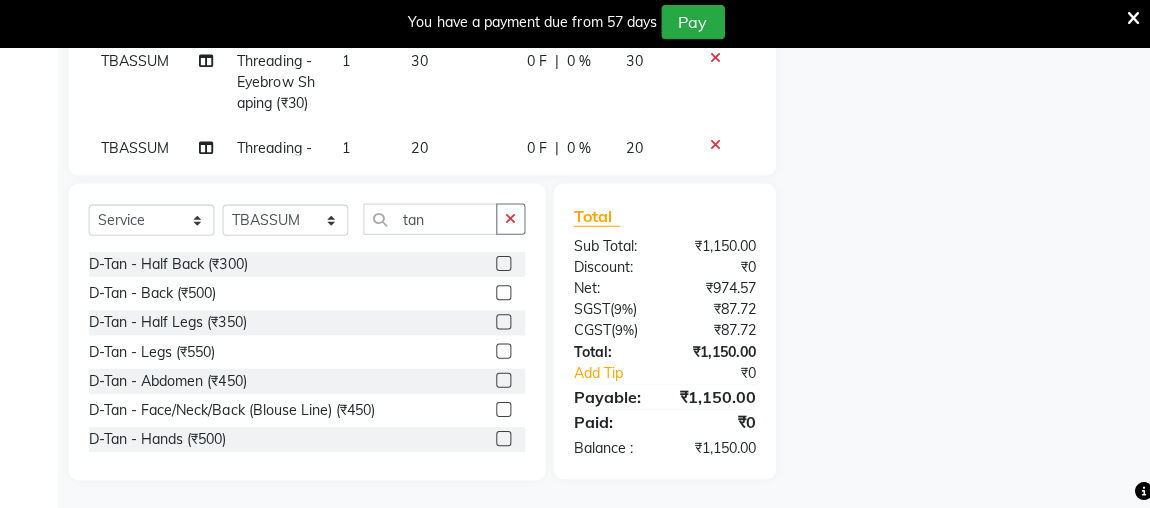 click 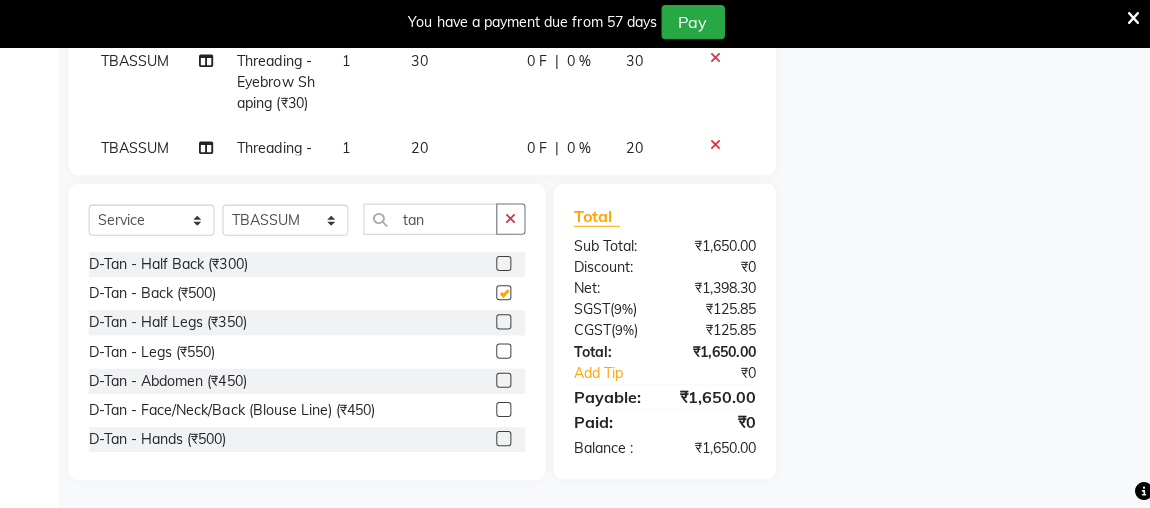 checkbox on "false" 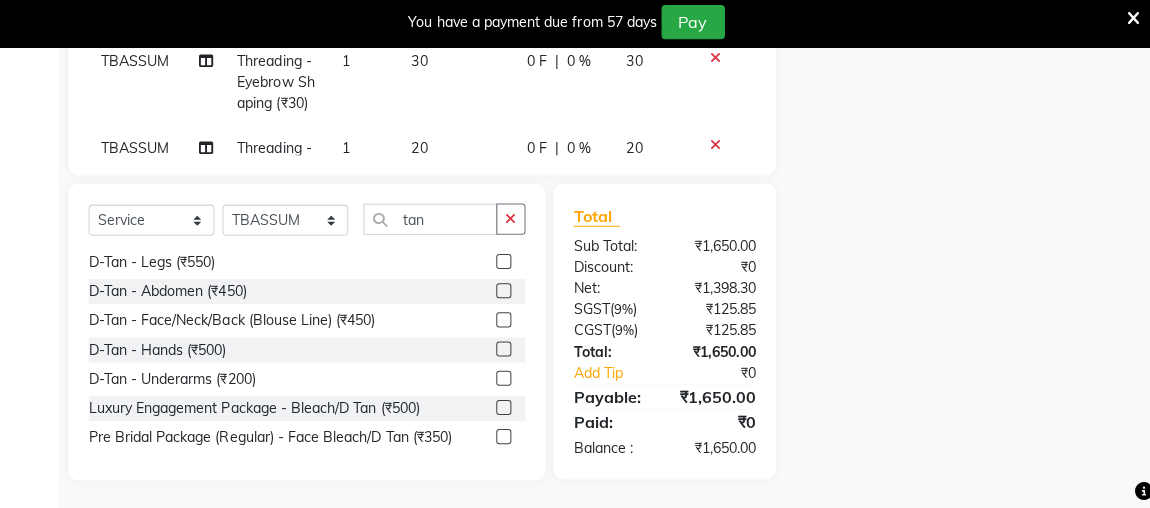 scroll, scrollTop: 207, scrollLeft: 0, axis: vertical 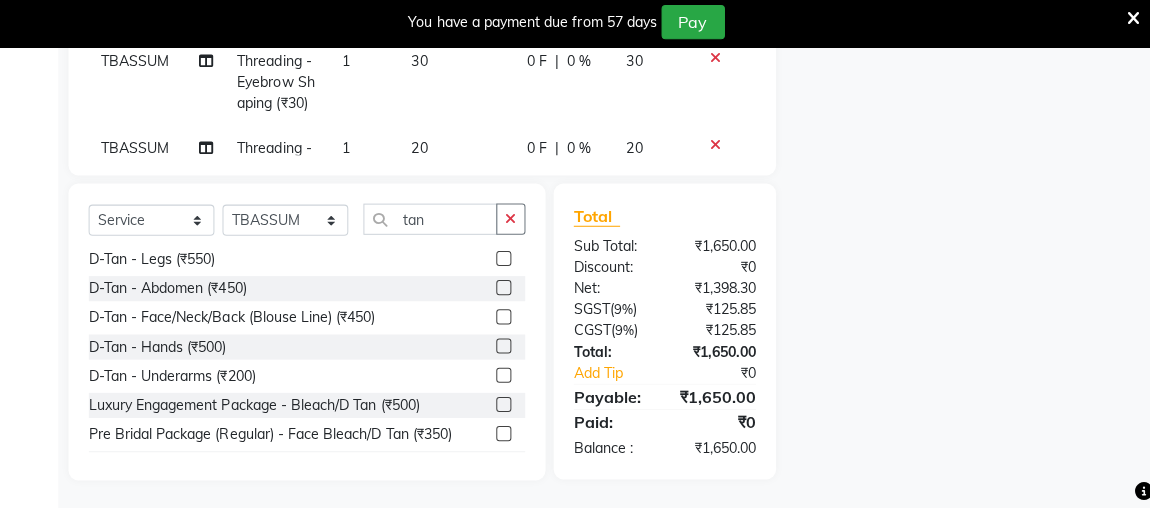 click 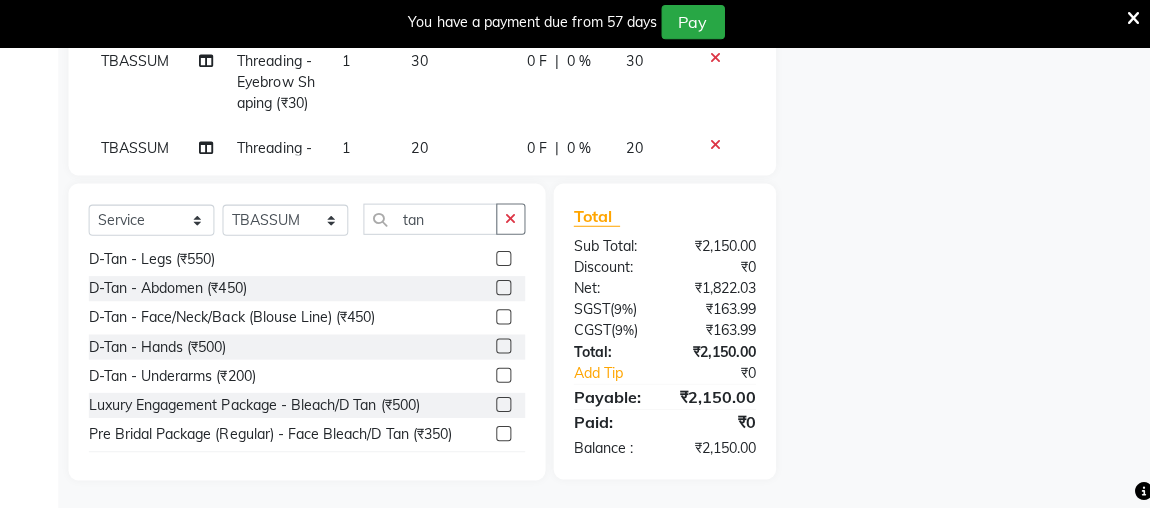 click 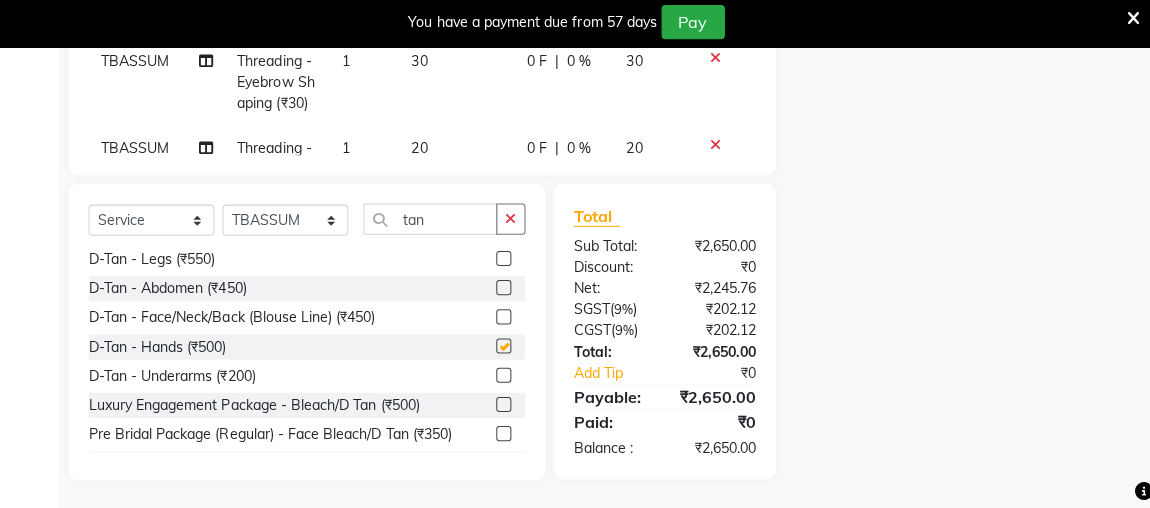 checkbox on "false" 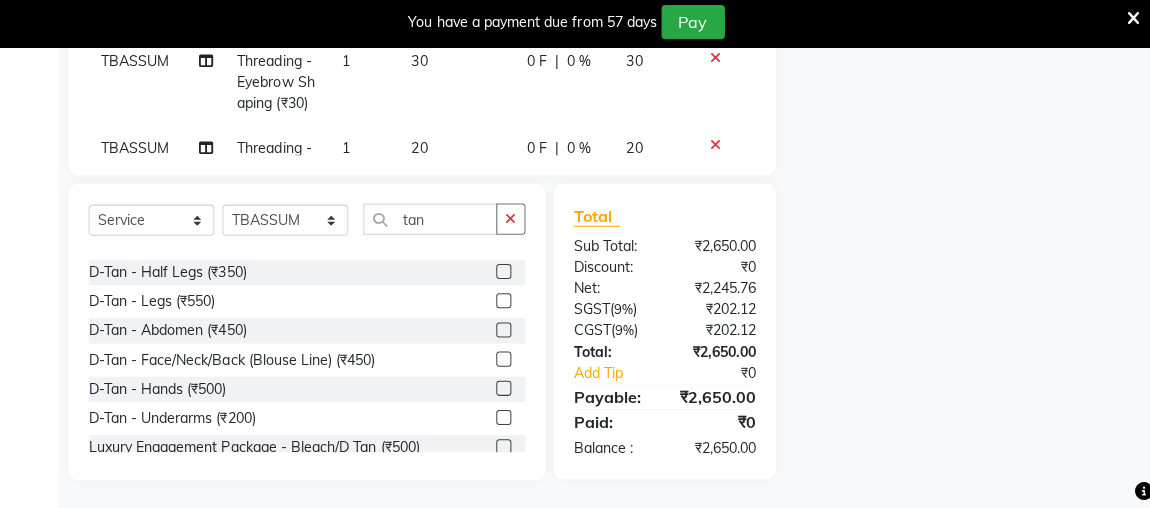 scroll, scrollTop: 168, scrollLeft: 0, axis: vertical 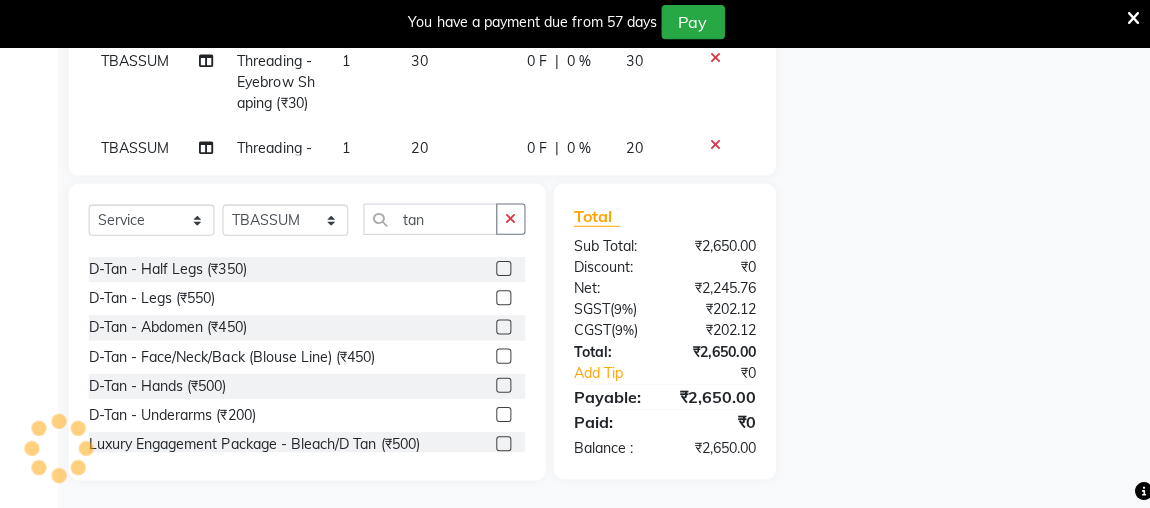 click 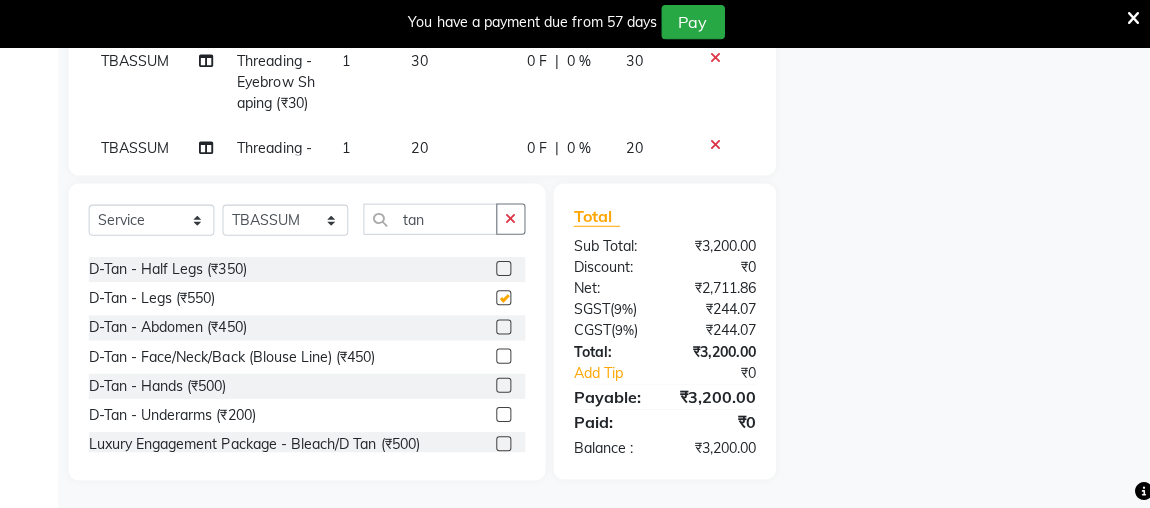 checkbox on "false" 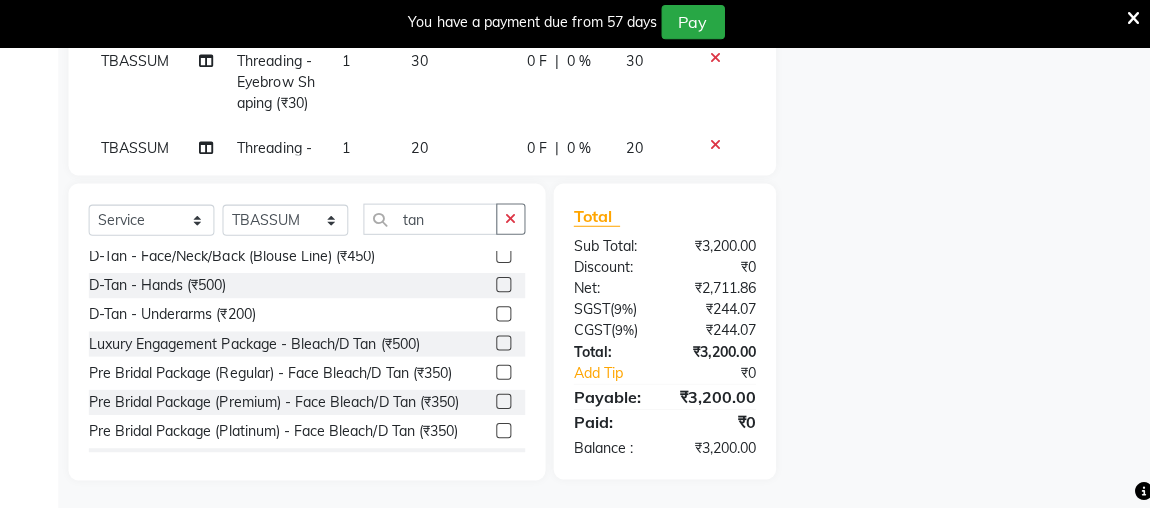 scroll, scrollTop: 312, scrollLeft: 0, axis: vertical 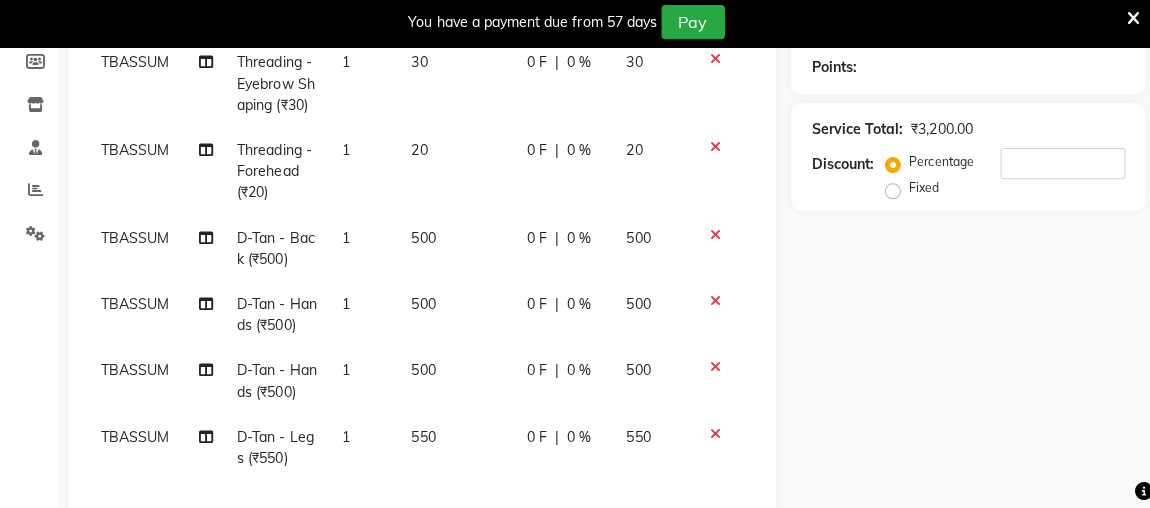 click on "1" 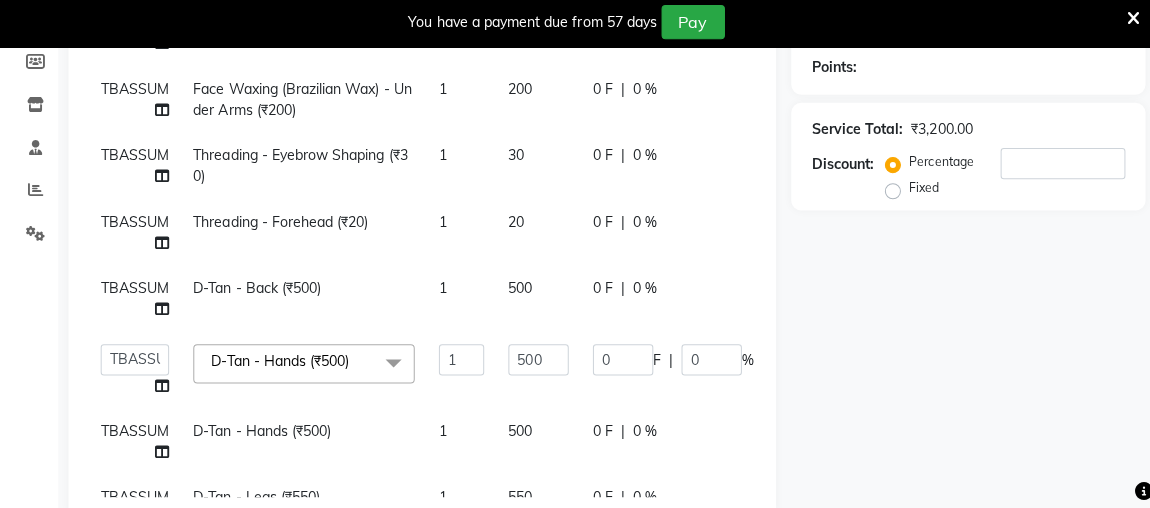 scroll, scrollTop: 142, scrollLeft: 147, axis: both 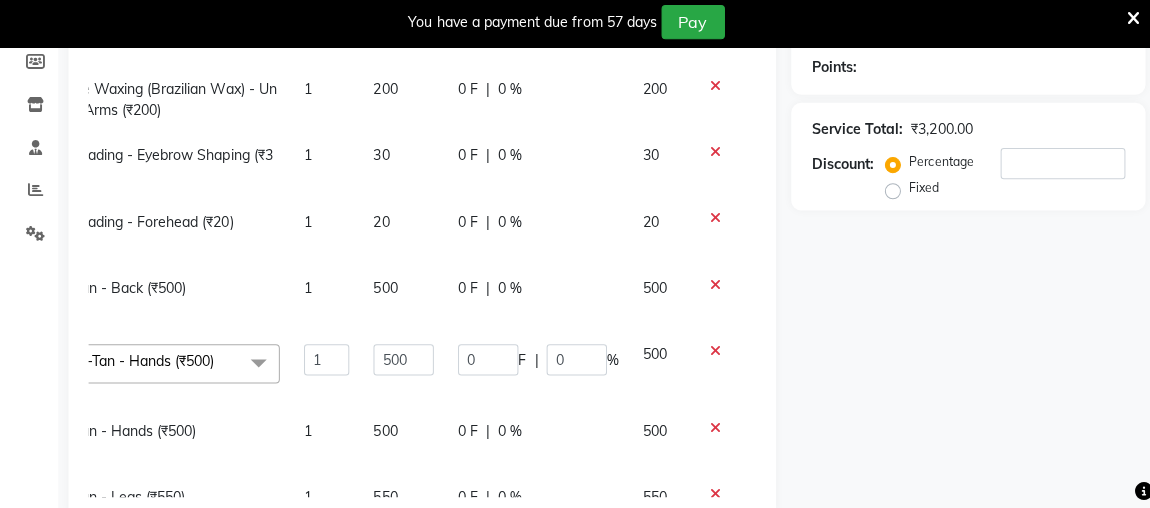 click 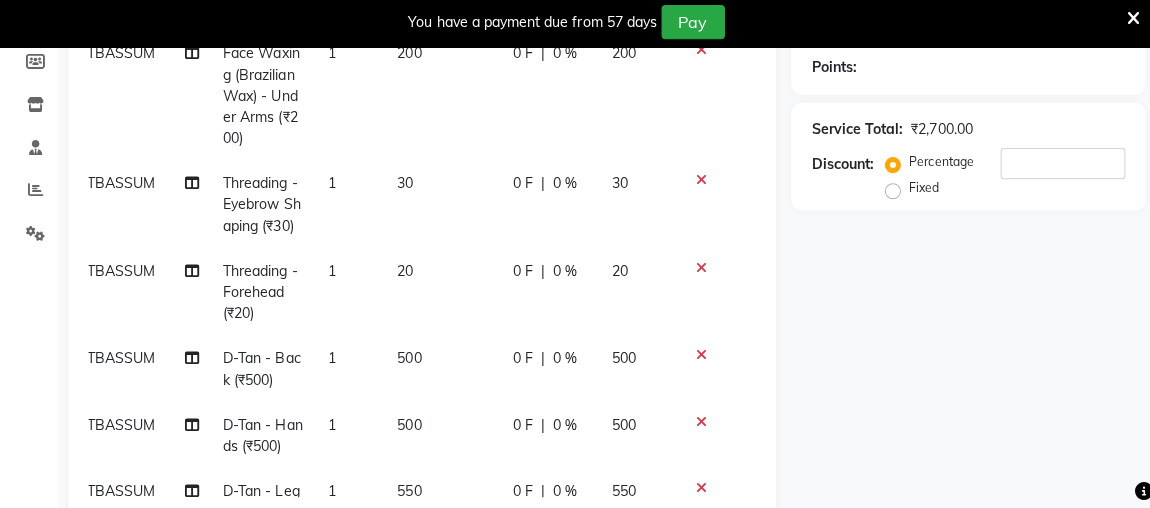 scroll, scrollTop: 286, scrollLeft: 14, axis: both 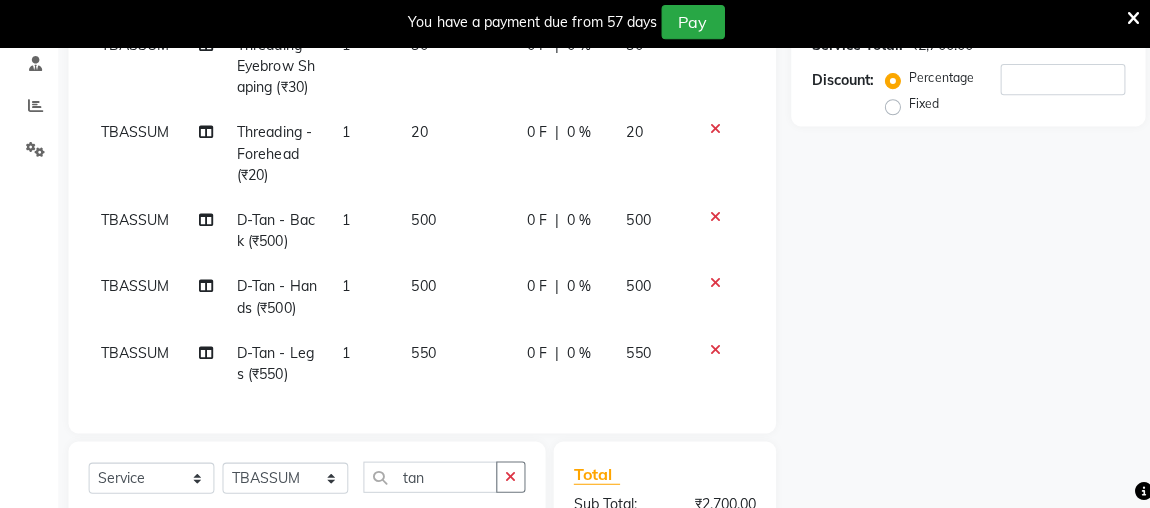 click on "1" 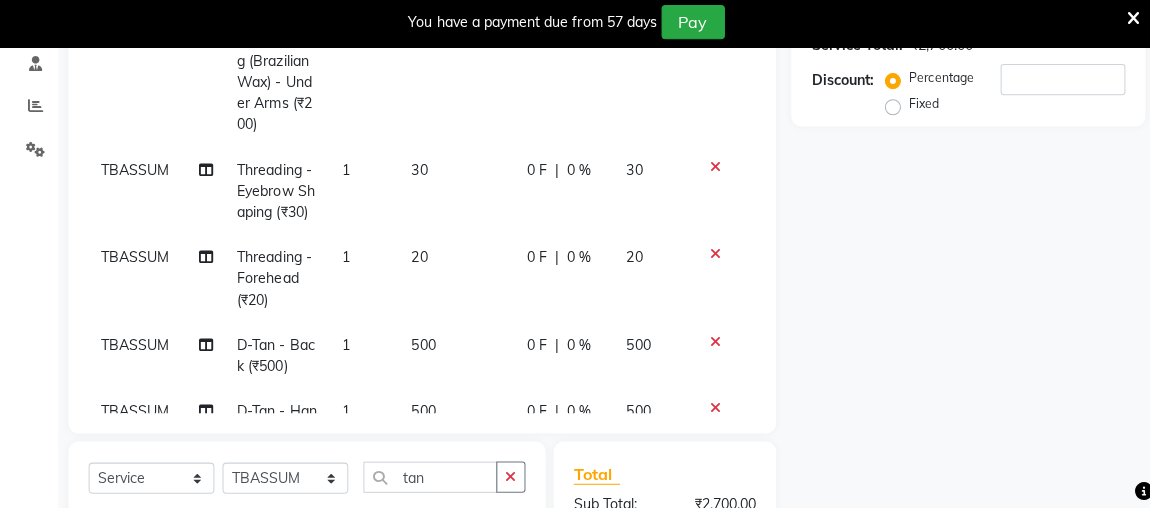 select on "32641" 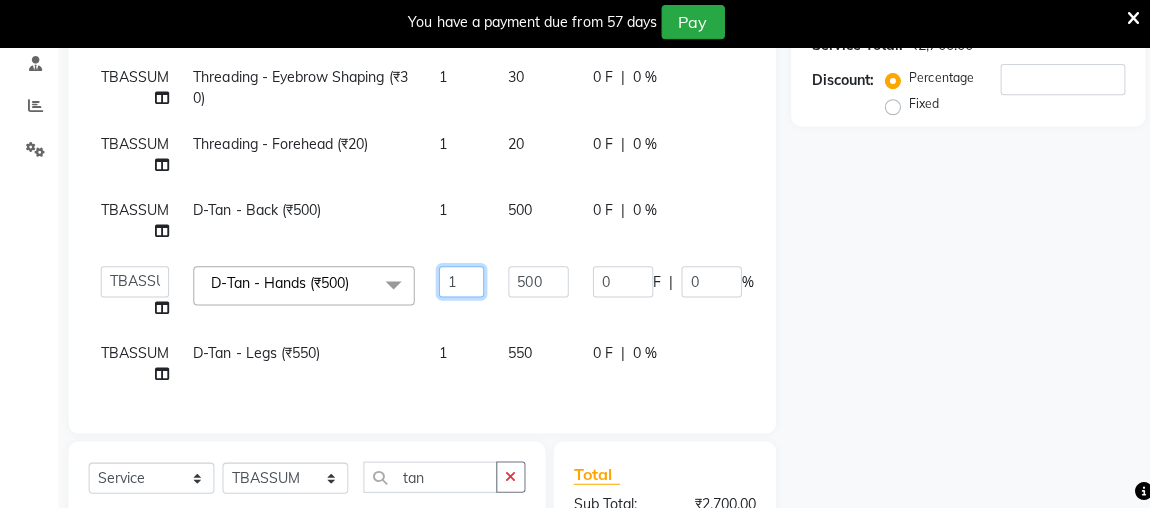 click on "1" 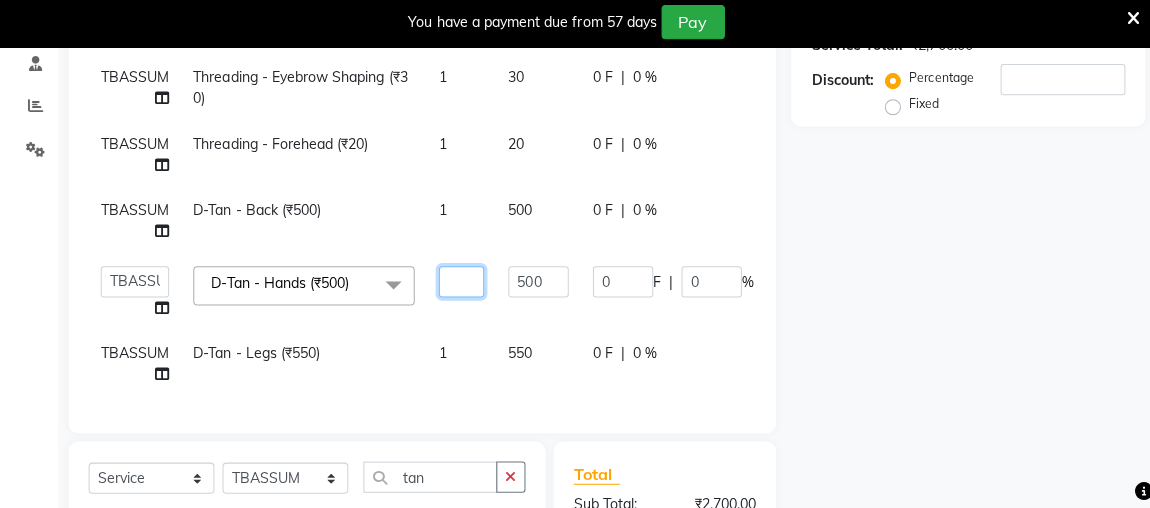 type on "2" 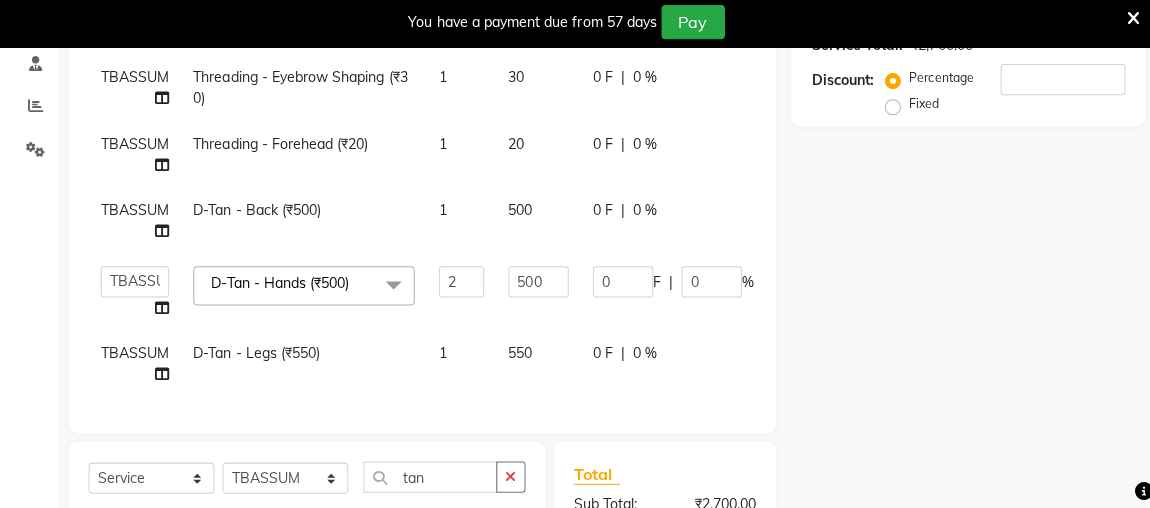 click on "TBASSUM Waxing (Rica)   -   Full Legs (₹550) 1 550 0 F | 0 % 550 TBASSUM Waxing (Rica)   -   Full Arms (₹350) 1 350 0 F | 0 % 350 TBASSUM Face Waxing (Brazilian Wax)   -   Under Arms (₹200) 1 200 0 F | 0 % 200 TBASSUM Threading   -   Eyebrow Shaping (₹30) 1 30 0 F | 0 % 30 TBASSUM Threading   -   Forehead (₹20) 1 20 0 F | 0 % 20 TBASSUM D-Tan   -   Back (₹500) 1 500 0 F | 0 % 500  [PERSON_NAME]   anjali   [PERSON_NAME]   [PERSON_NAME]   Gaurav   [PERSON_NAME]   [PERSON_NAME]   MAKEUPS AND PREBRIDAL   [PERSON_NAME]    [PERSON_NAME]   [PERSON_NAME]    [PERSON_NAME]   [PERSON_NAME]   [PERSON_NAME] cant   TBASSUM   [PERSON_NAME]    [PERSON_NAME]   -   Hands (₹500)  x Hair Cut    -   Change Of Style (₹400) Hair Cut    -   Trim (₹200) Hair Cut    -   Kids Hair Cut (₹250) Hair Cut    -   Split End Removal (₹400) WELLA PLEX (₹2000) TREATMENT AMPULE (₹500) ROOT TOUCHUP (LONG LENGHTH) (₹2000) [MEDICAL_DATA] (₹3000) NANOPLASTIA (₹5000) MORROCCAN TREATMENT (₹3500) ALGA MANICURE/PEDICURE (₹3000) Treatment wash (₹500) 2" 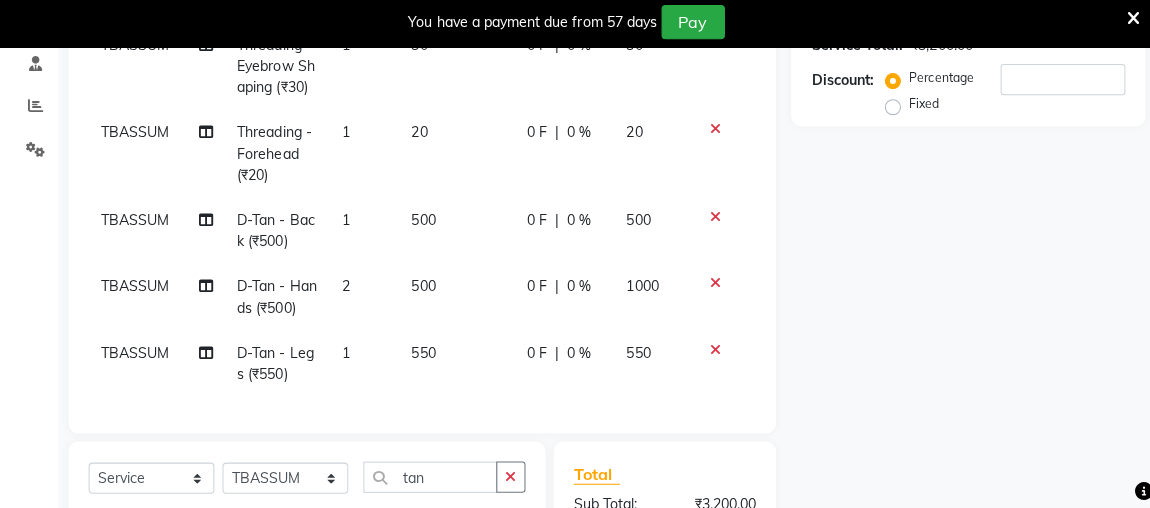 click on "1" 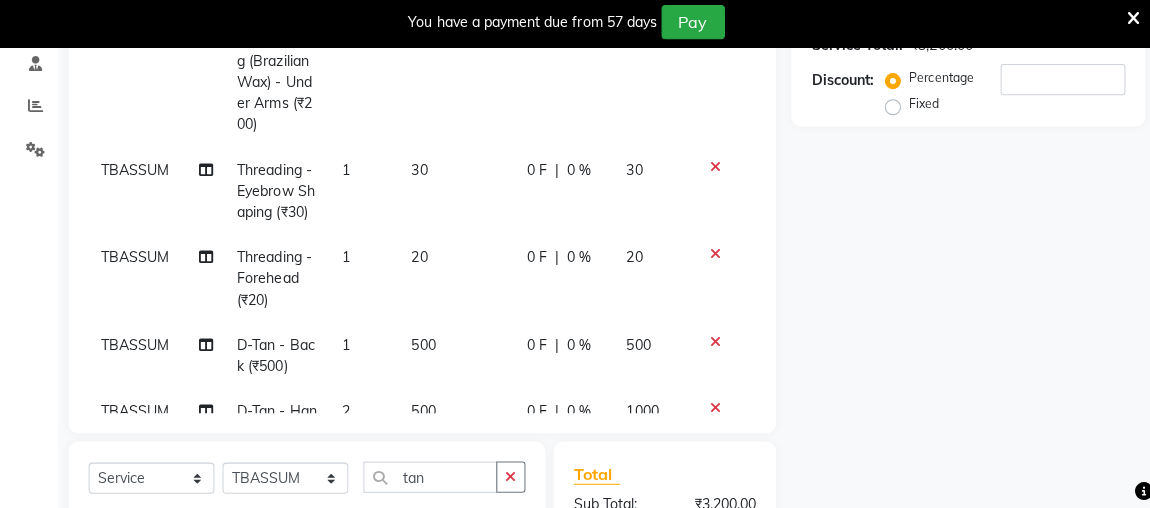 select on "32641" 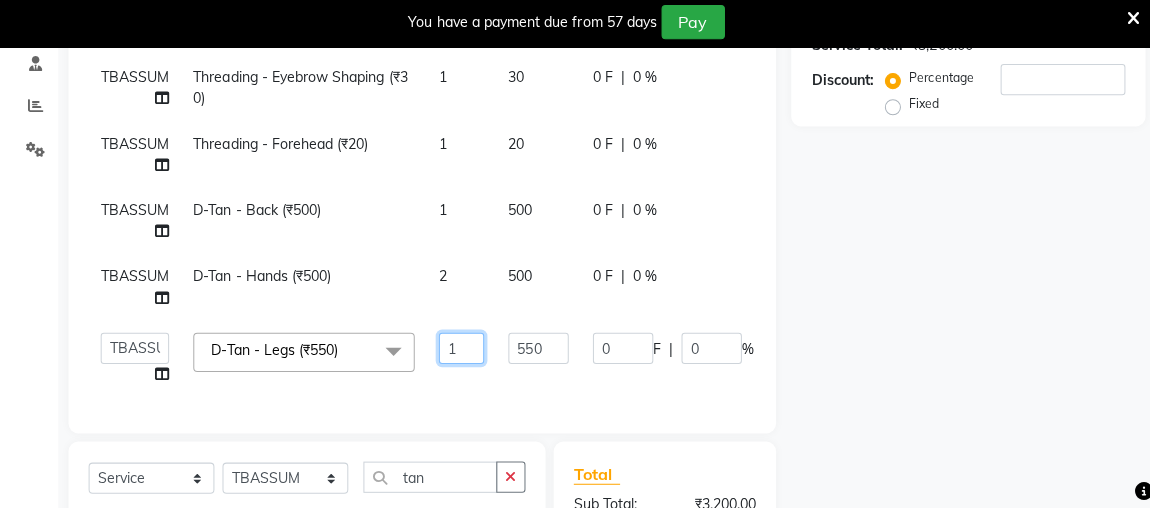 click on "1" 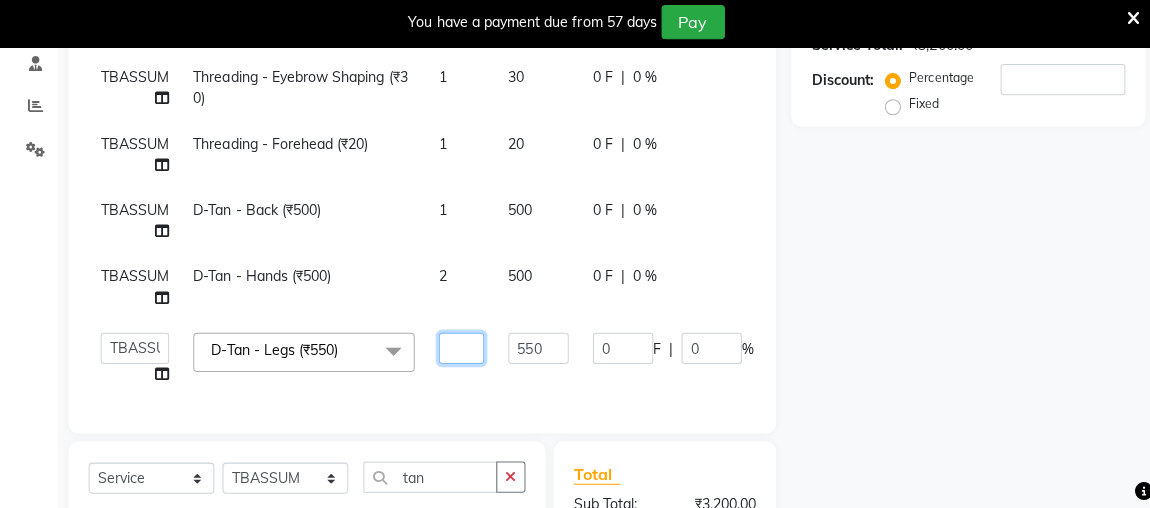type on "2" 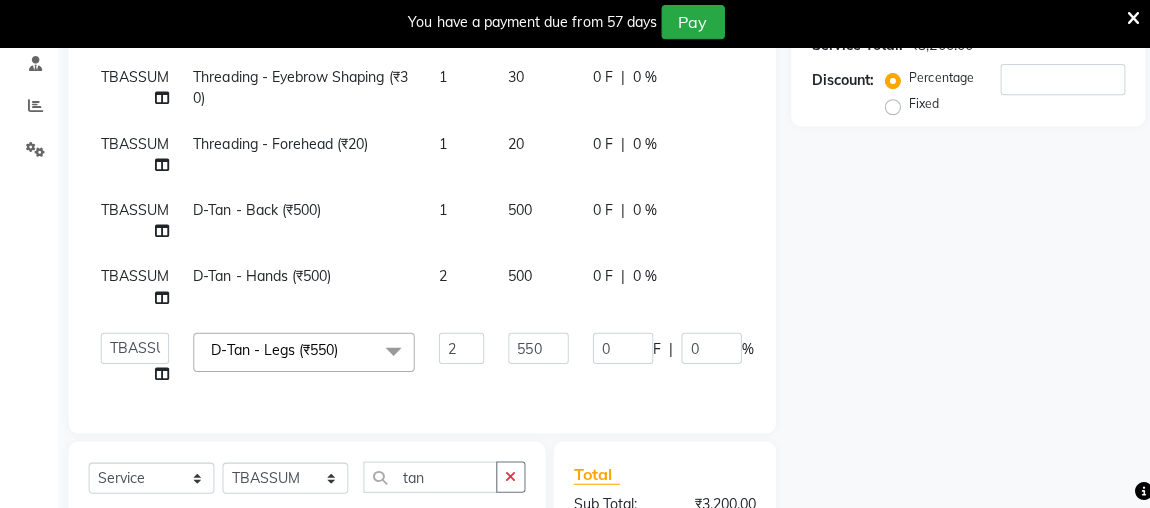 click on "TBASSUM Waxing (Rica)   -   Full Legs (₹550) 1 550 0 F | 0 % 550 TBASSUM Waxing (Rica)   -   Full Arms (₹350) 1 350 0 F | 0 % 350 TBASSUM Face Waxing (Brazilian Wax)   -   Under Arms (₹200) 1 200 0 F | 0 % 200 TBASSUM Threading   -   Eyebrow Shaping (₹30) 1 30 0 F | 0 % 30 TBASSUM Threading   -   Forehead (₹20) 1 20 0 F | 0 % 20 TBASSUM D-Tan   -   Back (₹500) 1 500 0 F | 0 % 500 TBASSUM D-Tan   -   Hands (₹500) 2 500 0 F | 0 % 1000  [PERSON_NAME]   anjali   [PERSON_NAME]   [PERSON_NAME]   Gaurav   [PERSON_NAME]   [PERSON_NAME]   MAKEUPS AND PREBRIDAL   [PERSON_NAME]    [PERSON_NAME]   [PERSON_NAME]    [PERSON_NAME]   [PERSON_NAME]   [PERSON_NAME] cant   TBASSUM   [PERSON_NAME]    [PERSON_NAME]   -   Legs (₹550)  x Hair Cut    -   Change Of Style (₹400) Hair Cut    -   Trim (₹200) Hair Cut    -   Kids Hair Cut (₹250) Hair Cut    -   Split End Removal (₹400) WELLA PLEX (₹2000) TREATMENT AMPULE (₹500) ROOT TOUCHUP (LONG LENGHTH) (₹2000) [MEDICAL_DATA] (₹3000) NANOPLASTIA (₹5000) MORROCCAN TREATMENT (₹3500) 2 0" 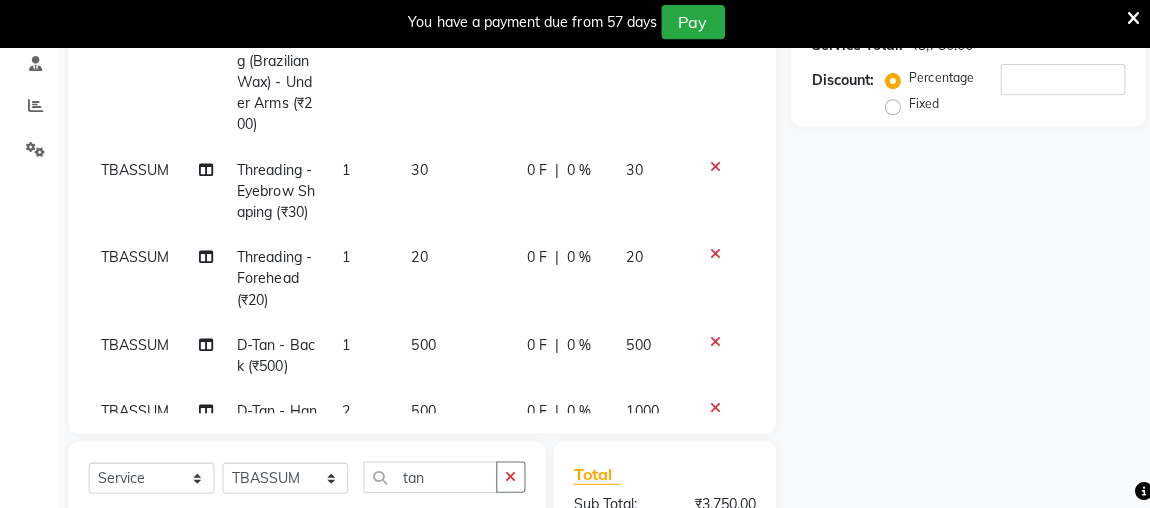 scroll, scrollTop: 170, scrollLeft: 0, axis: vertical 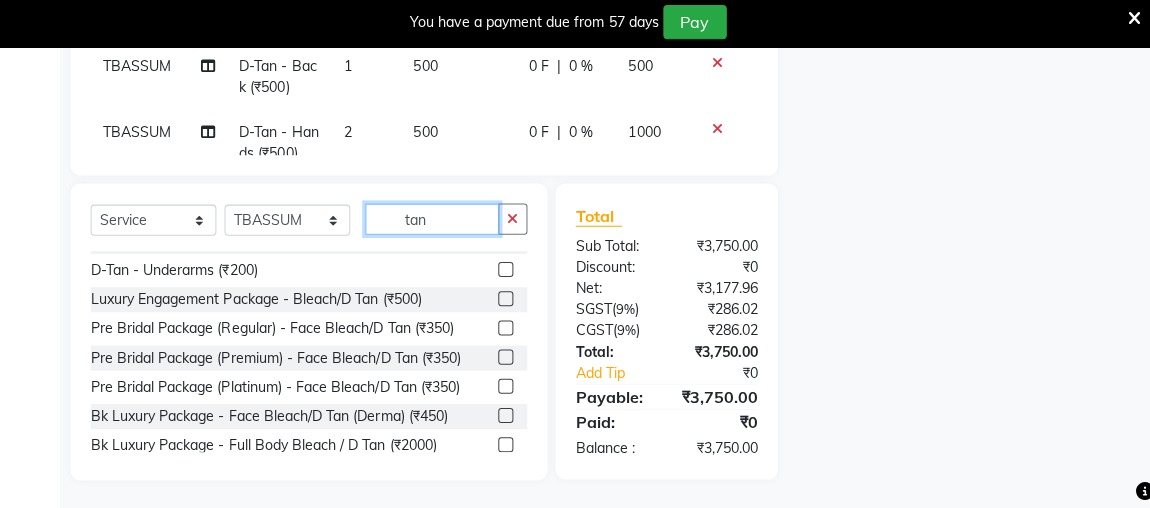 click on "tan" 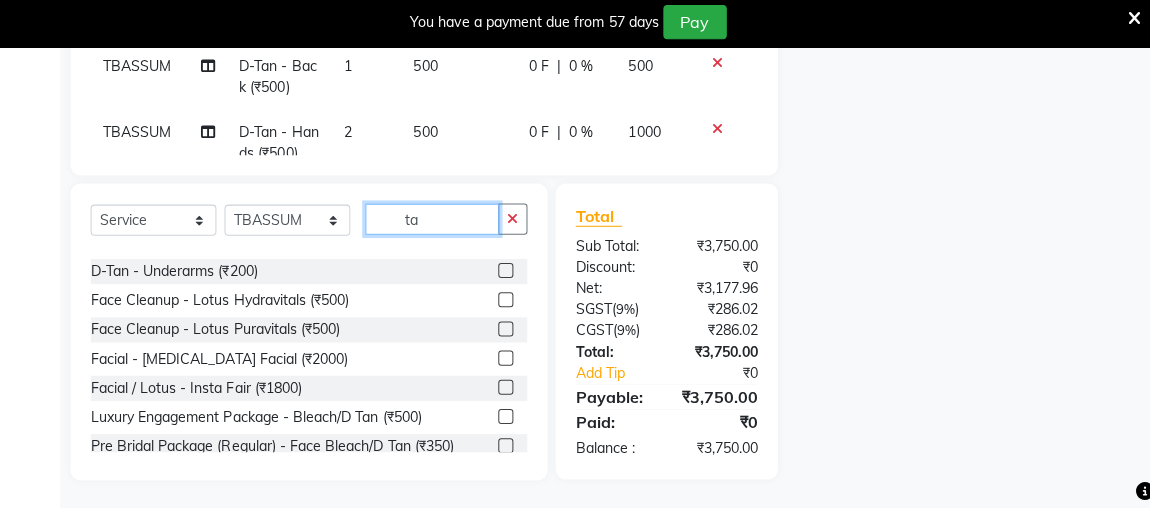type on "t" 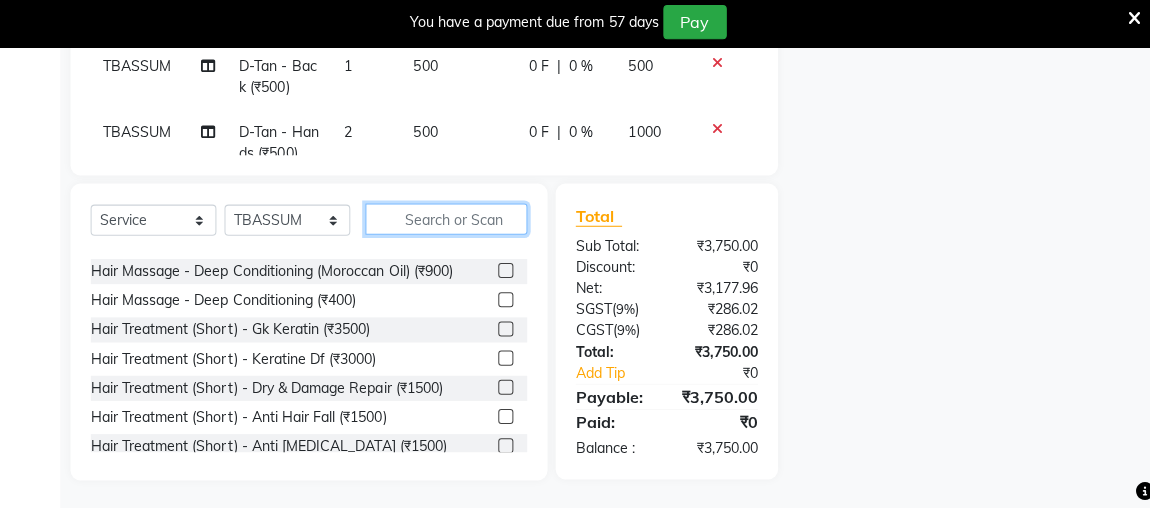 scroll, scrollTop: 572, scrollLeft: 0, axis: vertical 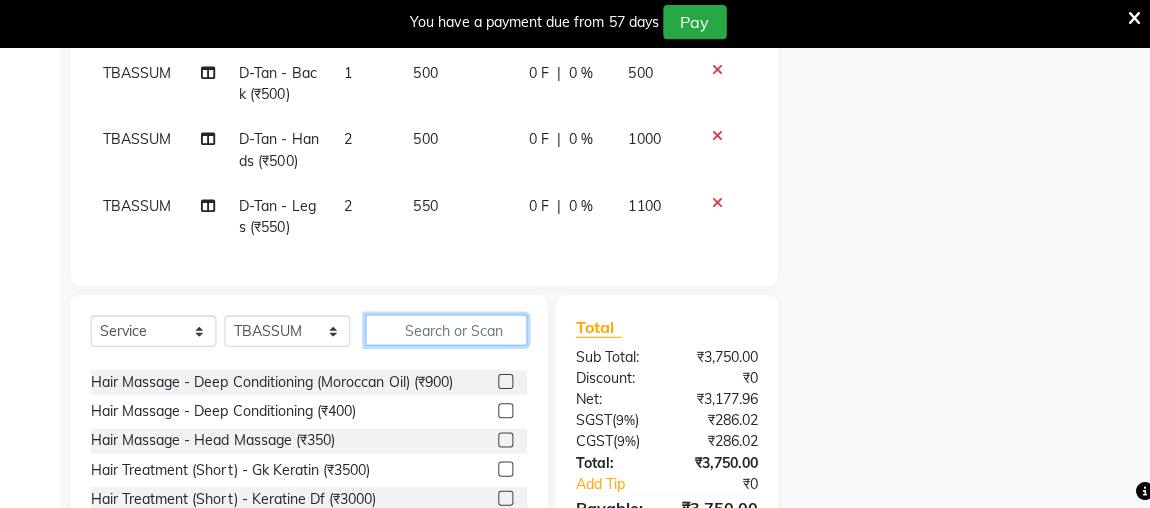 click 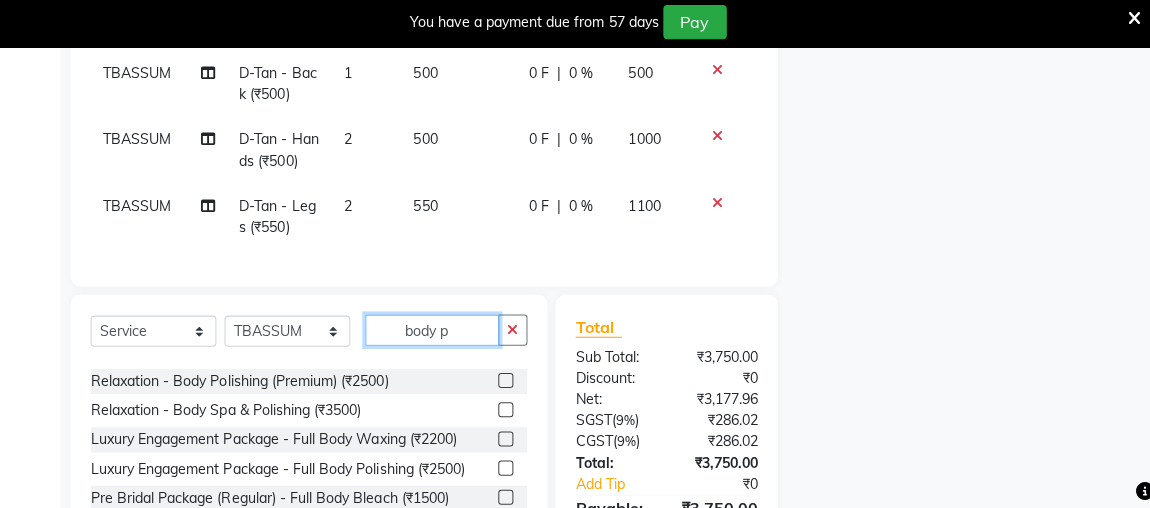 scroll, scrollTop: 50, scrollLeft: 0, axis: vertical 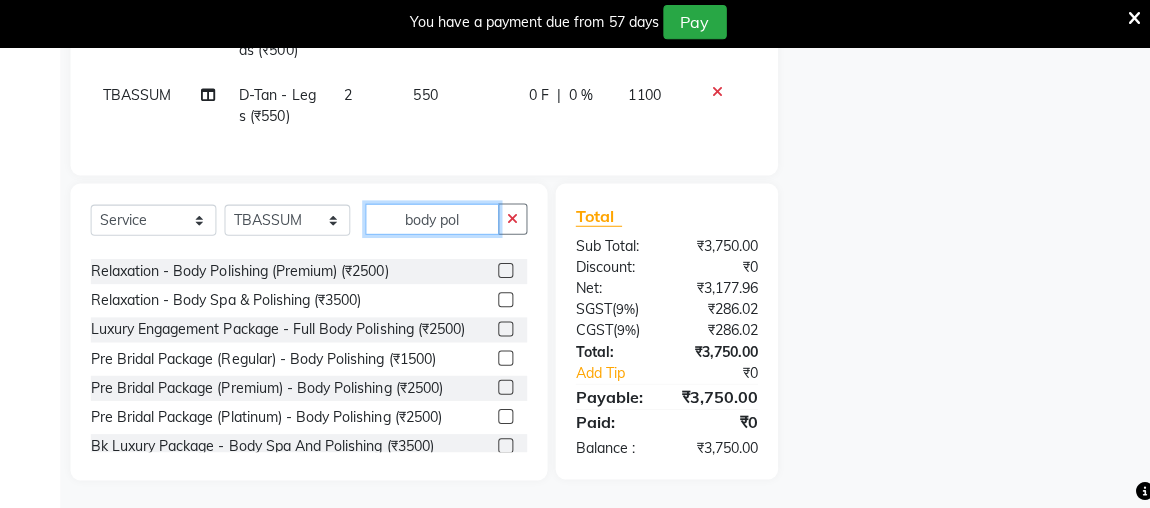 type on "body pol" 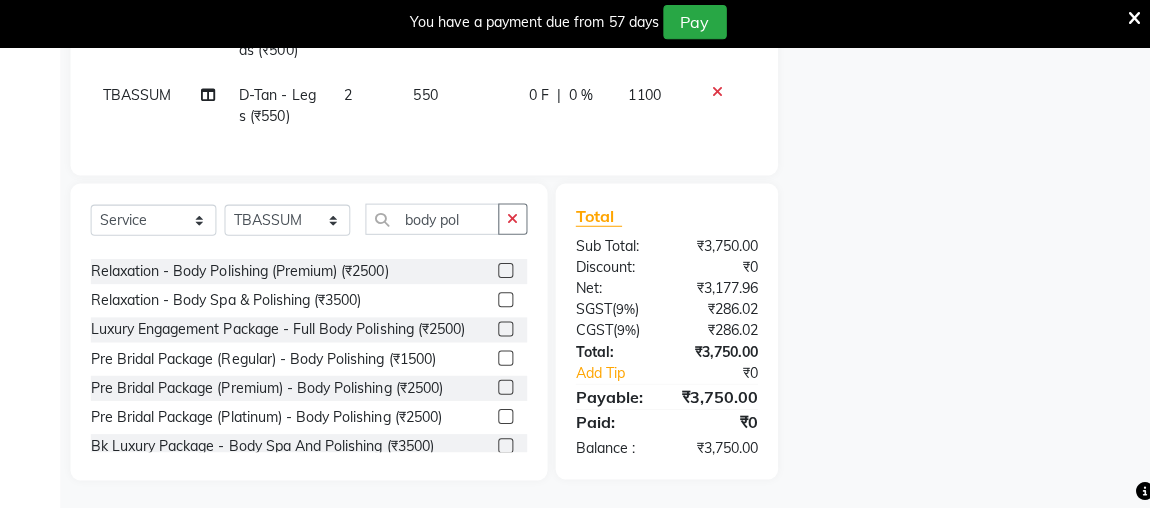 click 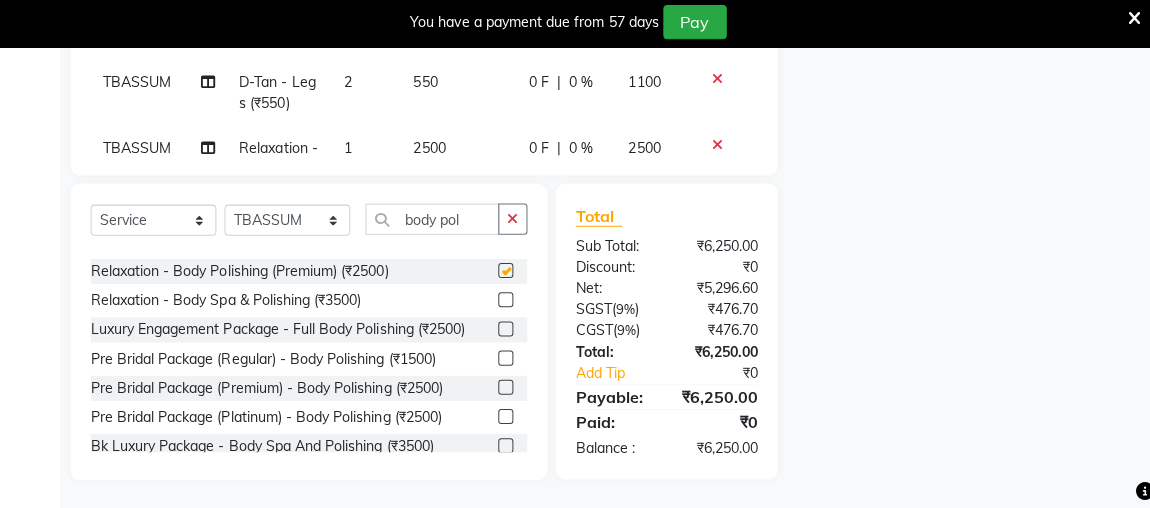 checkbox on "false" 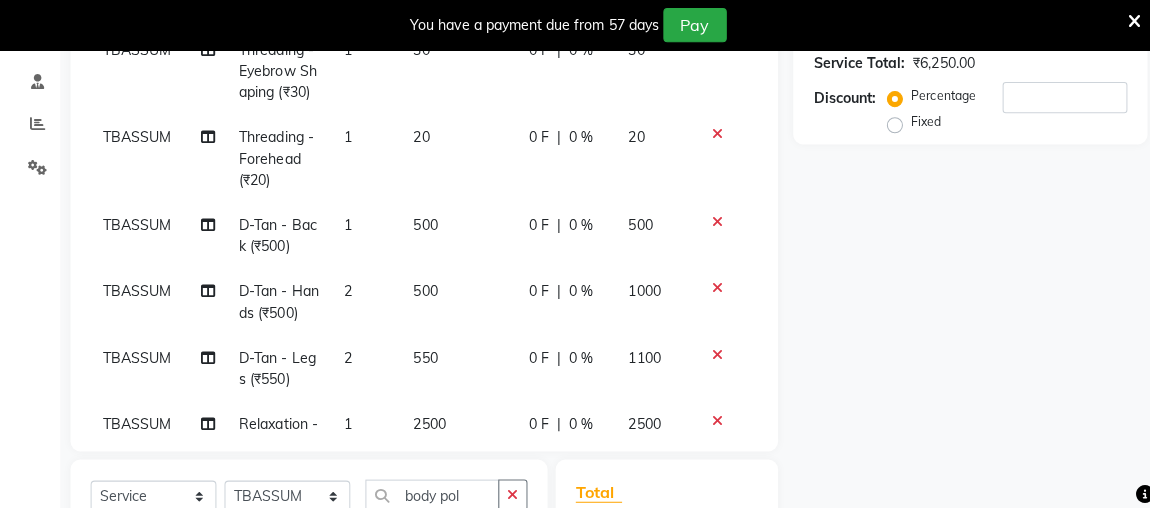 scroll, scrollTop: 366, scrollLeft: 0, axis: vertical 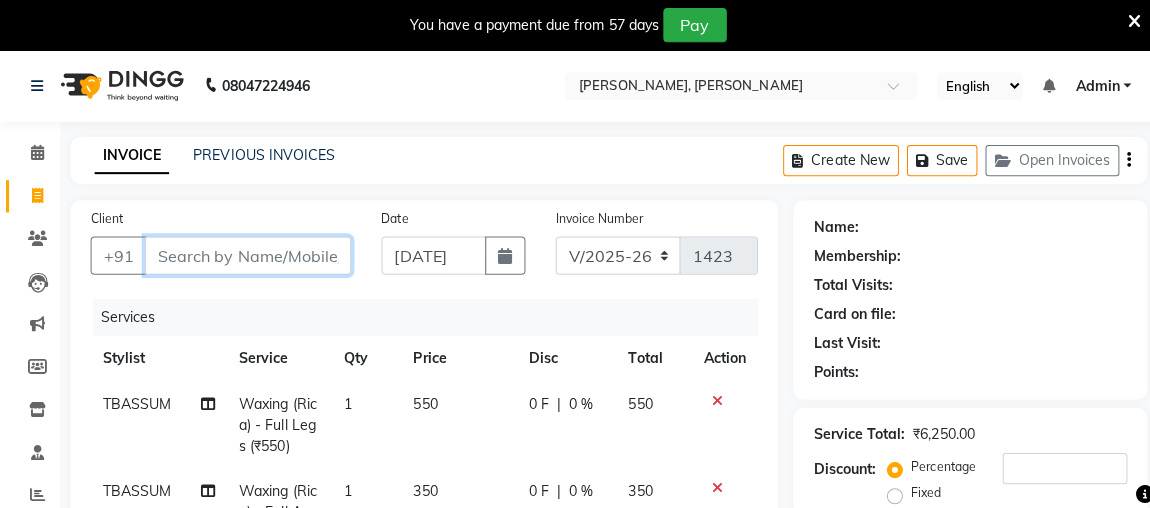 click on "Client" at bounding box center [246, 254] 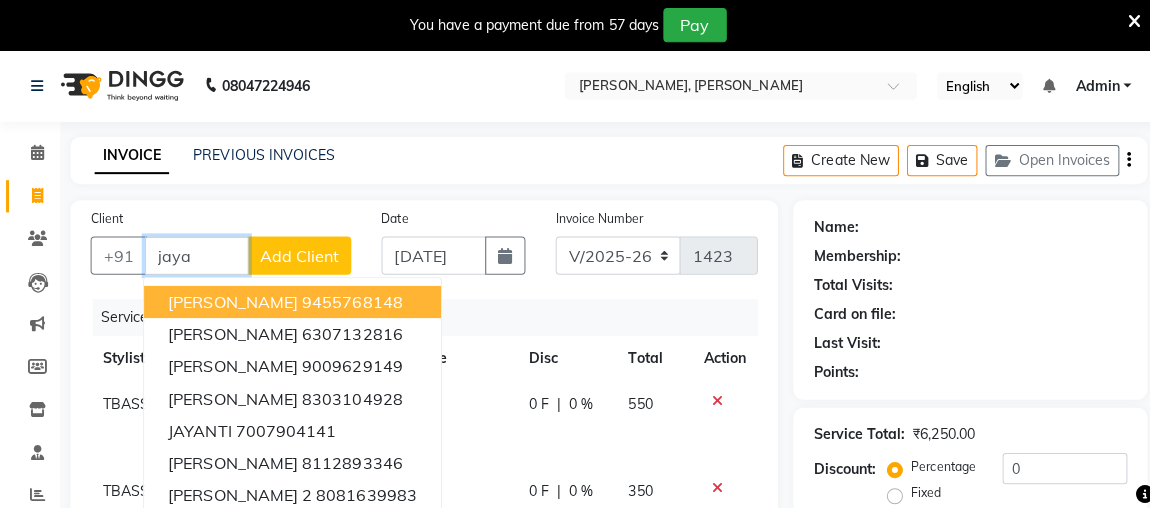 click on "9455768148" at bounding box center (350, 300) 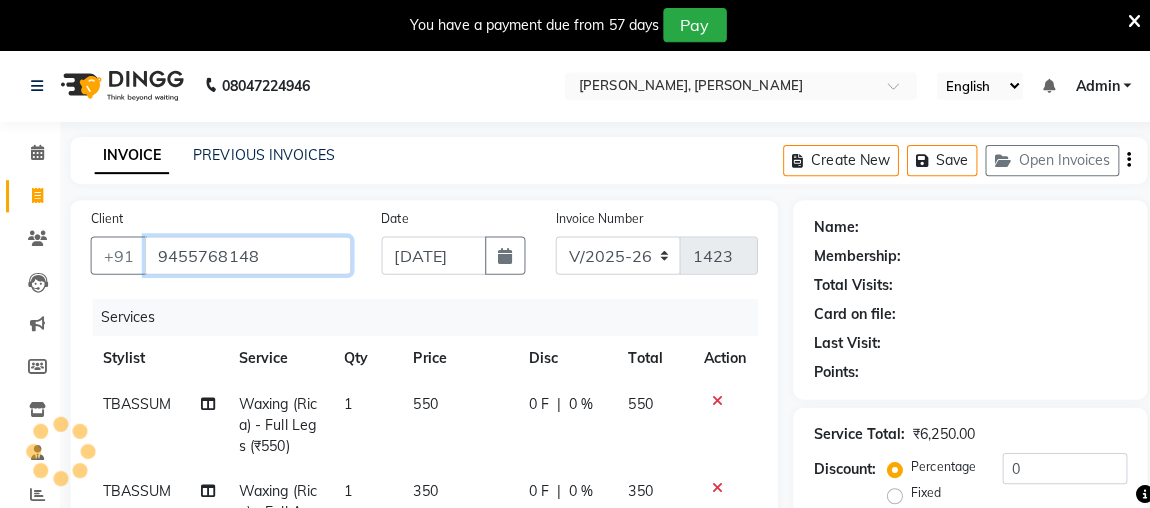 type on "9455768148" 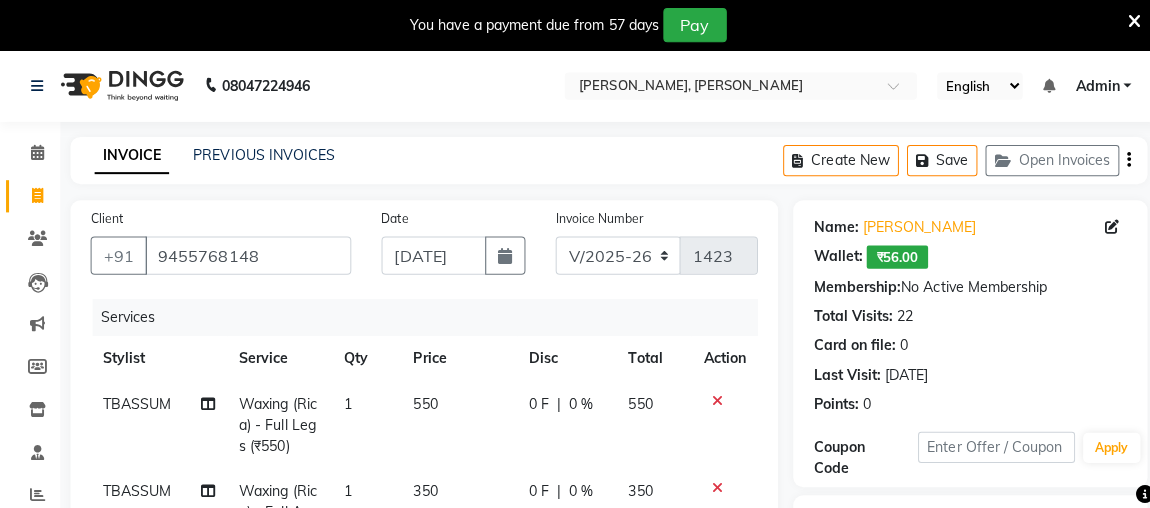 scroll, scrollTop: 340, scrollLeft: 0, axis: vertical 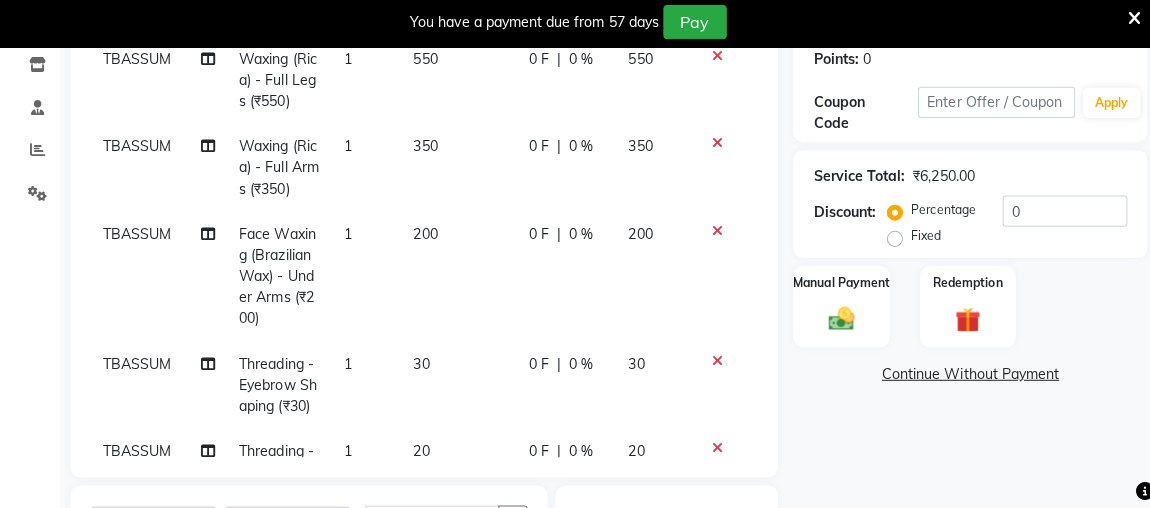 drag, startPoint x: 1135, startPoint y: 321, endPoint x: 1151, endPoint y: 264, distance: 59.20304 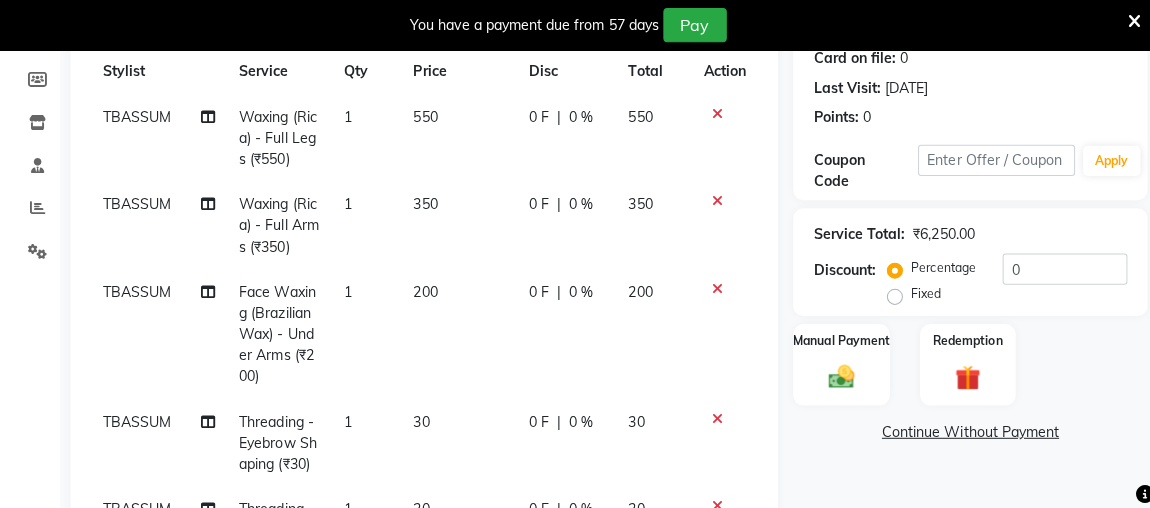 scroll, scrollTop: 272, scrollLeft: 0, axis: vertical 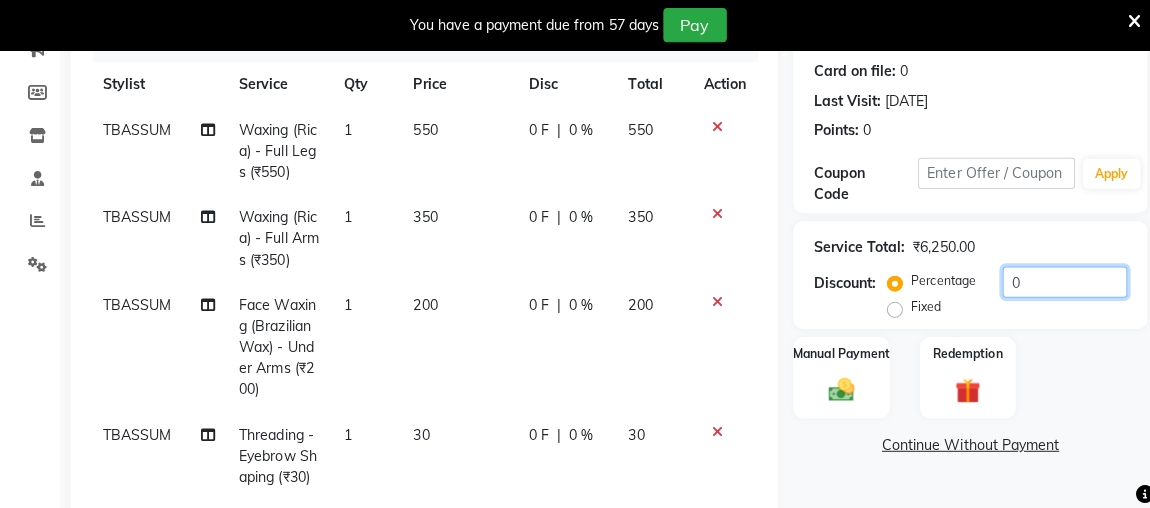 click on "0" 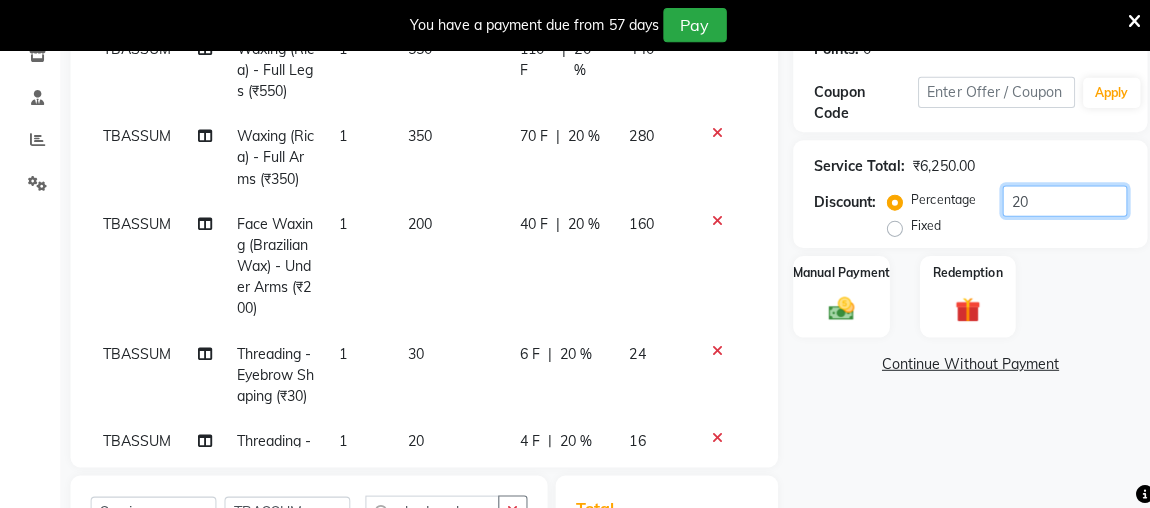 scroll, scrollTop: 353, scrollLeft: 0, axis: vertical 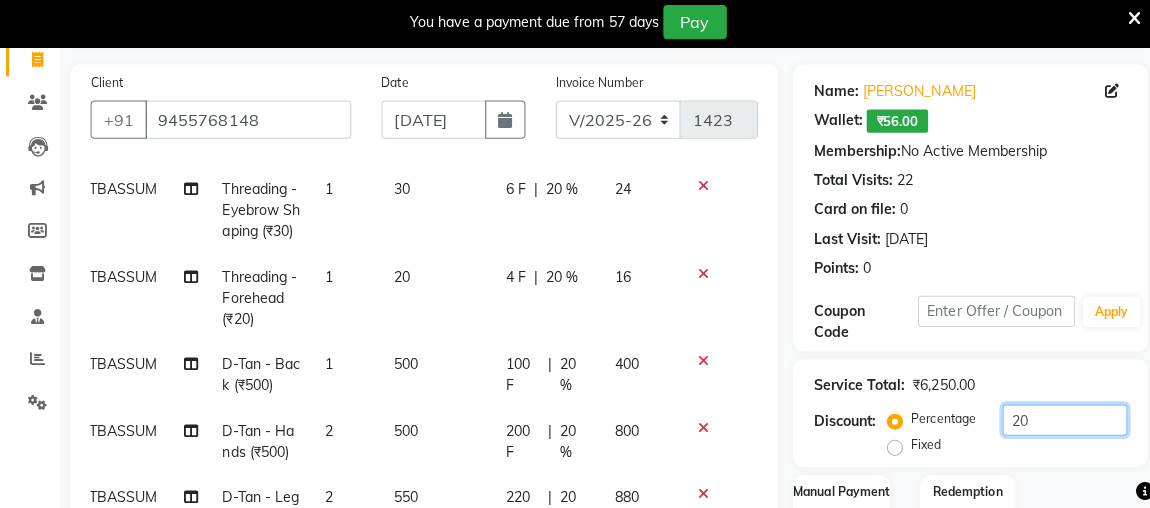 type on "20" 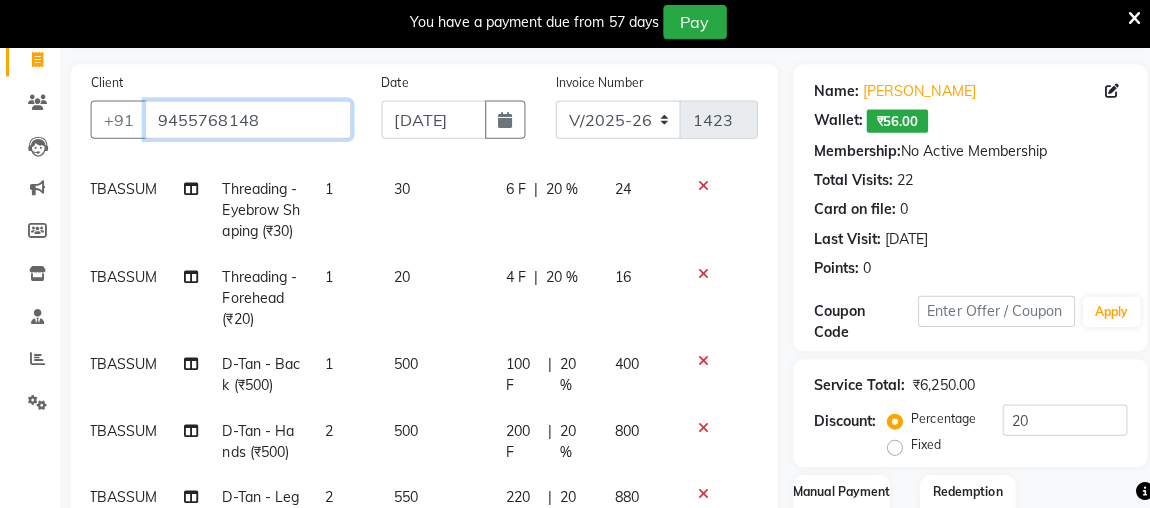 click on "9455768148" at bounding box center [246, 122] 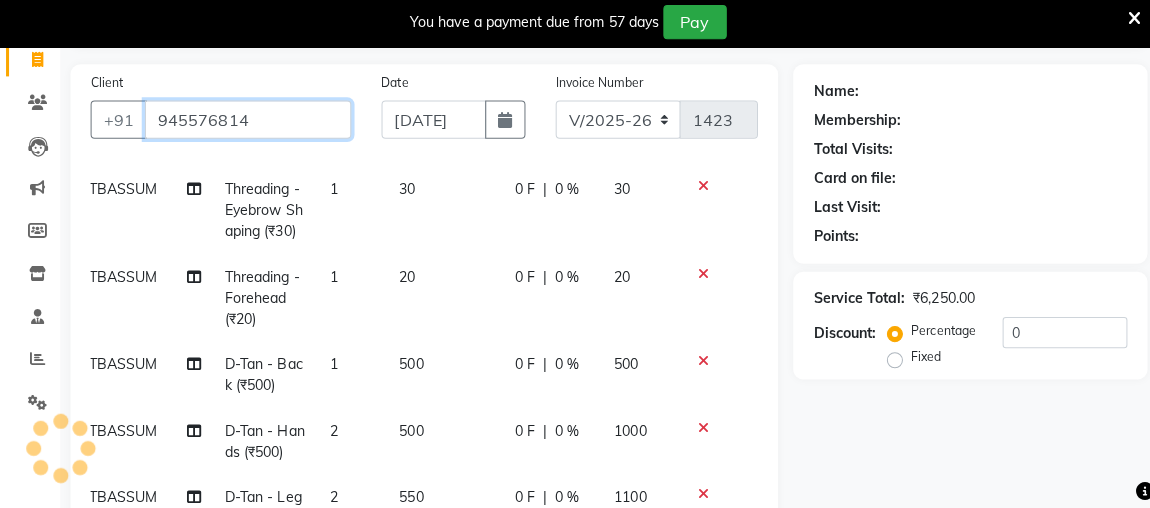 scroll, scrollTop: 415, scrollLeft: 14, axis: both 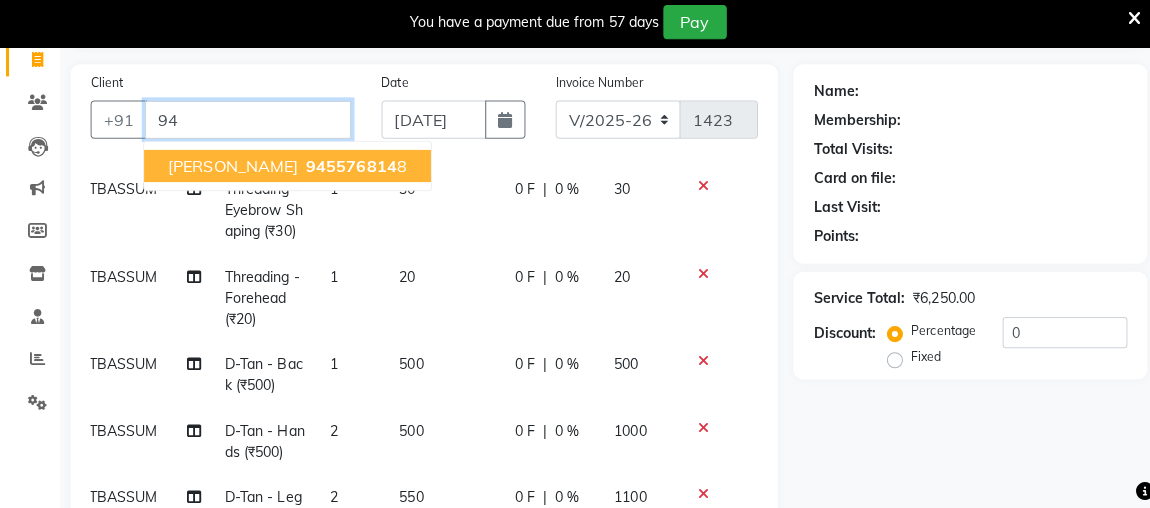 type on "9" 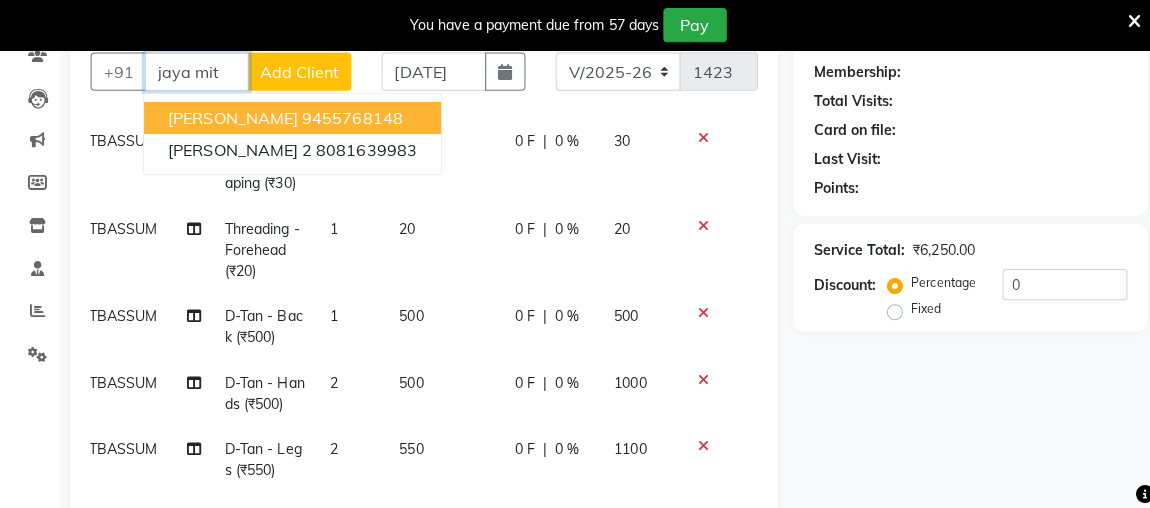 scroll, scrollTop: 112, scrollLeft: 0, axis: vertical 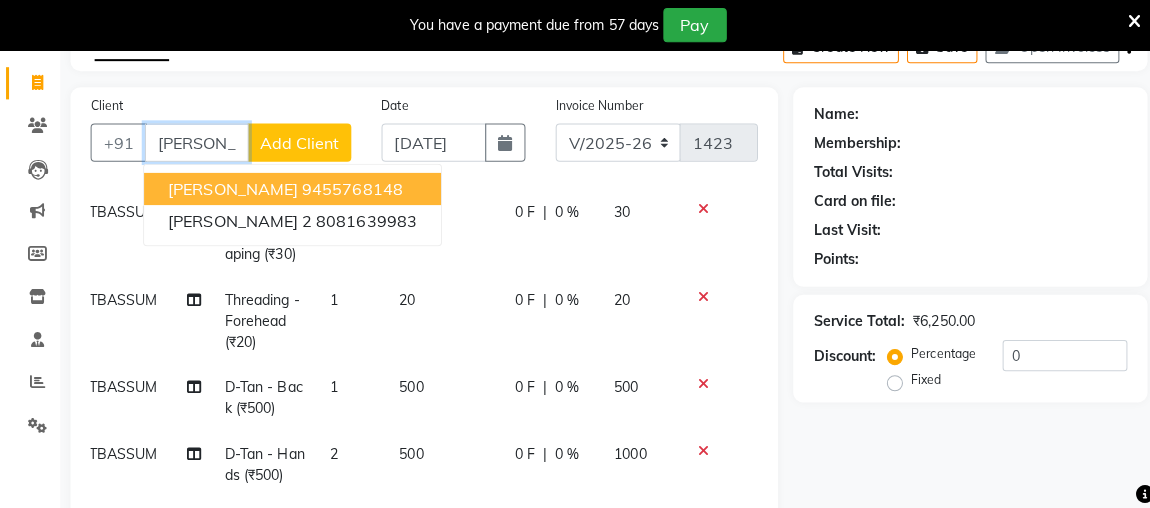 click on "[PERSON_NAME]  9455768148" at bounding box center (290, 188) 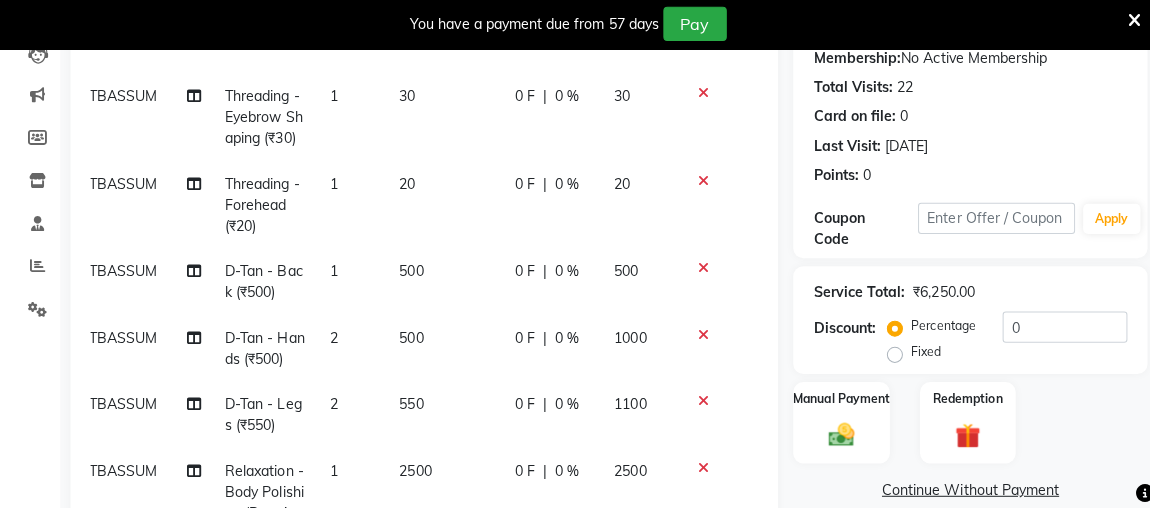 scroll, scrollTop: 226, scrollLeft: 0, axis: vertical 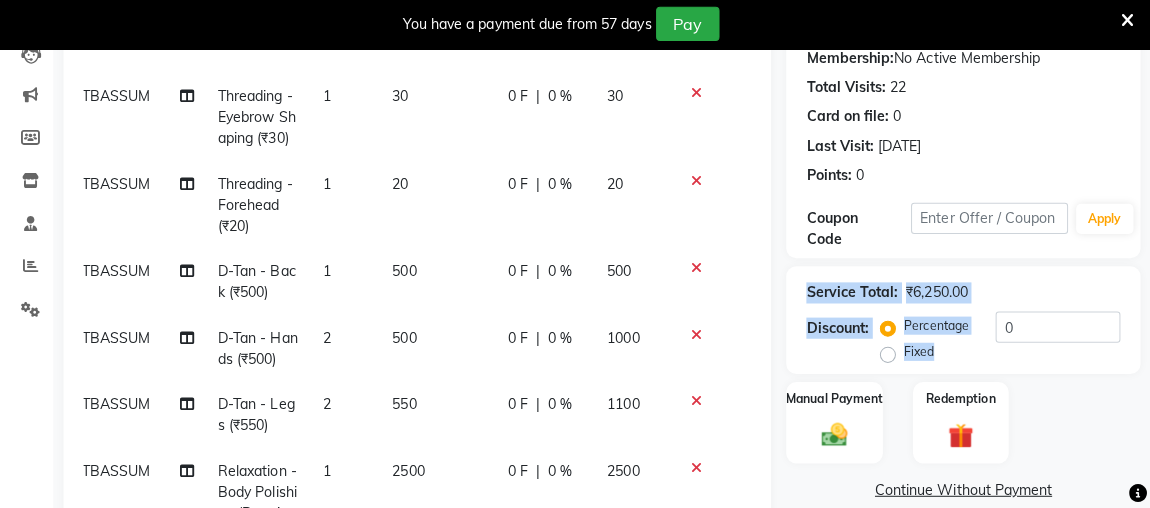 drag, startPoint x: 1138, startPoint y: 229, endPoint x: 1162, endPoint y: 363, distance: 136.1323 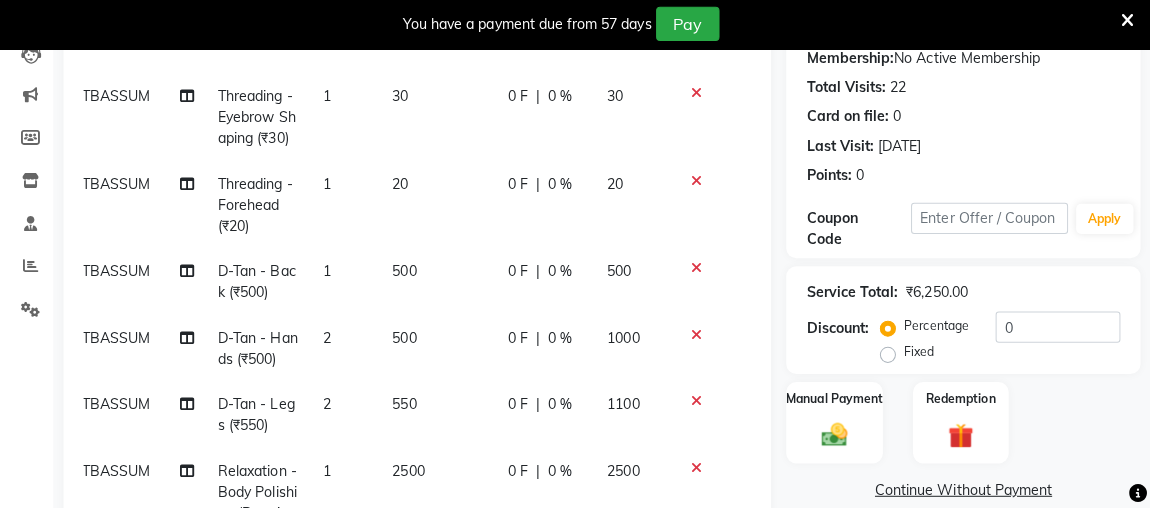 click on "Manual Payment Redemption" 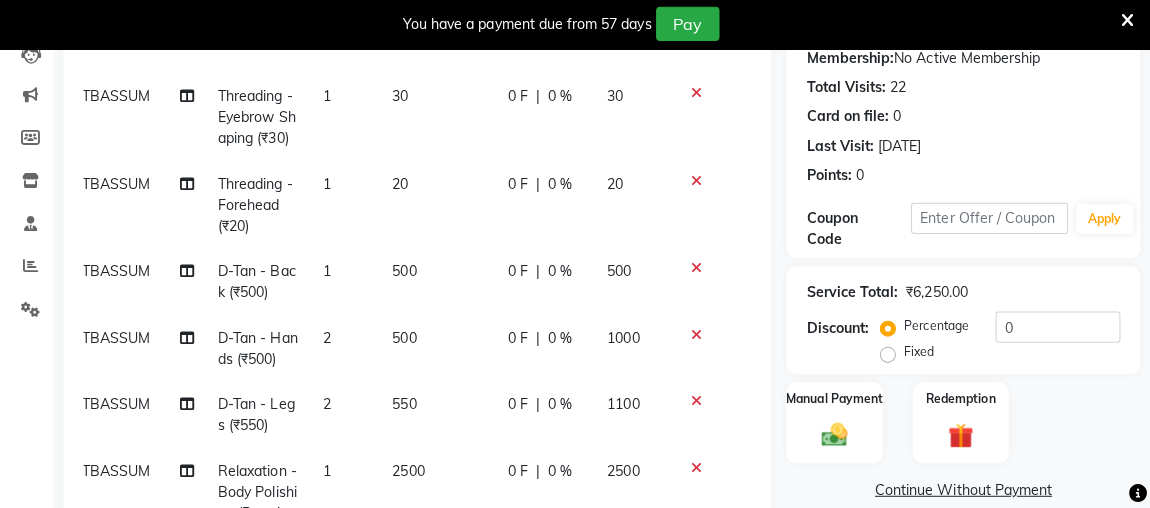 click 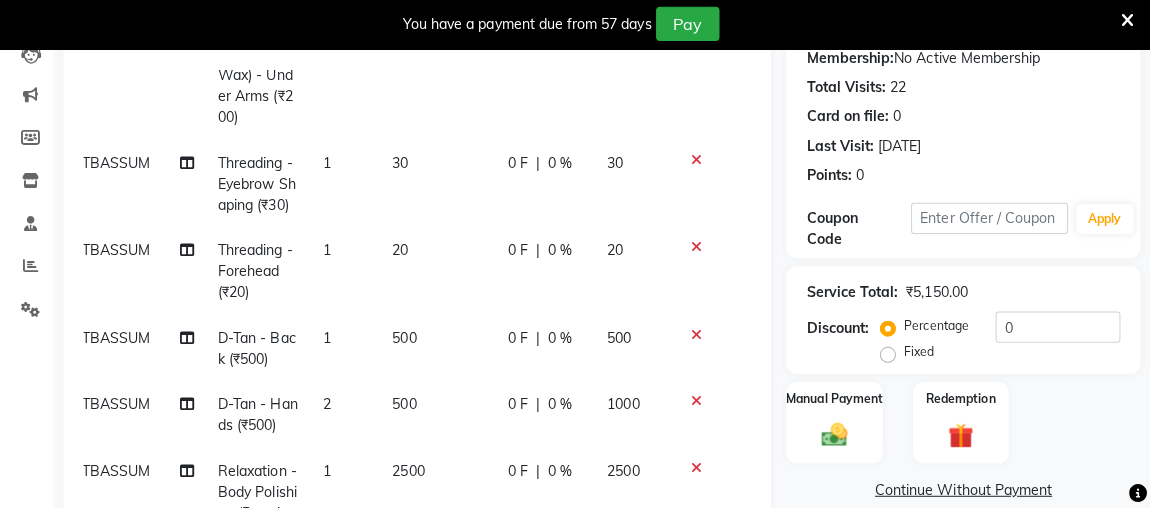 scroll, scrollTop: 349, scrollLeft: 14, axis: both 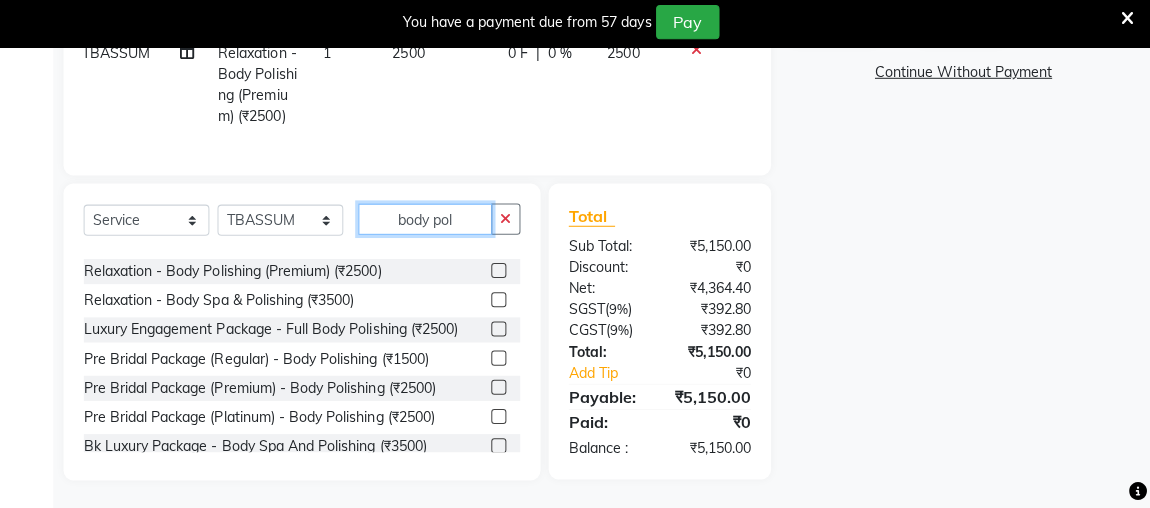 click on "body pol" 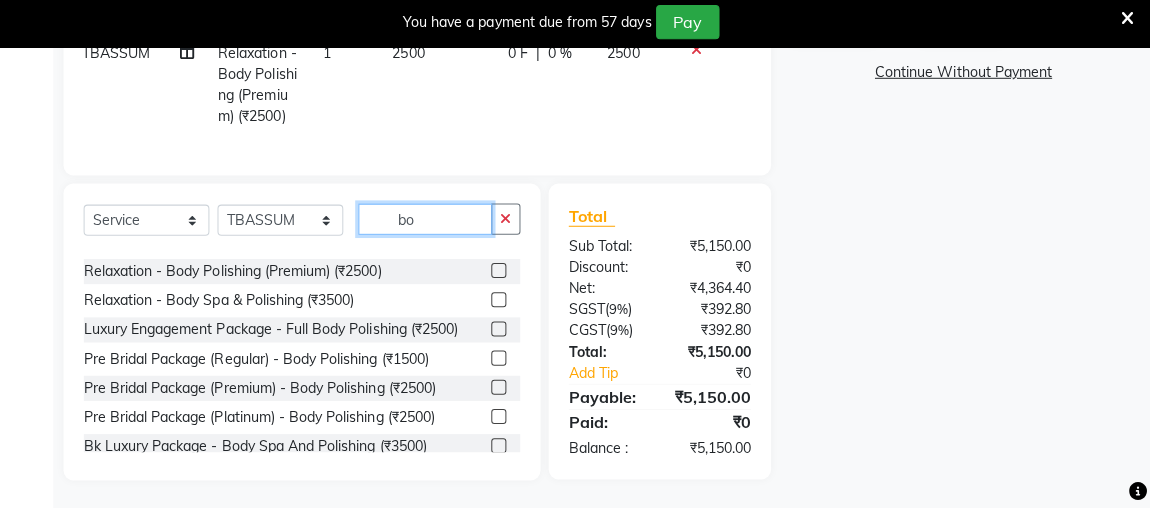 type on "b" 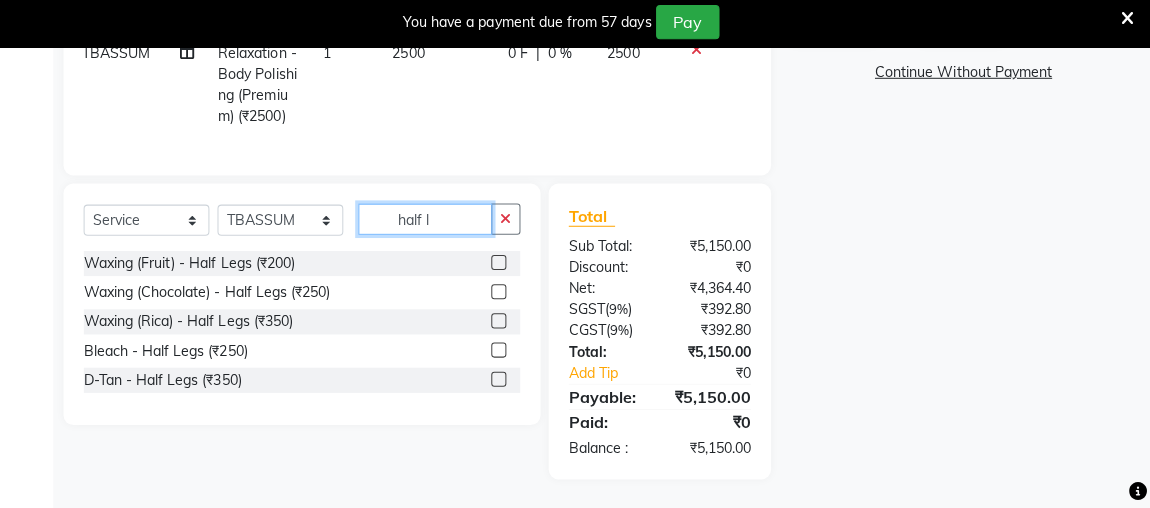 scroll, scrollTop: 0, scrollLeft: 0, axis: both 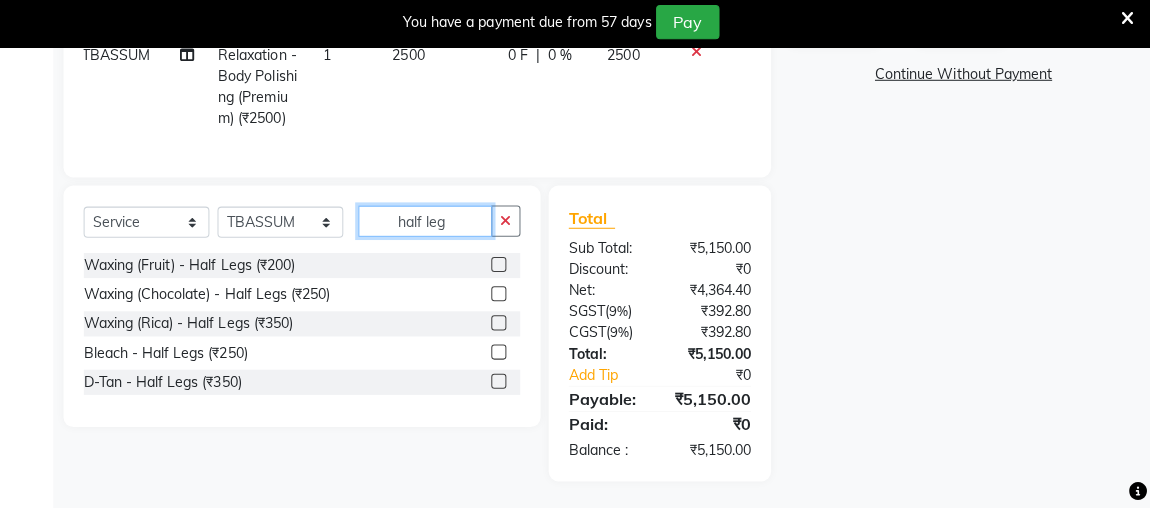 type on "half leg" 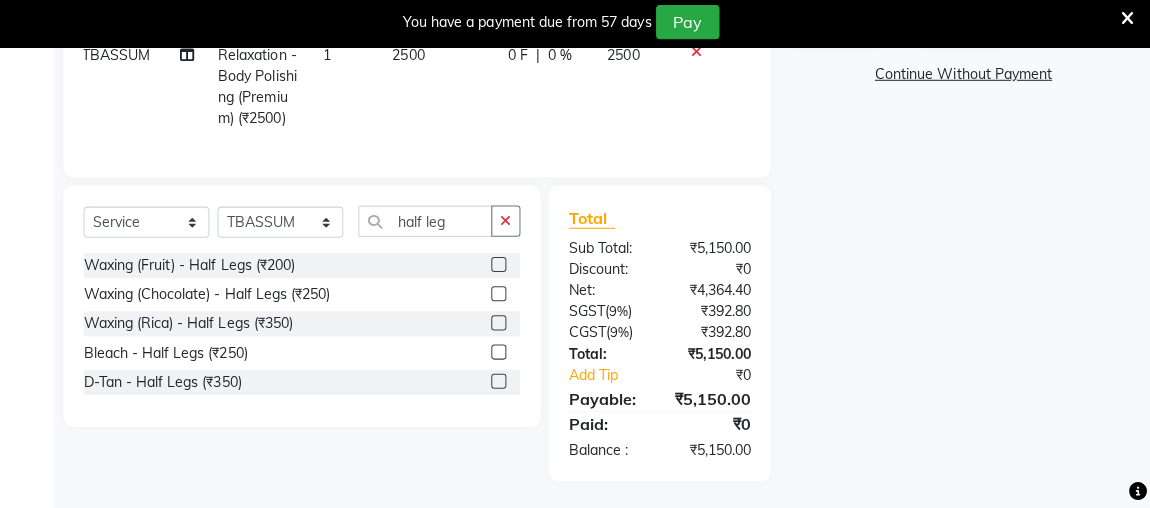click 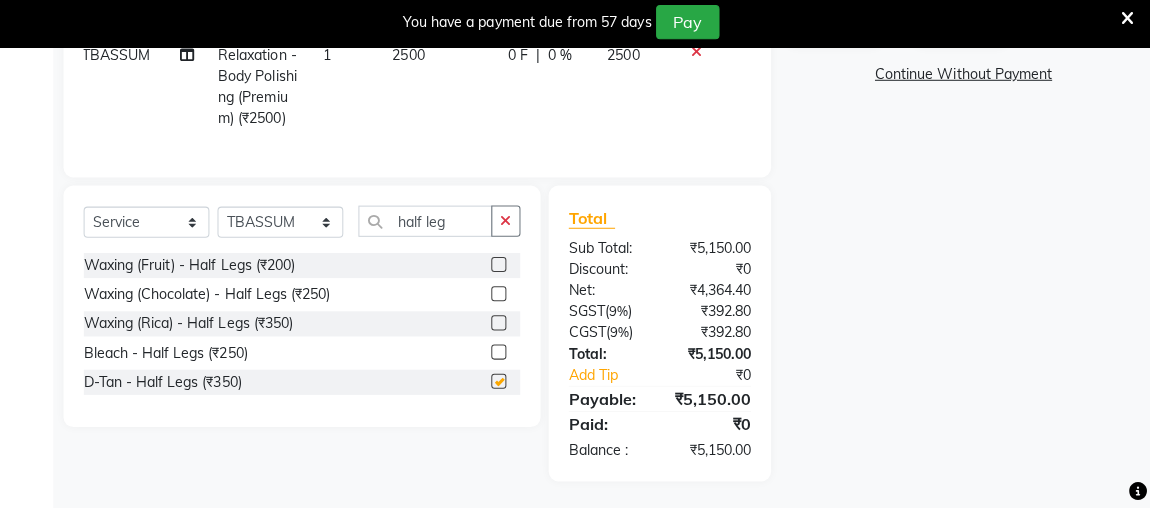 scroll, scrollTop: 436, scrollLeft: 14, axis: both 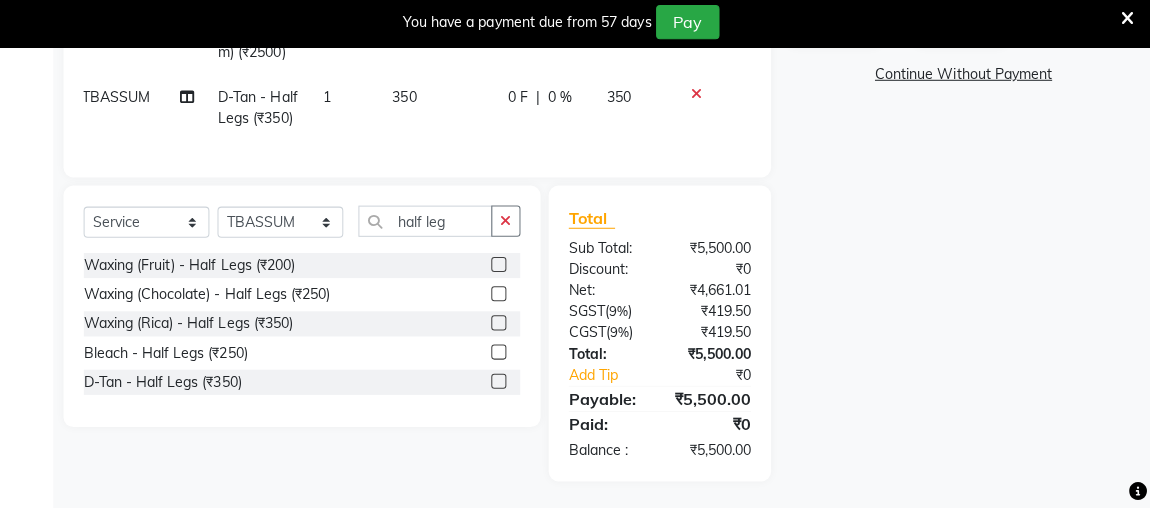 checkbox on "false" 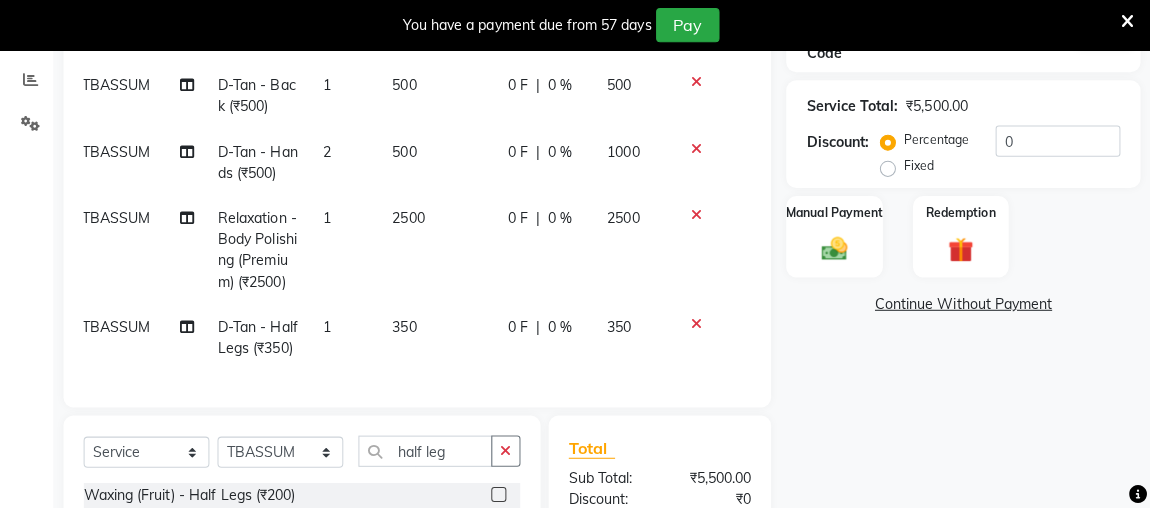 scroll, scrollTop: 399, scrollLeft: 0, axis: vertical 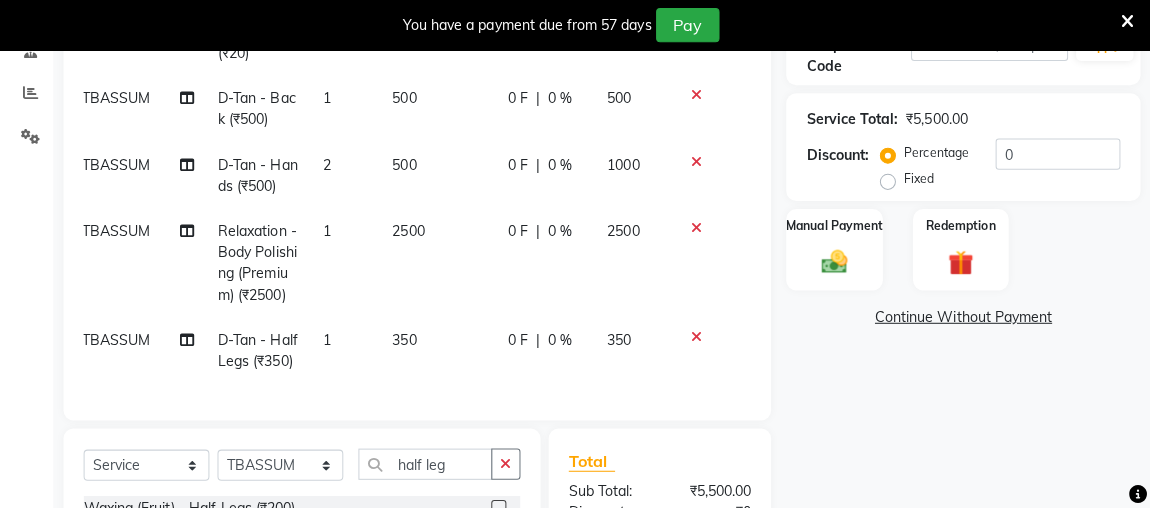 click on "1" 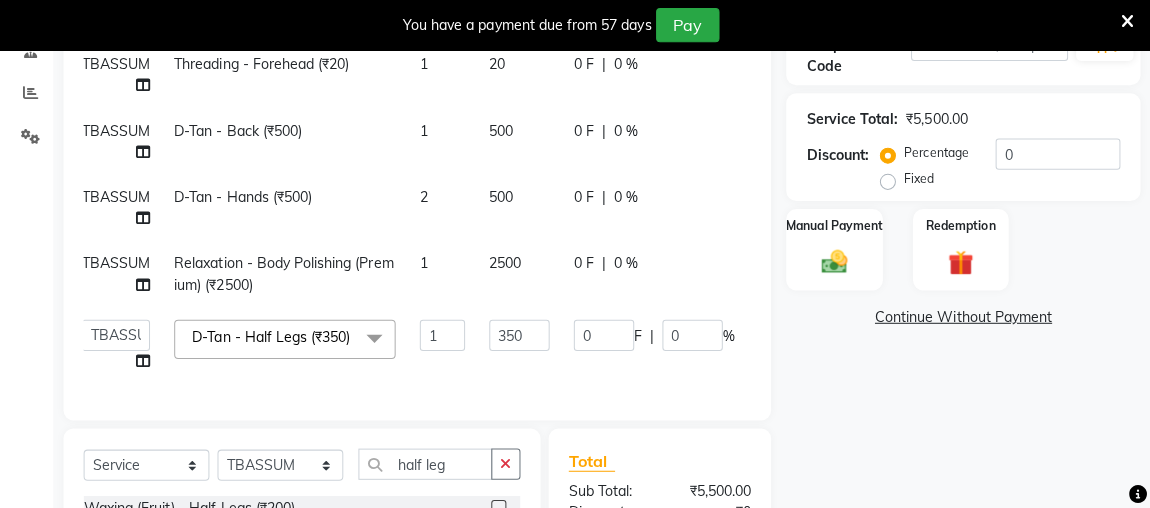 scroll, scrollTop: 223, scrollLeft: 14, axis: both 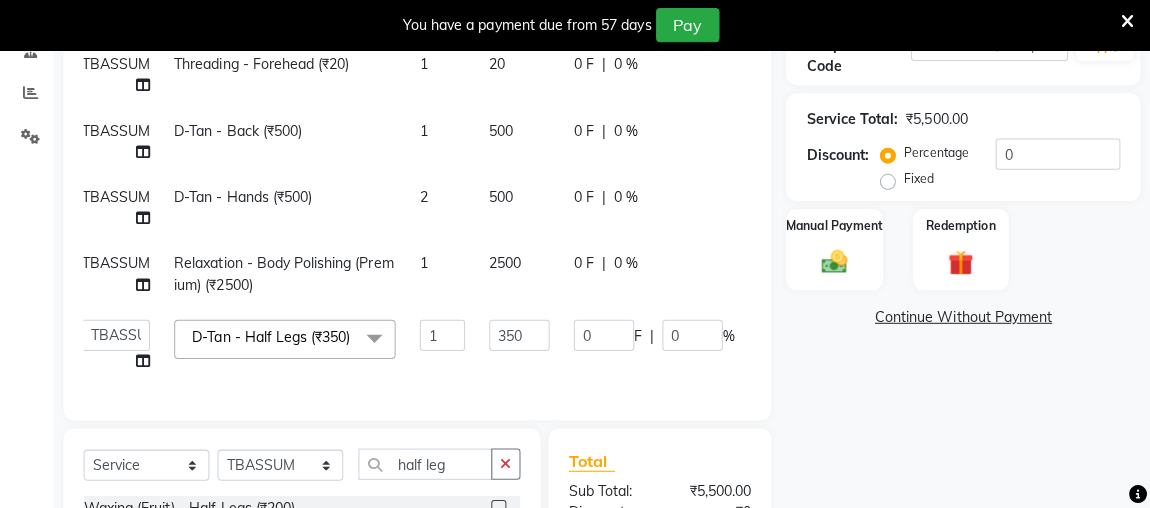 click on "Services Stylist Service Qty Price Disc Total Action TBASSUM Waxing (Rica)   -   Full Legs (₹550) 1 550 0 F | 0 % 550 TBASSUM Waxing (Rica)   -   Full Arms (₹350) 1 350 0 F | 0 % 350 TBASSUM Face Waxing (Brazilian Wax)   -   Under Arms (₹200) 1 200 0 F | 0 % 200 TBASSUM Threading   -   Eyebrow Shaping (₹30) 1 30 0 F | 0 % 30 TBASSUM Threading   -   Forehead (₹20) 1 20 0 F | 0 % 20 TBASSUM D-Tan   -   Back (₹500) 1 500 0 F | 0 % 500 TBASSUM D-Tan   -   Hands (₹500) 2 500 0 F | 0 % 1000 TBASSUM Relaxation    -   Body Polishing (Premium) (₹2500) 1 2500 0 F | 0 % 2500  [PERSON_NAME]   anjali   [PERSON_NAME]   [PERSON_NAME]   Gaurav   [PERSON_NAME]   [PERSON_NAME]   MAKEUPS AND PREBRIDAL   [PERSON_NAME]    [PERSON_NAME]   [PERSON_NAME]    [PERSON_NAME]   [PERSON_NAME]   [PERSON_NAME] cant   TBASSUM   [PERSON_NAME]    [PERSON_NAME]   -   Half Legs (₹350)  x Hair Cut    -   Change Of Style (₹400) Hair Cut    -   Trim (₹200) Hair Cut    -   Kids Hair Cut (₹250) Hair Cut    -   Split End Removal (₹400) [MEDICAL_DATA] (₹3000)" 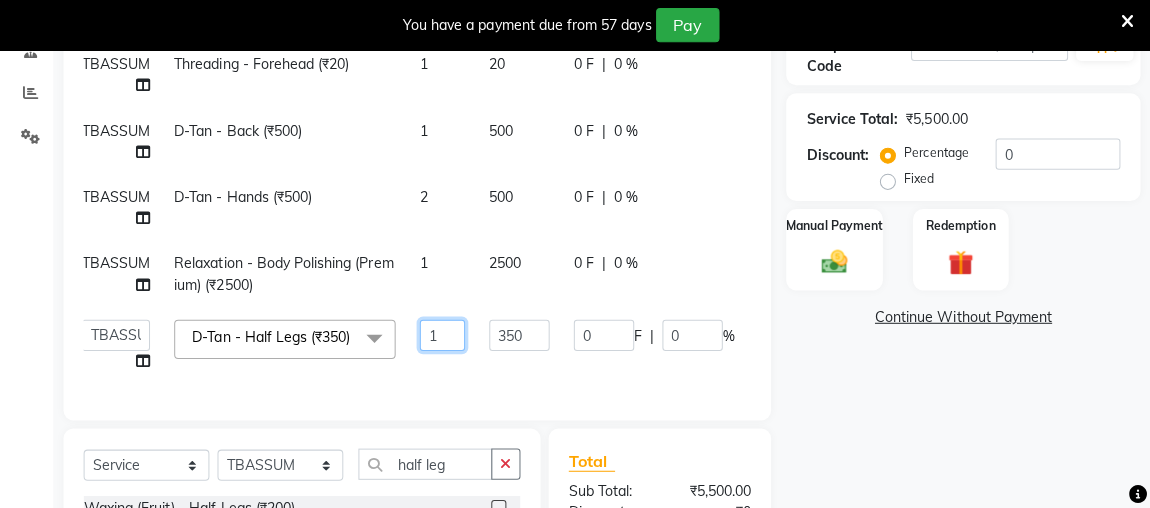 click on "1" 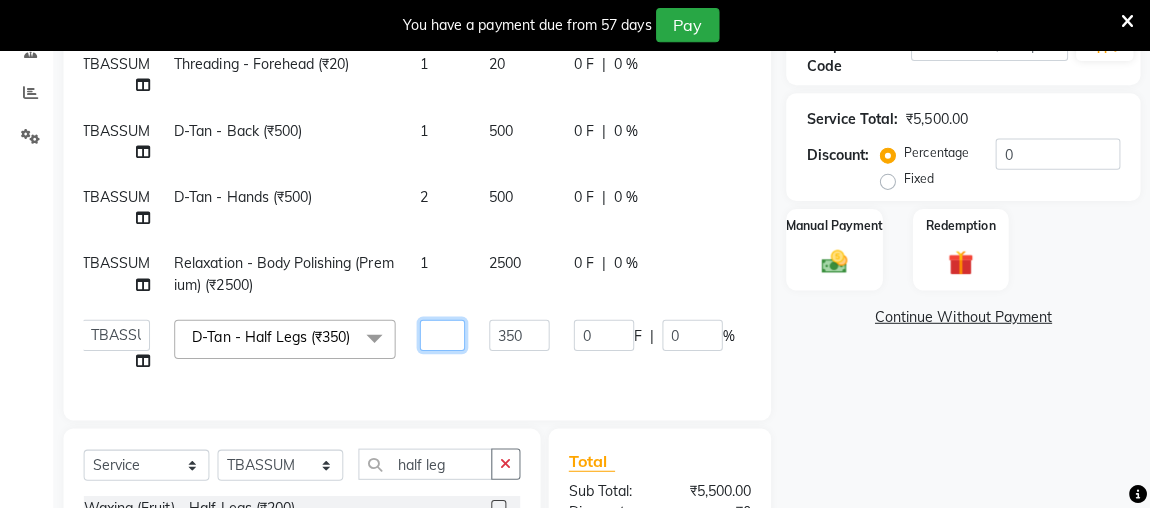 type on "2" 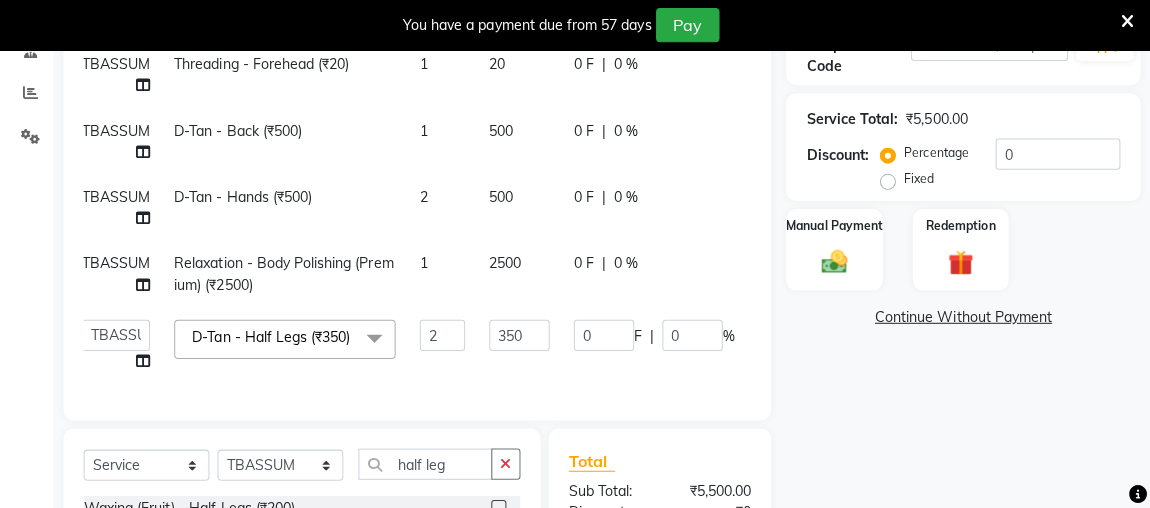 click on "Name: [PERSON_NAME]:   ₹56.00  Membership:  No Active Membership  Total Visits:  22 Card on file:  0 Last Visit:   [DATE] Points:   0  Coupon Code Apply Service Total:  ₹5,500.00  Discount:  Percentage   Fixed  0 Manual Payment Redemption  Continue Without Payment" 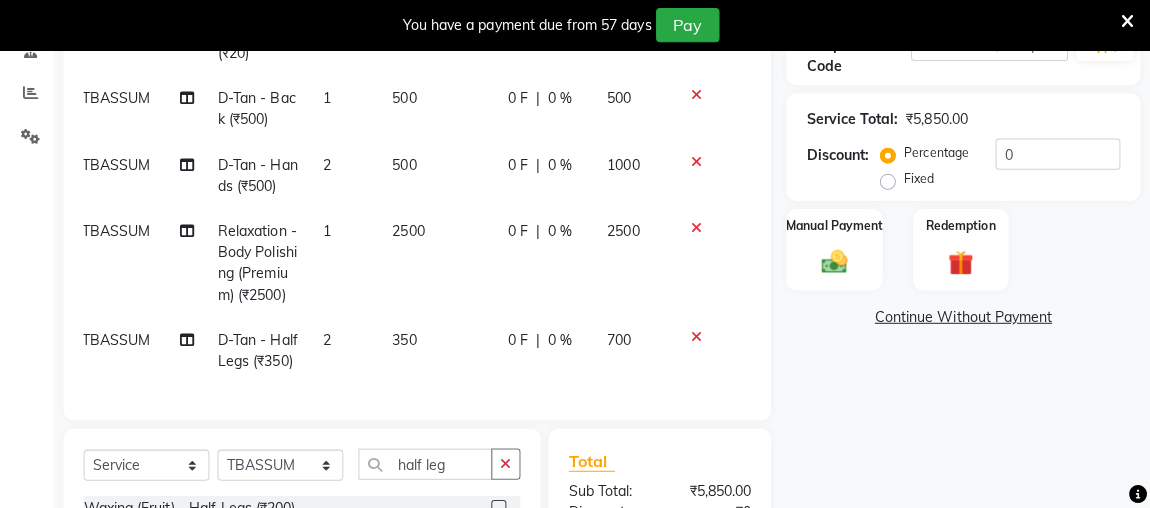 scroll, scrollTop: 436, scrollLeft: 14, axis: both 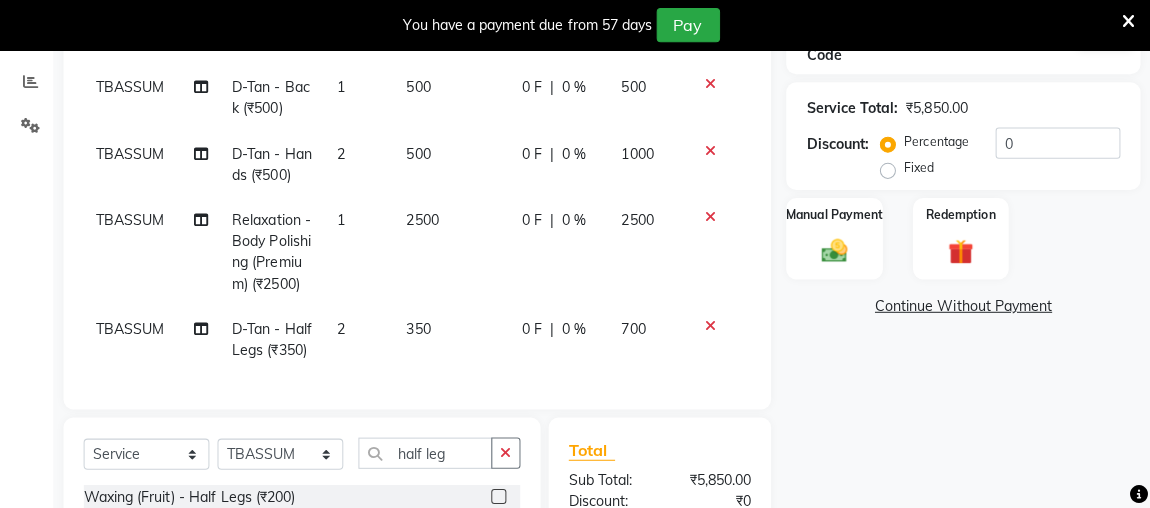 click on "350" 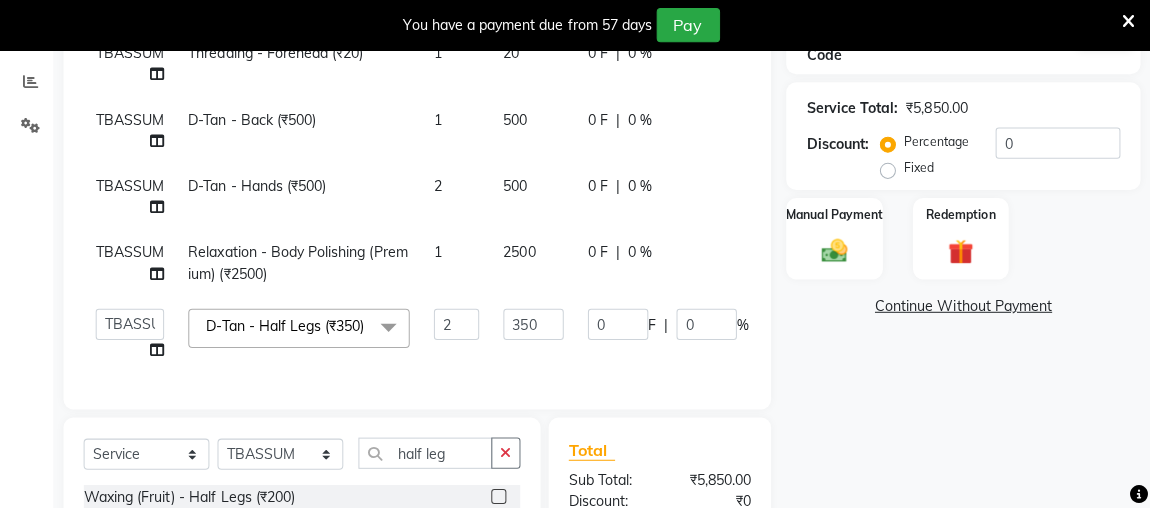 scroll, scrollTop: 223, scrollLeft: 0, axis: vertical 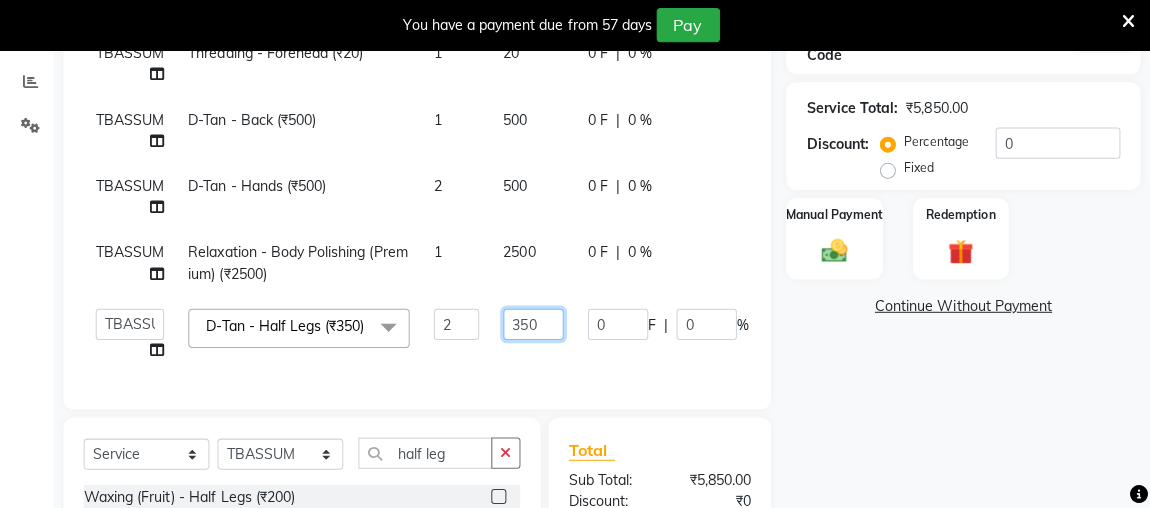 click on "350" 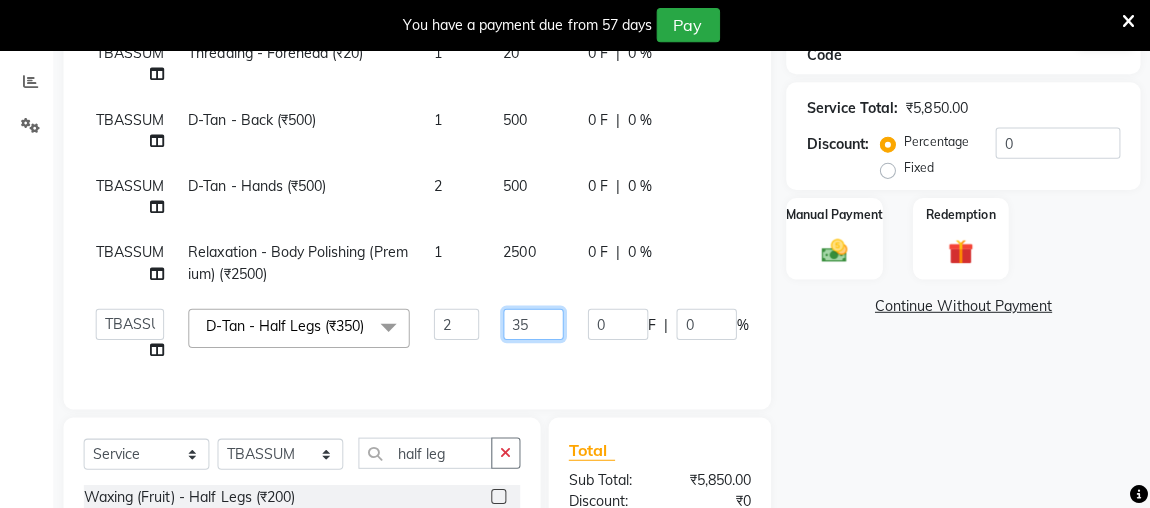 type on "3" 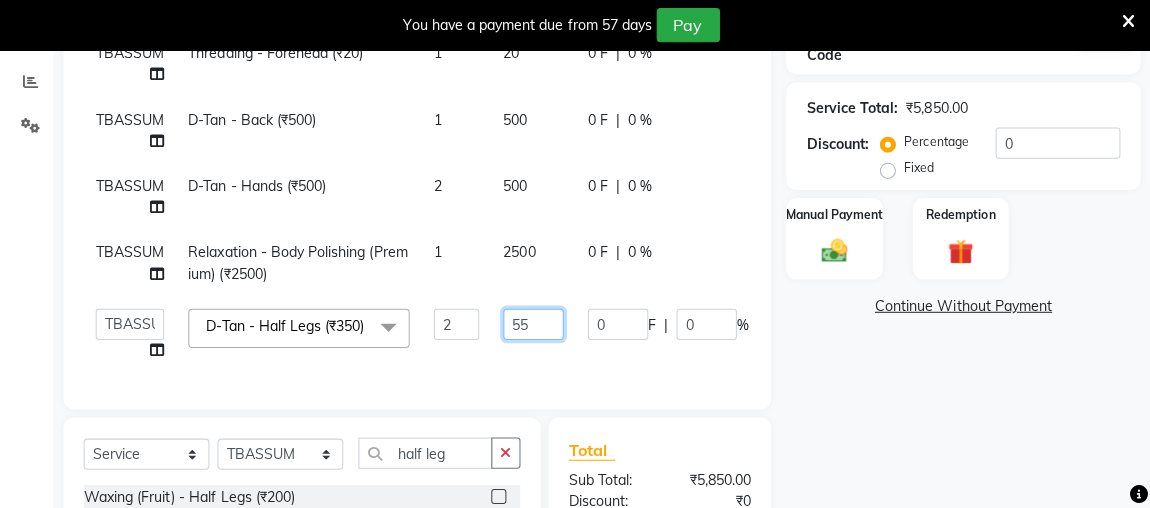 type on "550" 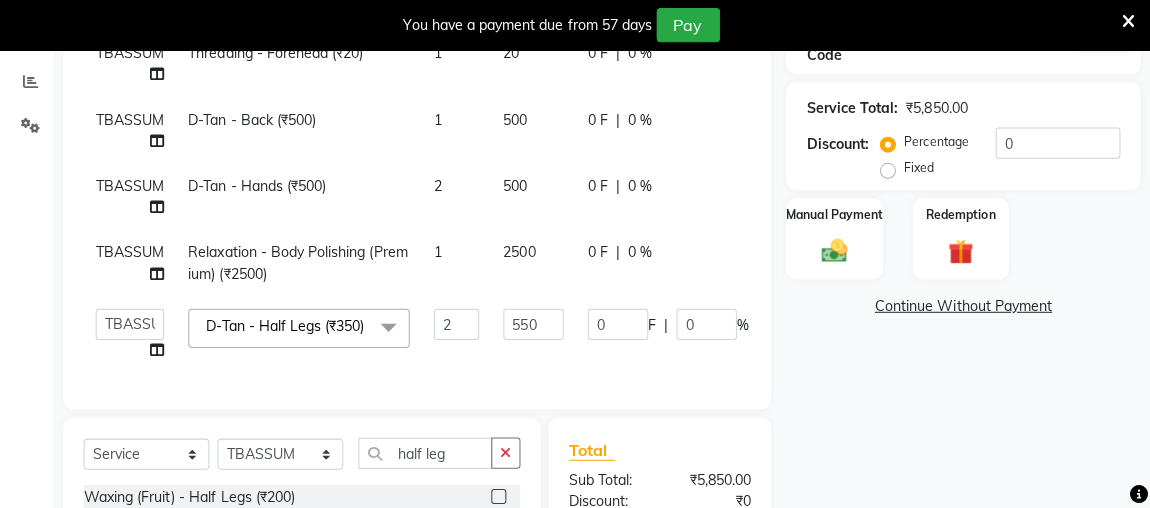 click on "Name: [PERSON_NAME]:   ₹56.00  Membership:  No Active Membership  Total Visits:  22 Card on file:  0 Last Visit:   [DATE] Points:   0  Coupon Code Apply Service Total:  ₹5,850.00  Discount:  Percentage   Fixed  0 Manual Payment Redemption  Continue Without Payment" 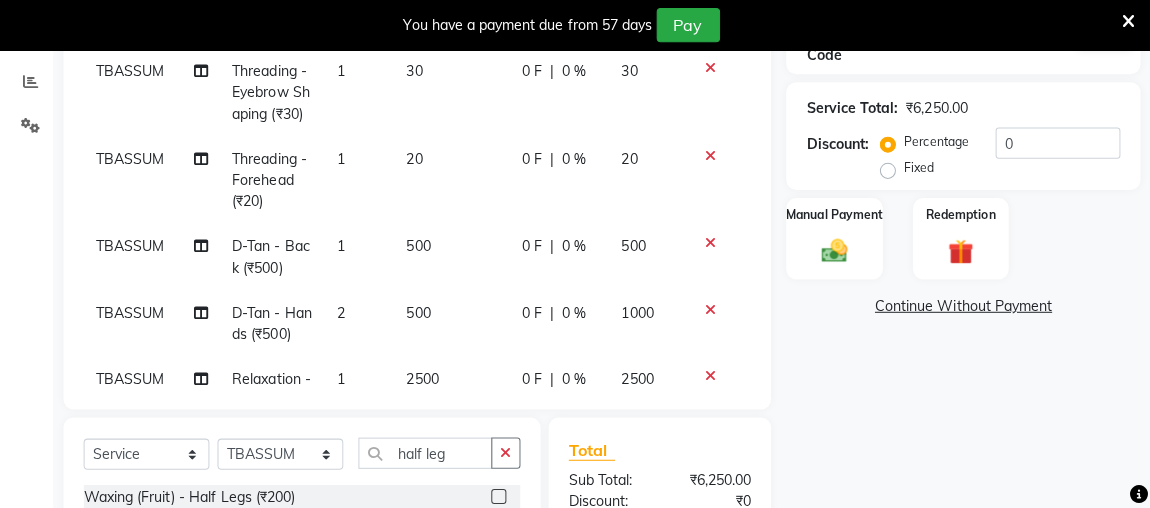 scroll, scrollTop: 265, scrollLeft: 0, axis: vertical 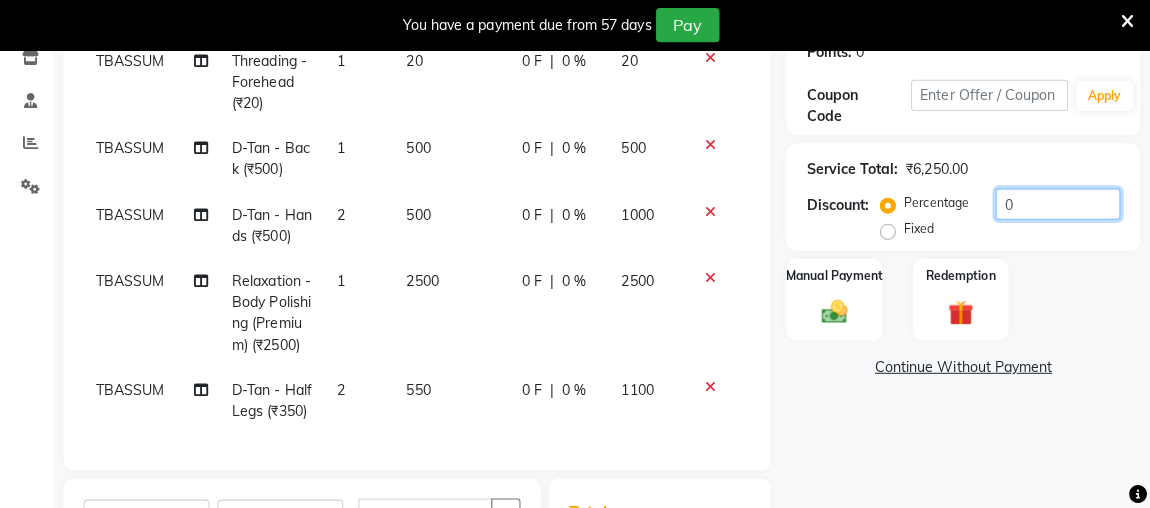 click on "0" 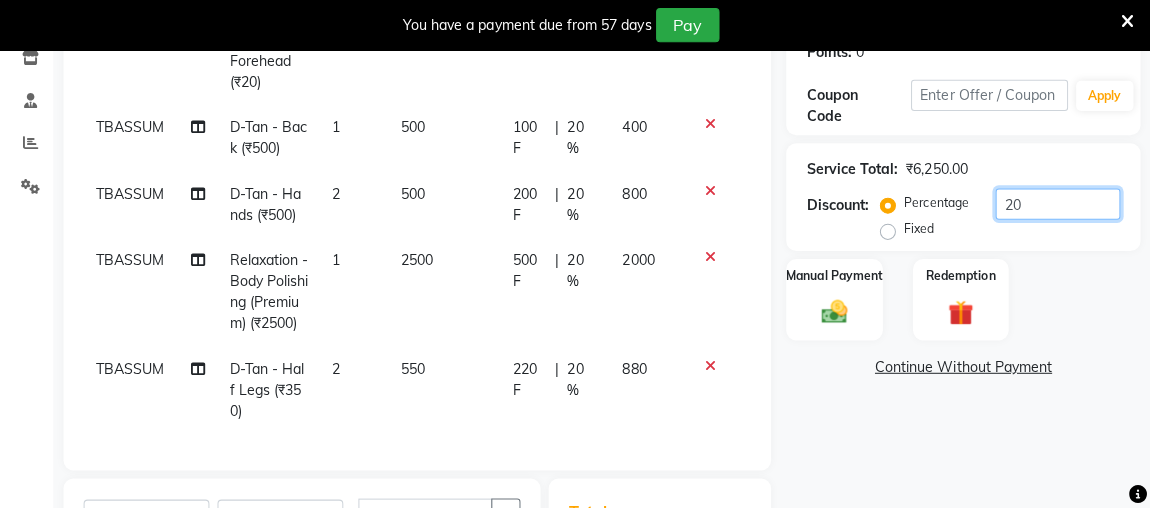 type on "20" 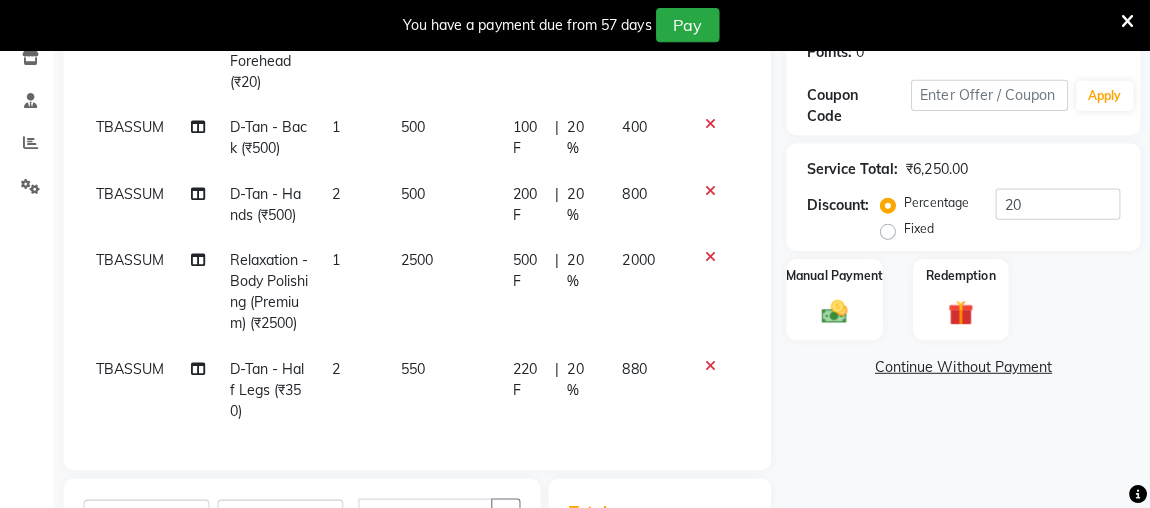 click on "Name: [PERSON_NAME]:   ₹56.00  Membership:  No Active Membership  Total Visits:  22 Card on file:  0 Last Visit:   [DATE] Points:   0  Coupon Code Apply Service Total:  ₹6,250.00  Discount:  Percentage   Fixed  20 Manual Payment Redemption  Continue Without Payment" 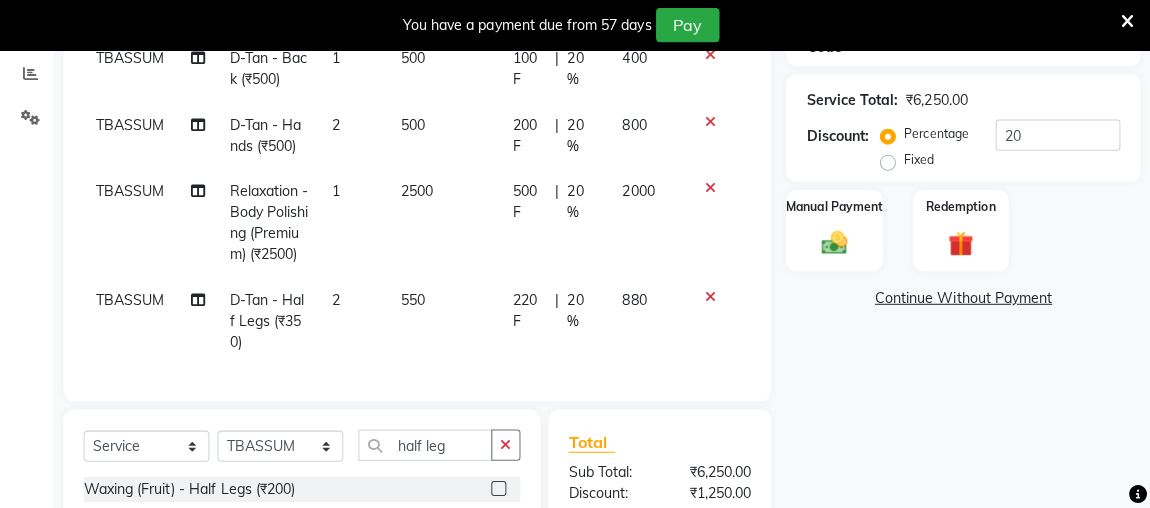scroll, scrollTop: 0, scrollLeft: 0, axis: both 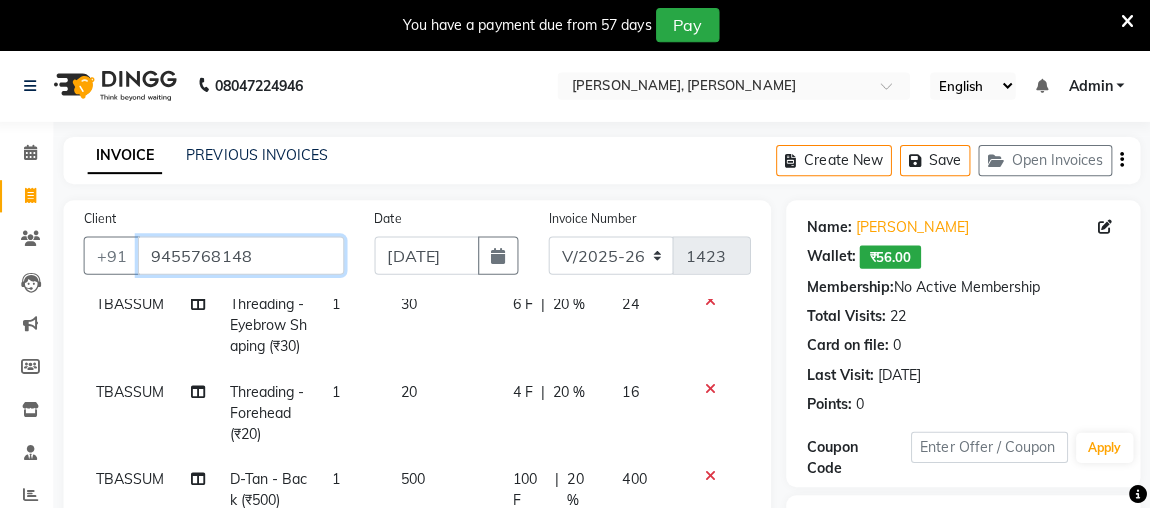 click on "9455768148" at bounding box center (246, 254) 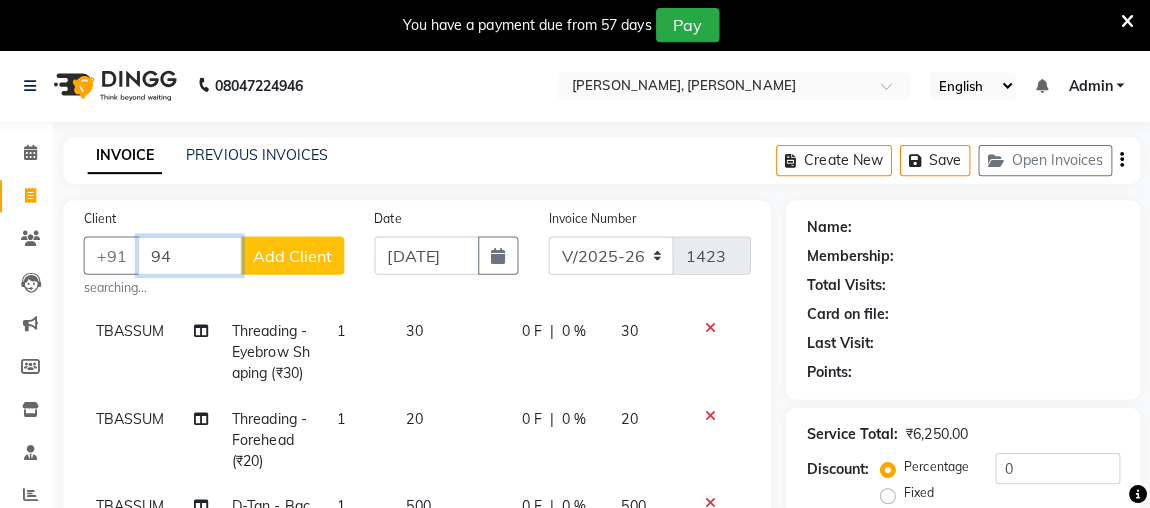 type on "9" 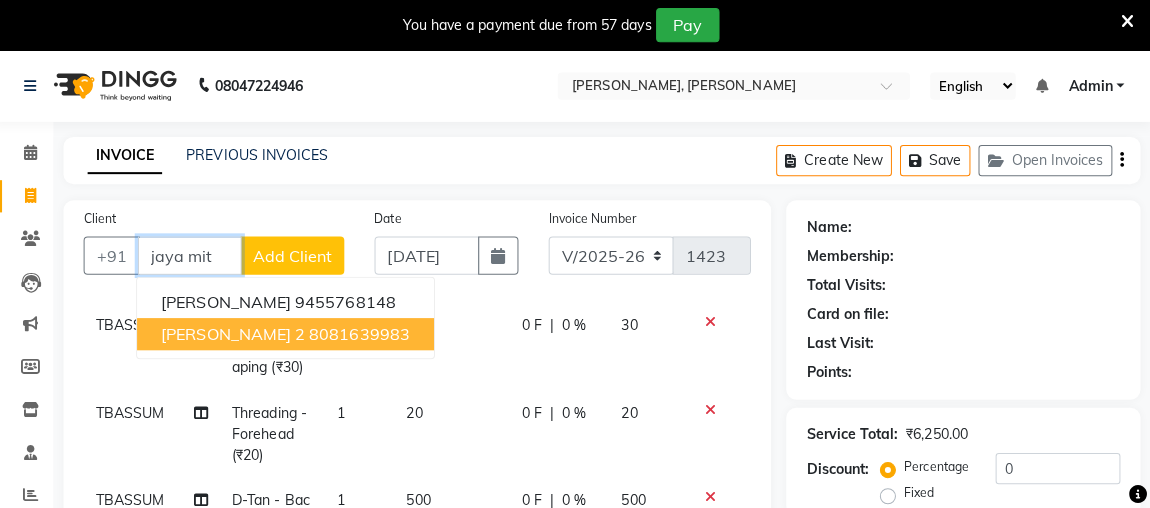 click on "8081639983" at bounding box center (364, 332) 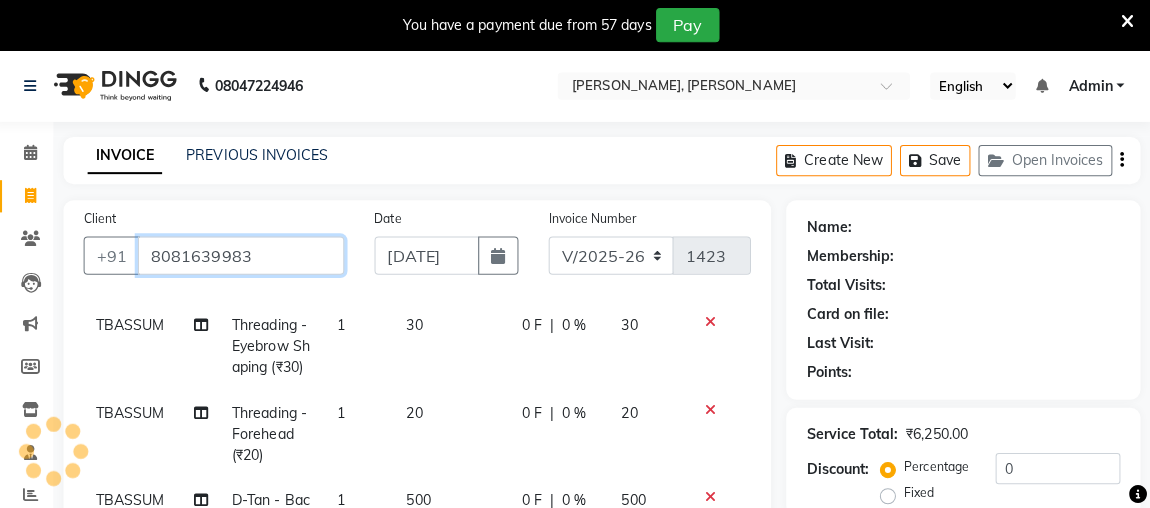 type on "8081639983" 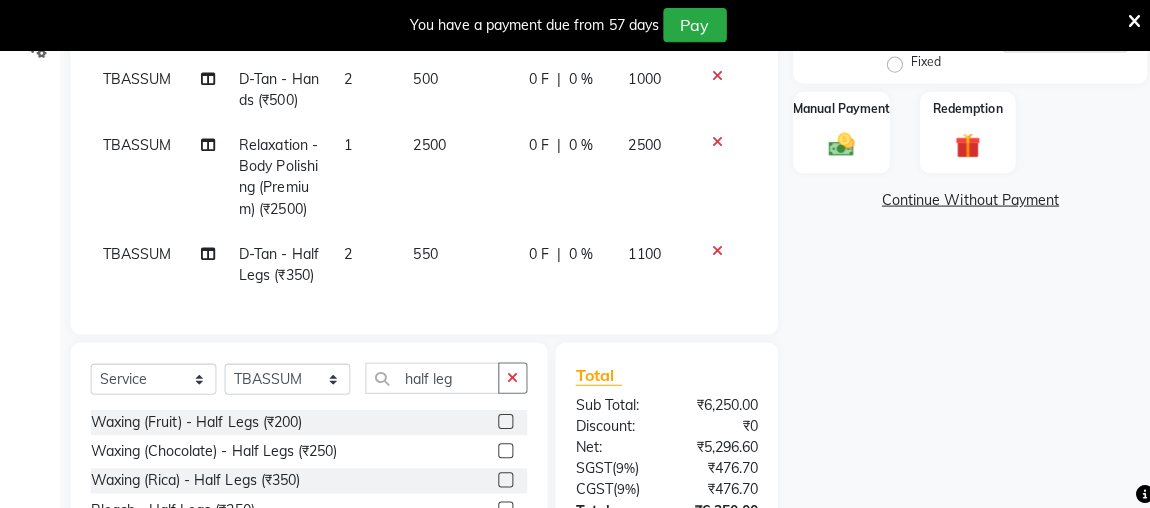 scroll, scrollTop: 364, scrollLeft: 0, axis: vertical 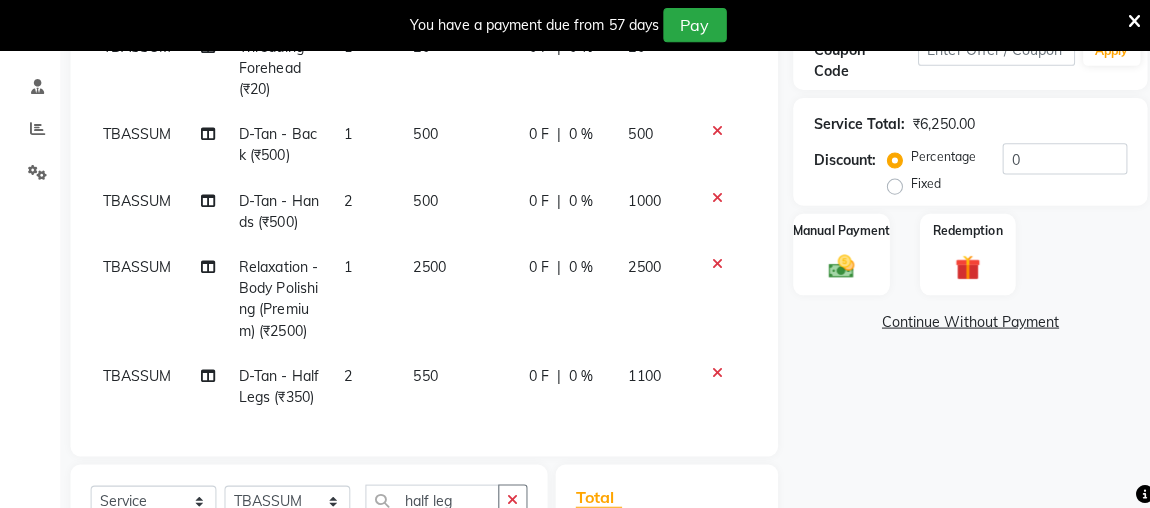 click on "Fixed" 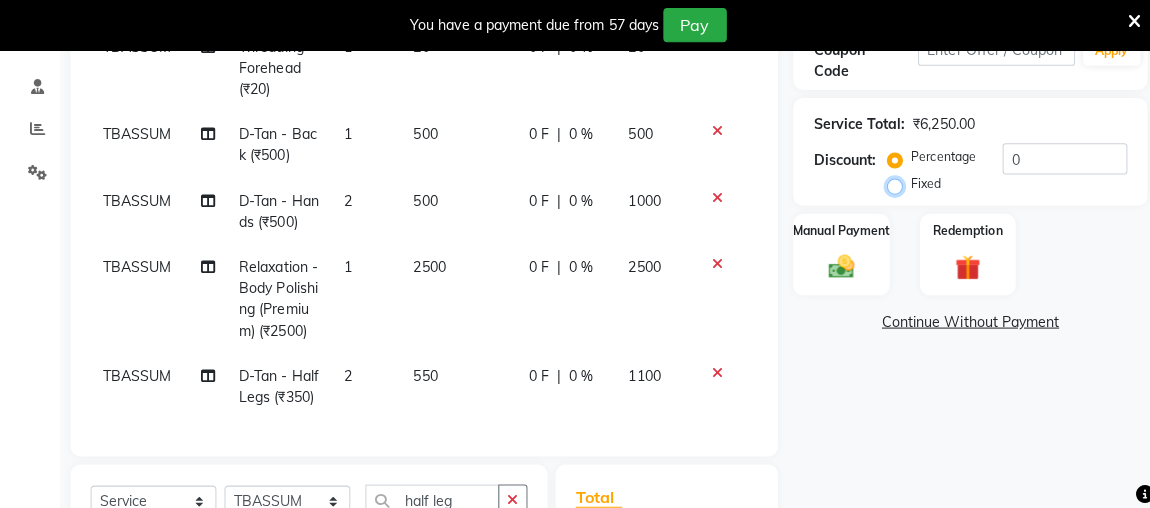 click on "Fixed" at bounding box center (893, 182) 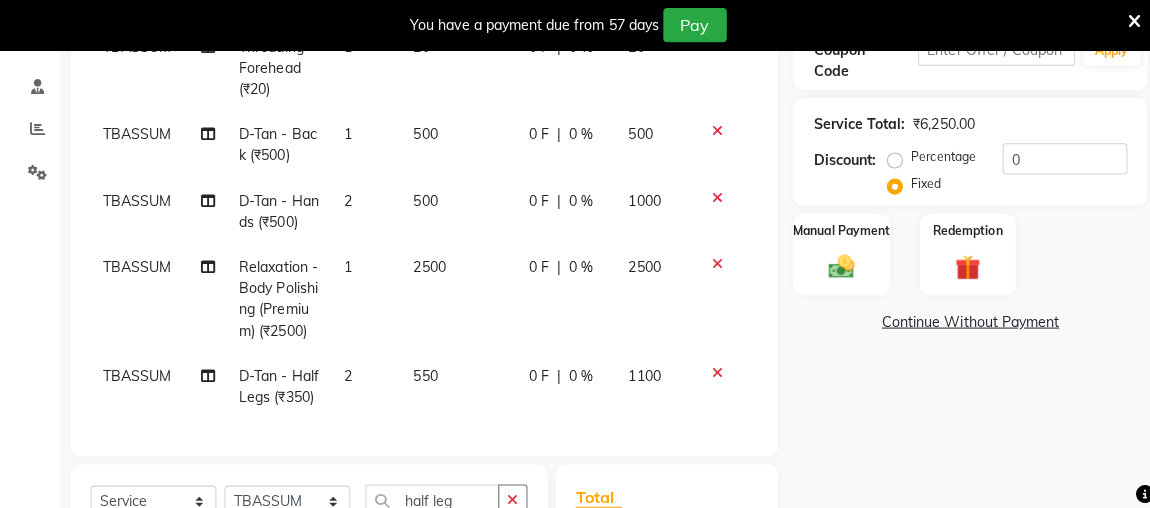 click on "Percentage" 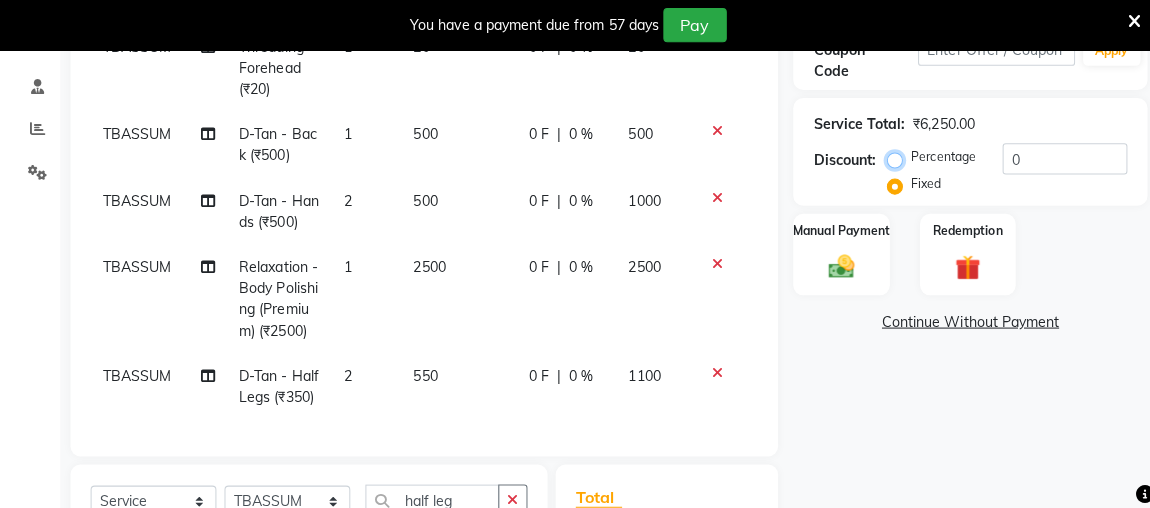 click on "Percentage" at bounding box center (893, 156) 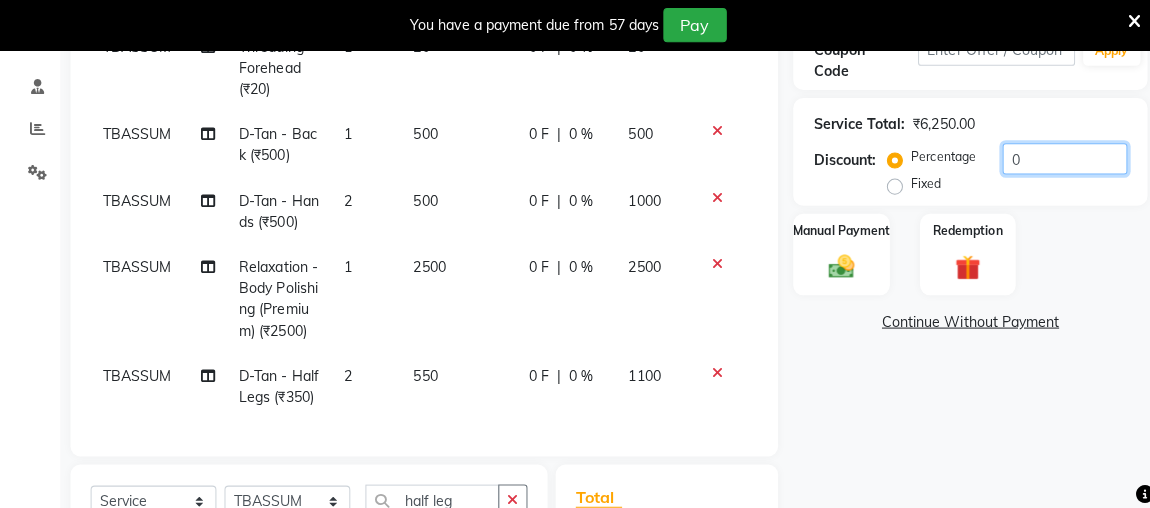 click on "0" 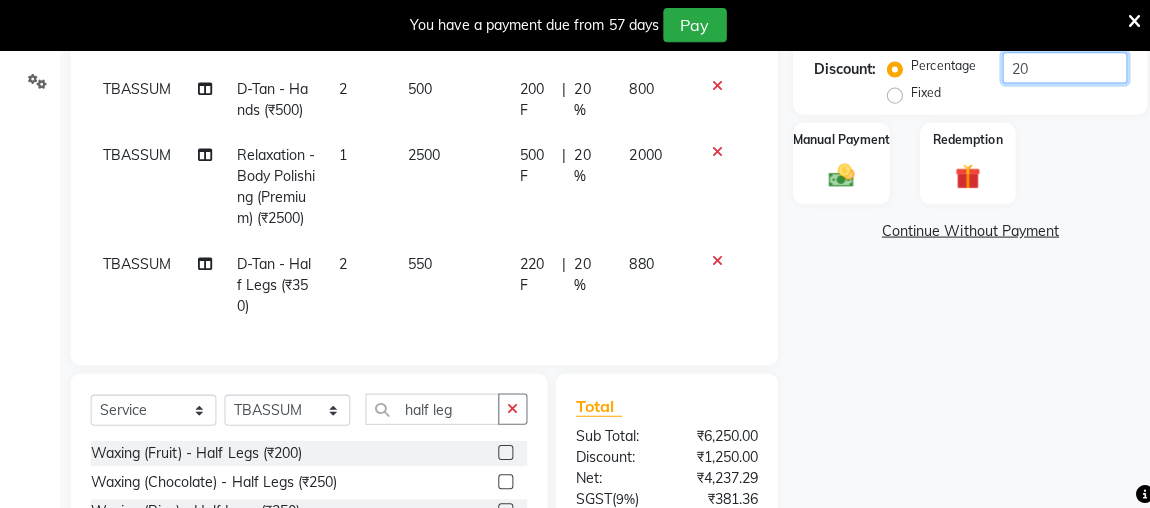 scroll, scrollTop: 306, scrollLeft: 0, axis: vertical 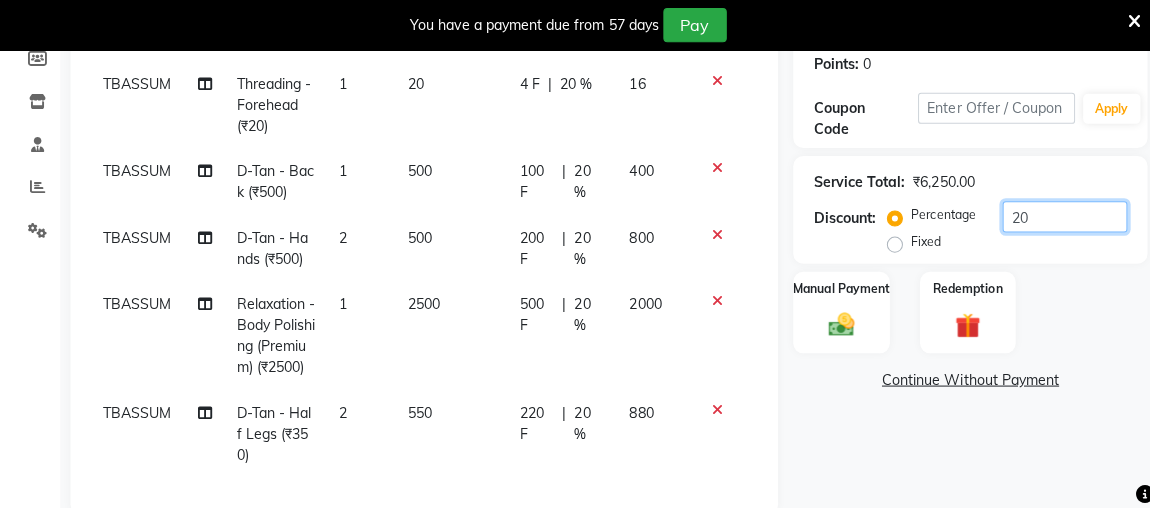 type on "20" 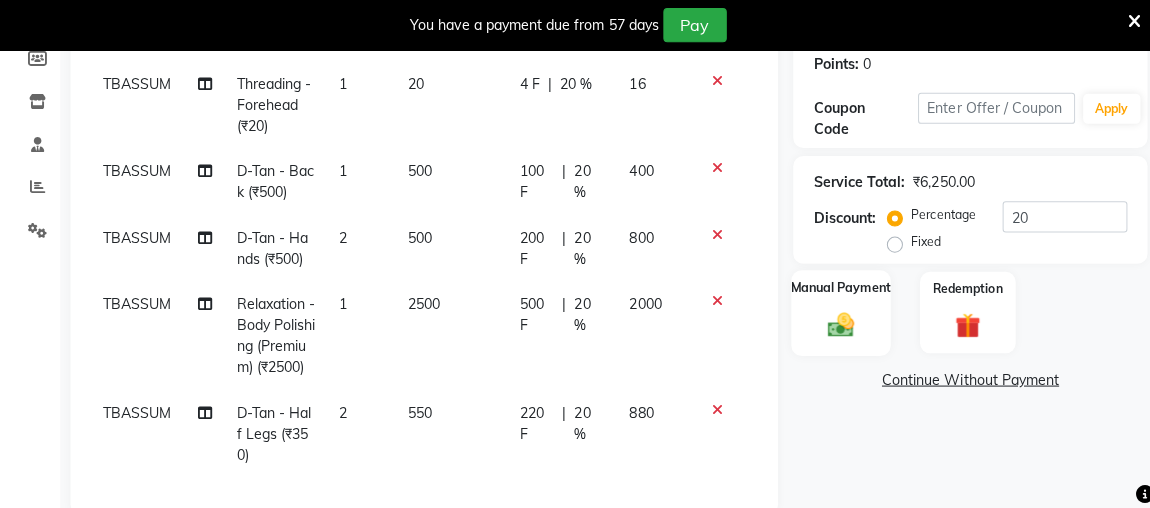 click on "Manual Payment" 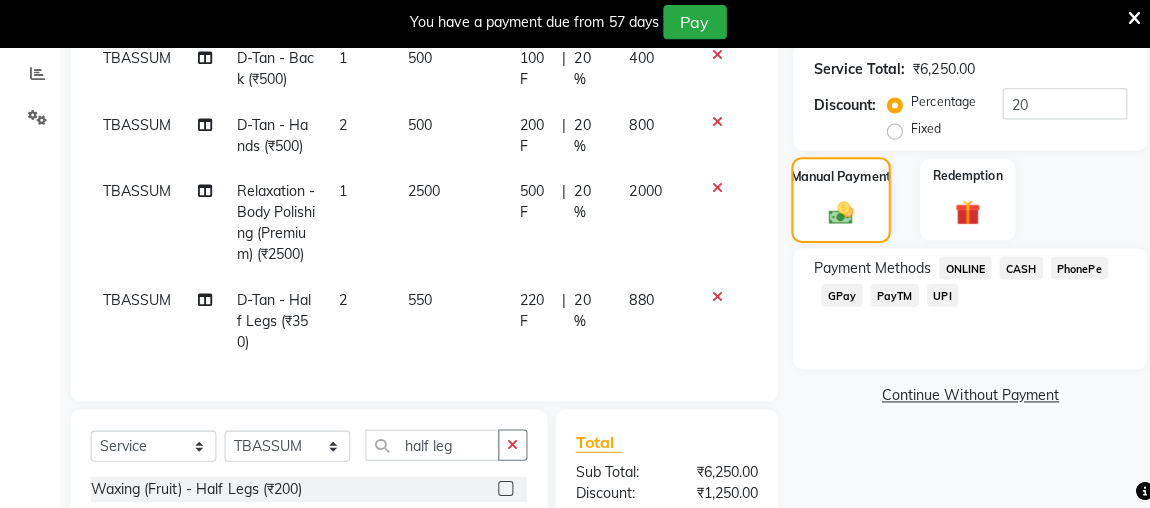 scroll, scrollTop: 425, scrollLeft: 0, axis: vertical 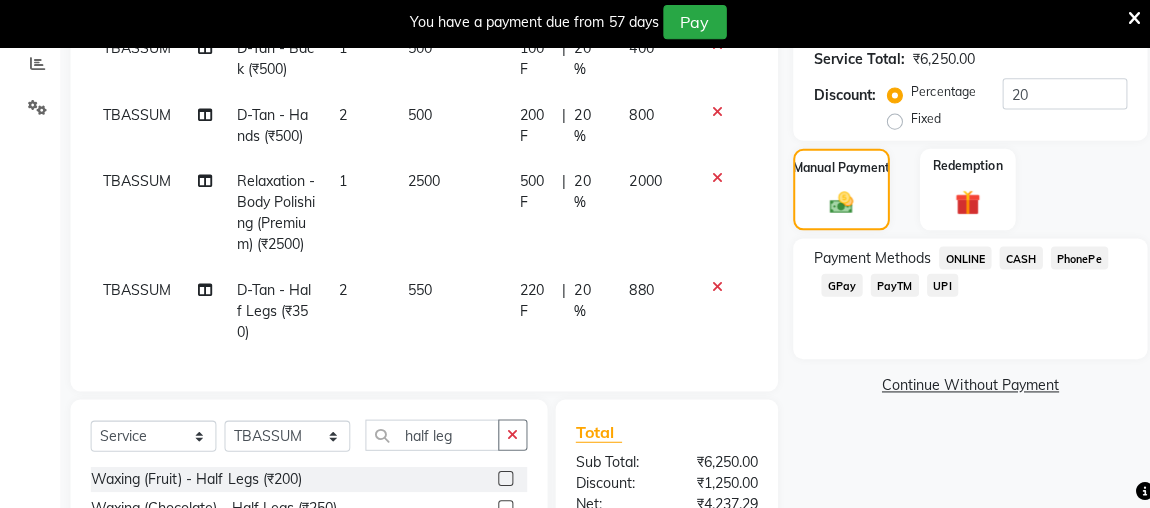 click on "ONLINE" 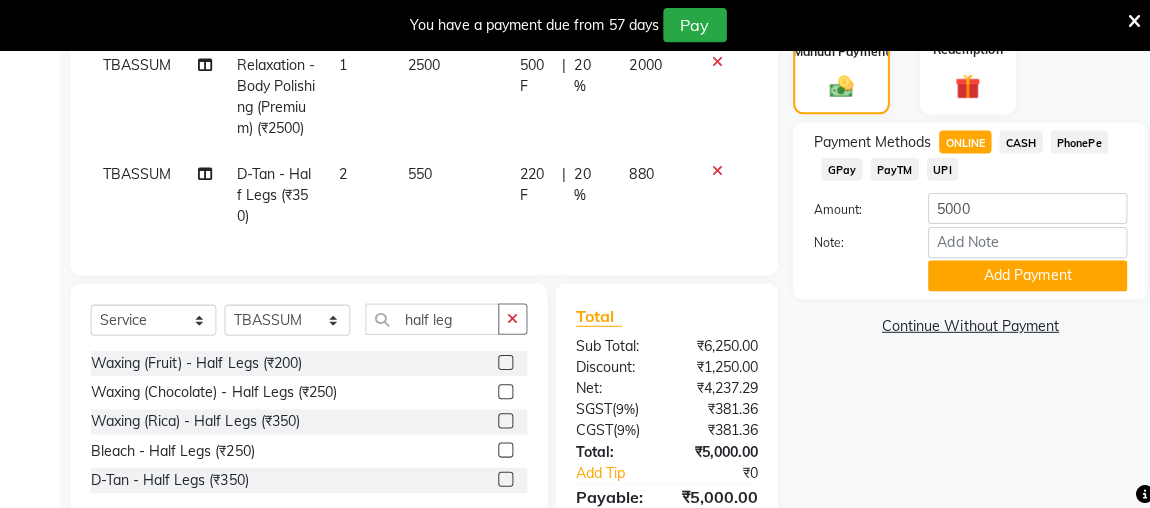 scroll, scrollTop: 540, scrollLeft: 0, axis: vertical 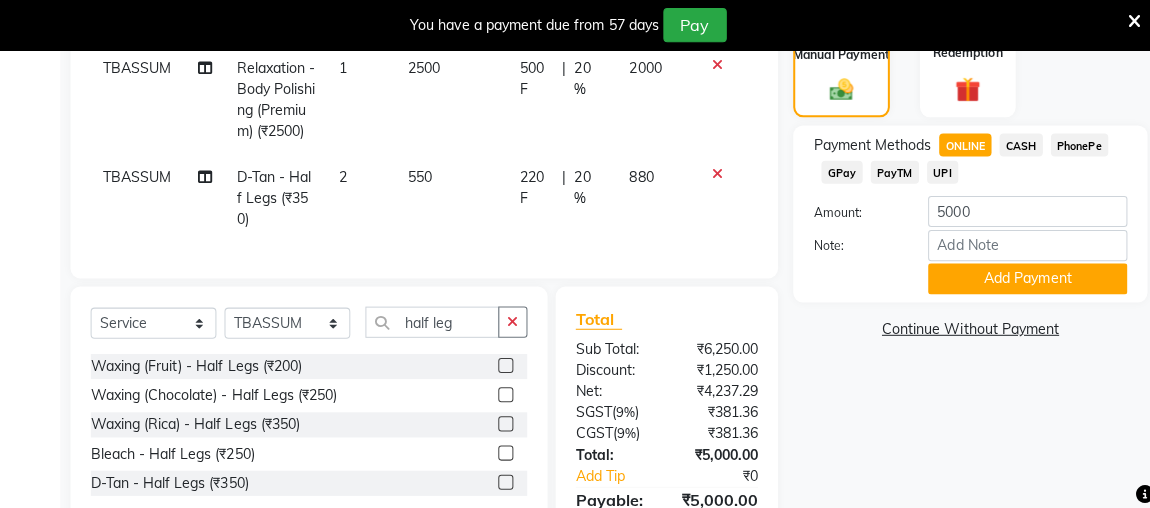 click on "CASH" 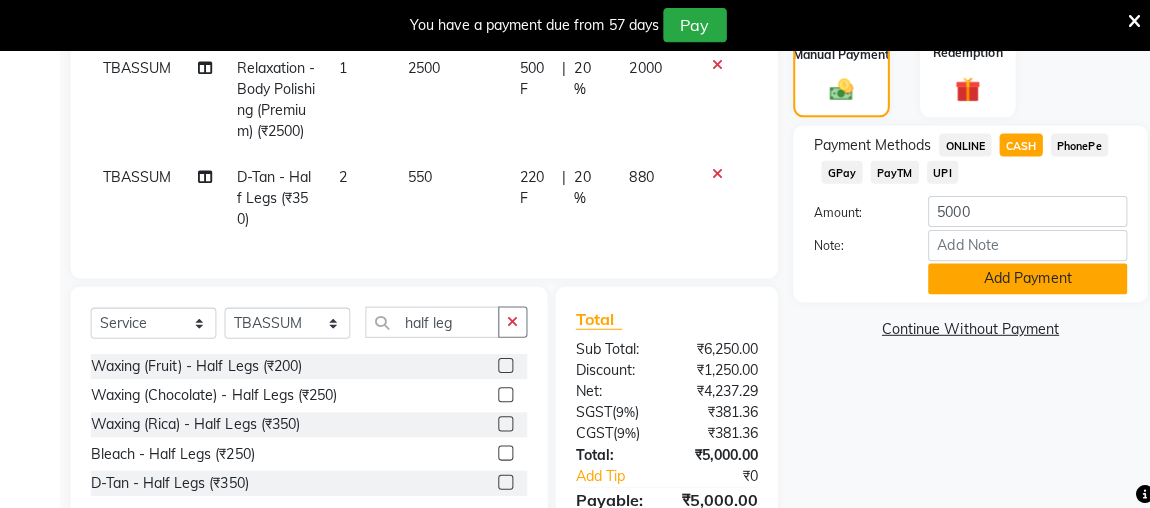 click on "Add Payment" 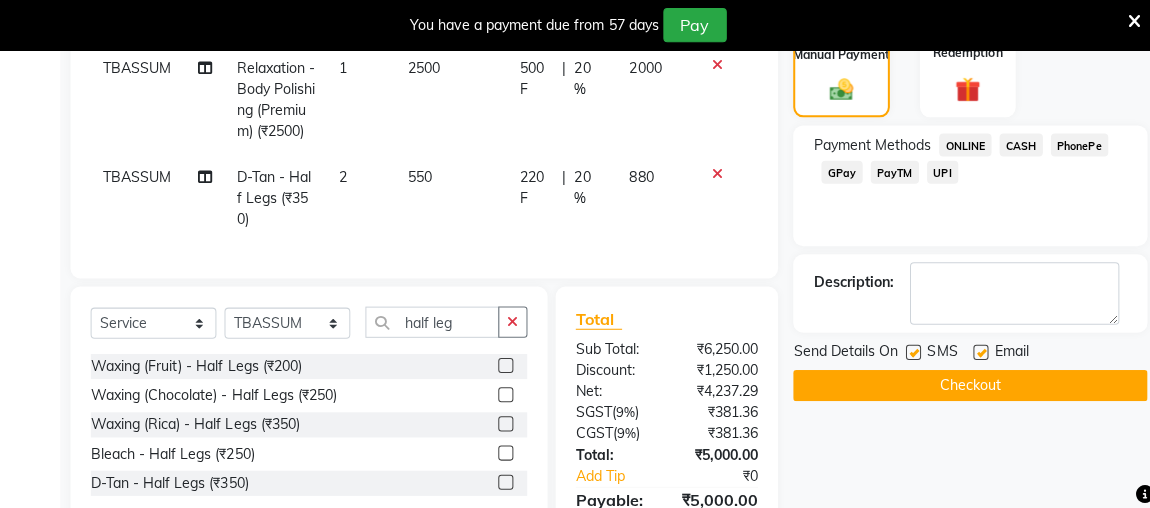 scroll, scrollTop: 743, scrollLeft: 0, axis: vertical 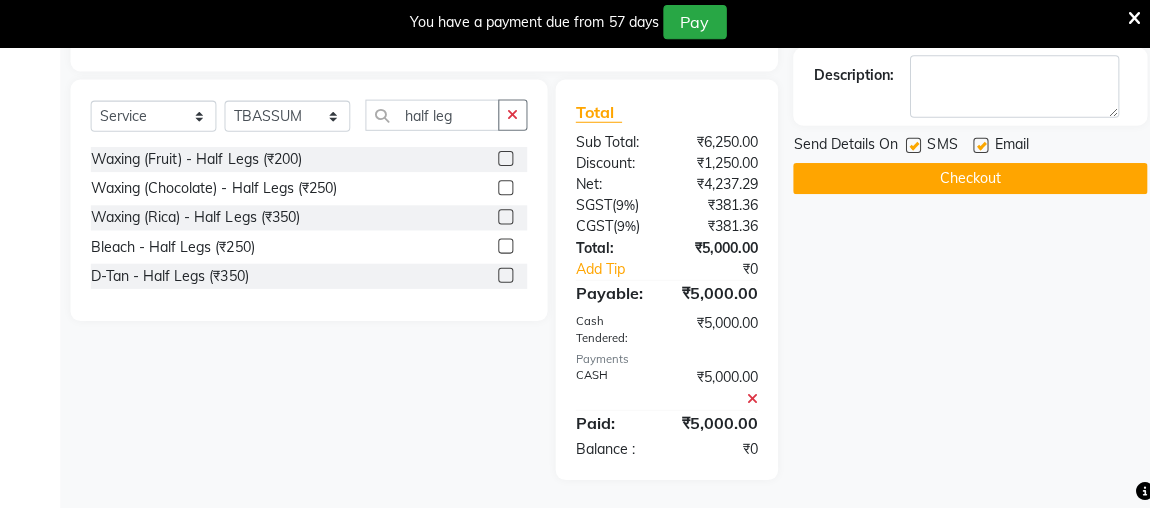 click on "Checkout" 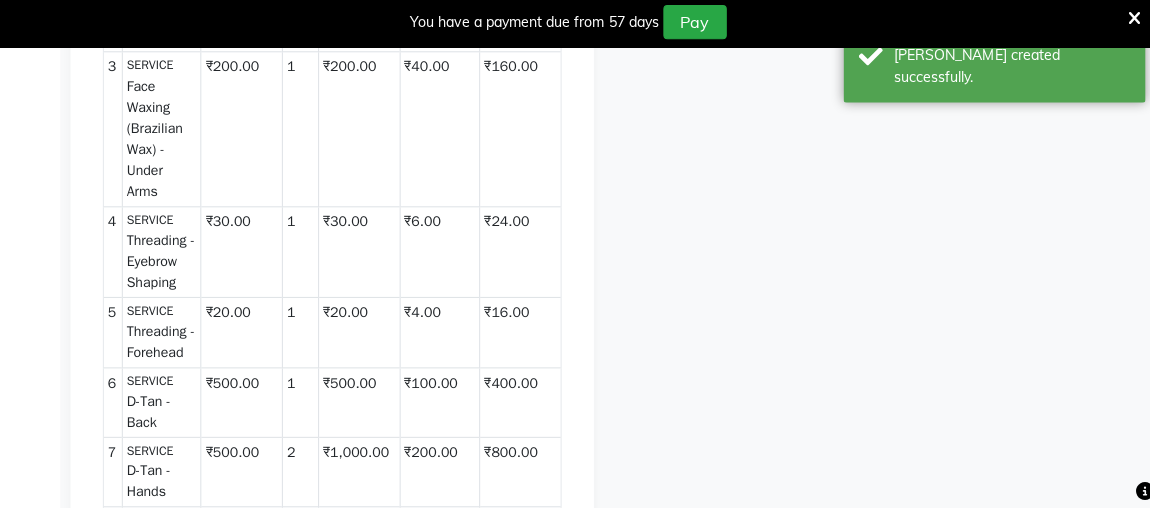 scroll, scrollTop: 0, scrollLeft: 0, axis: both 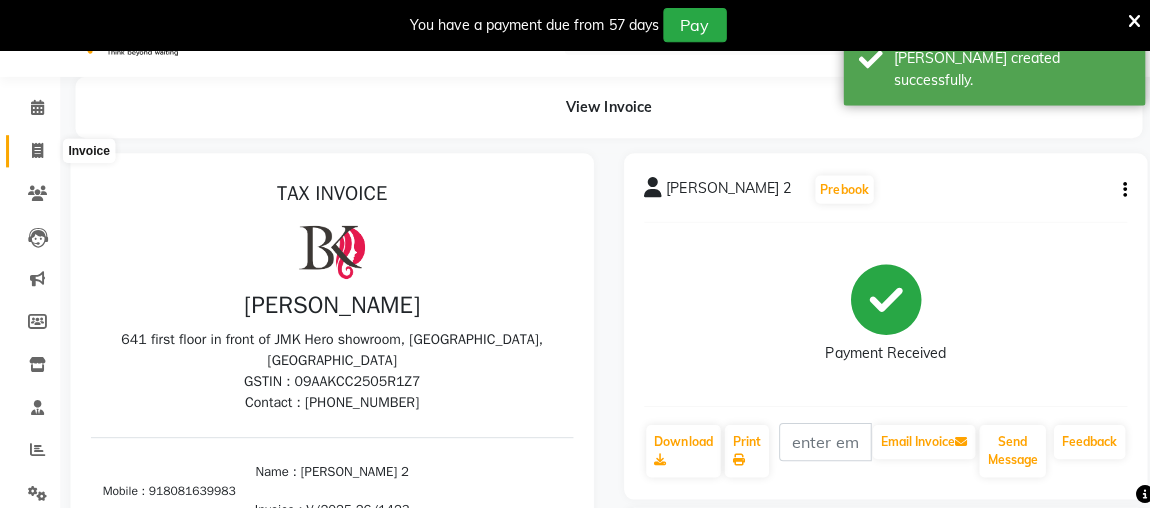 click 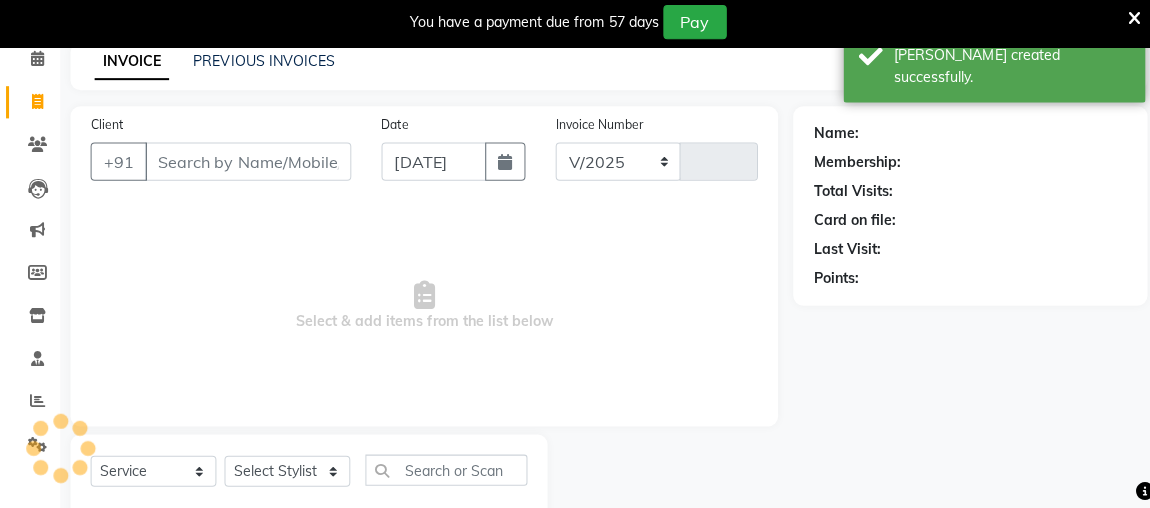 select on "4362" 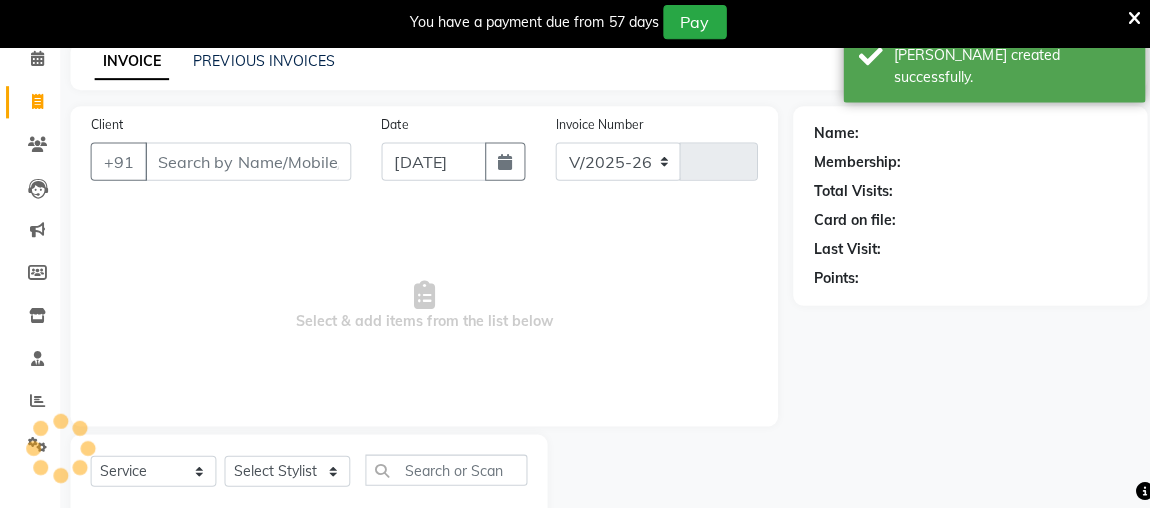 type on "1424" 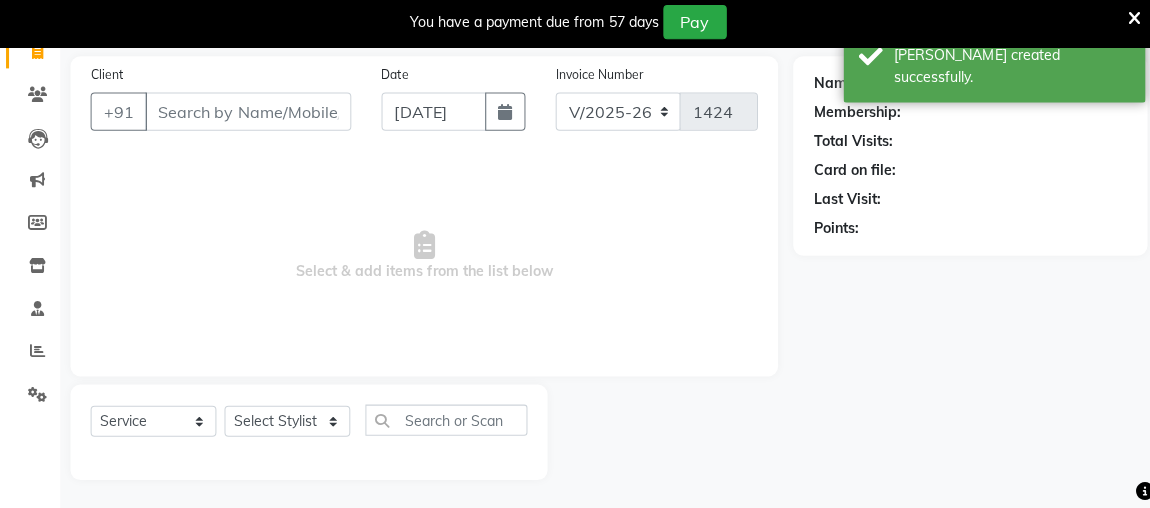 scroll, scrollTop: 0, scrollLeft: 0, axis: both 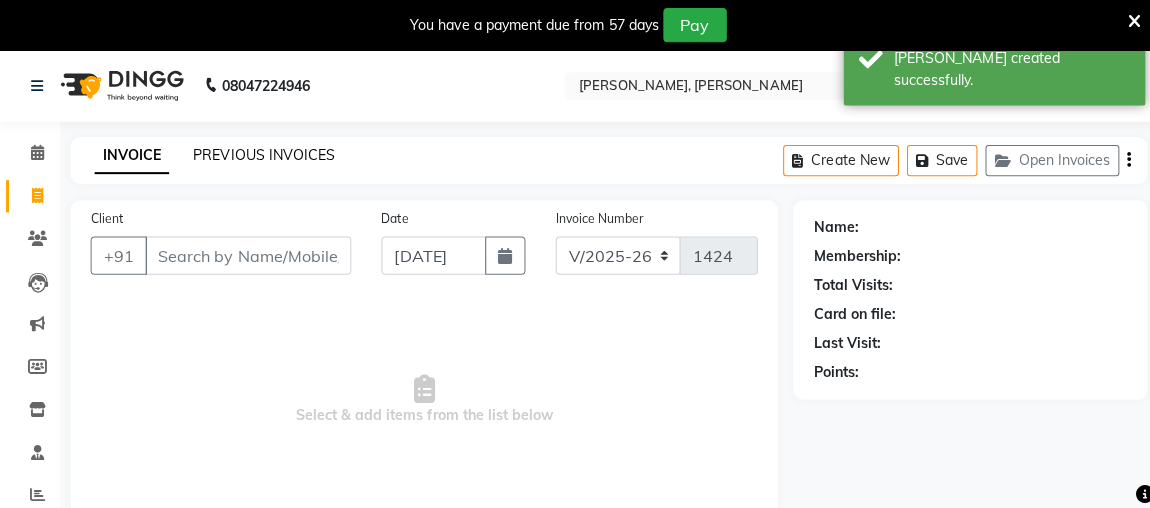 click on "PREVIOUS INVOICES" 